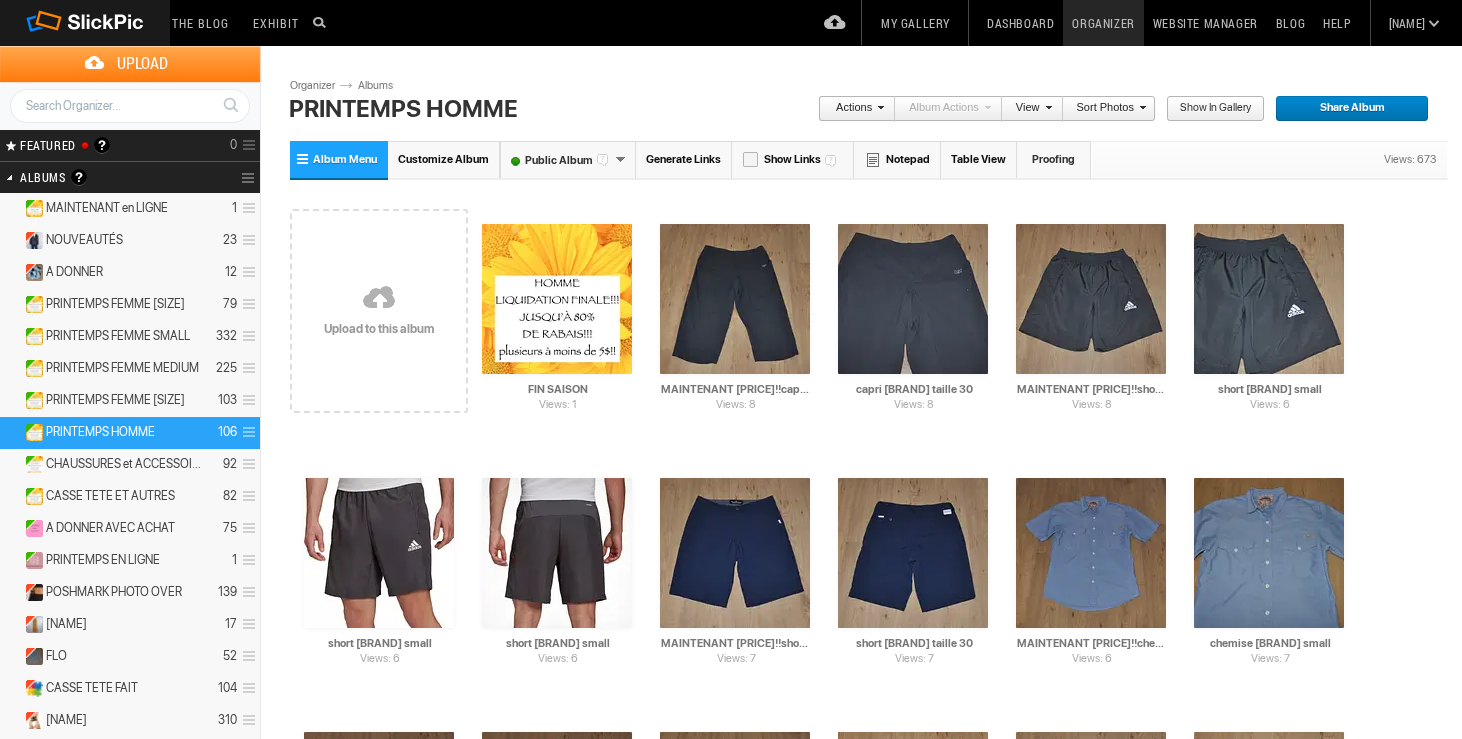 scroll, scrollTop: 0, scrollLeft: 0, axis: both 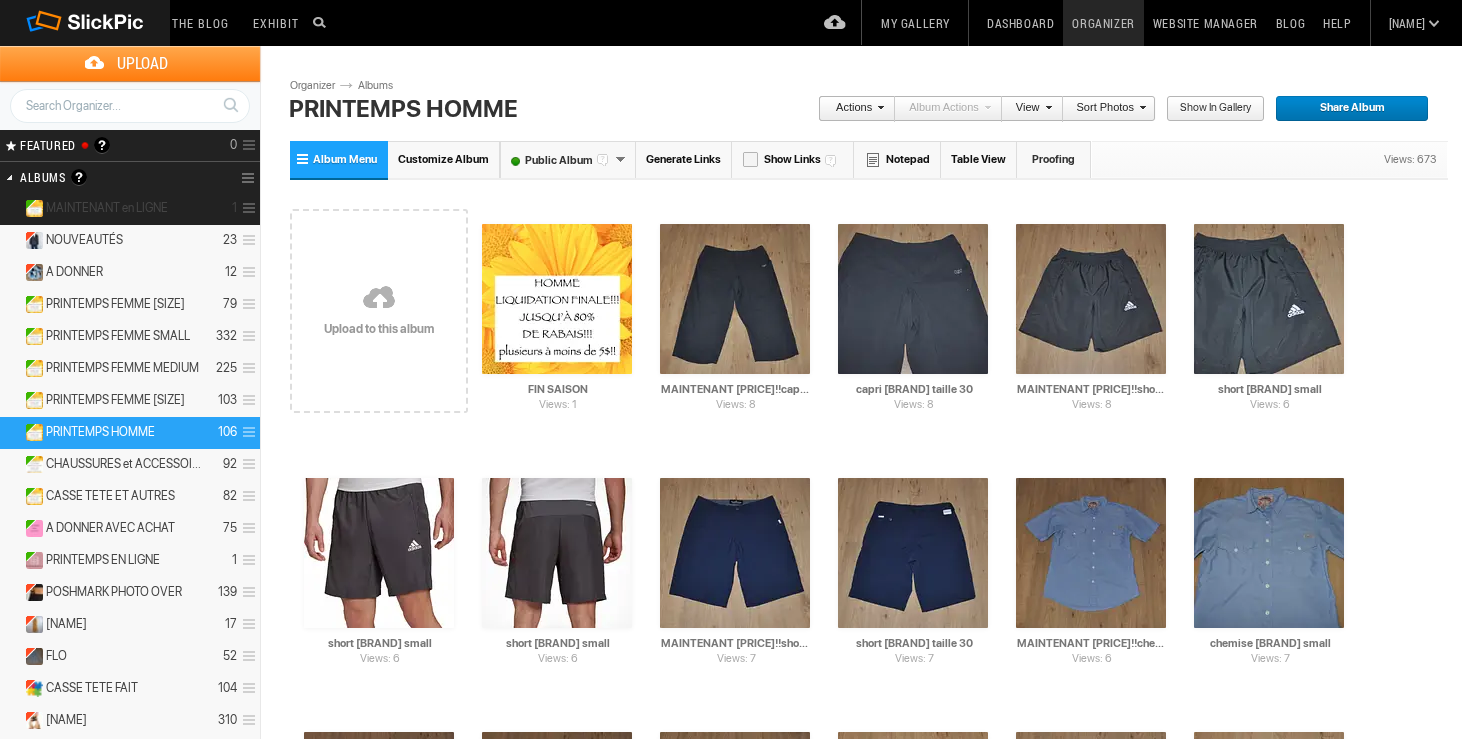 click on "MAINTENANT en LIGNE" at bounding box center [107, 208] 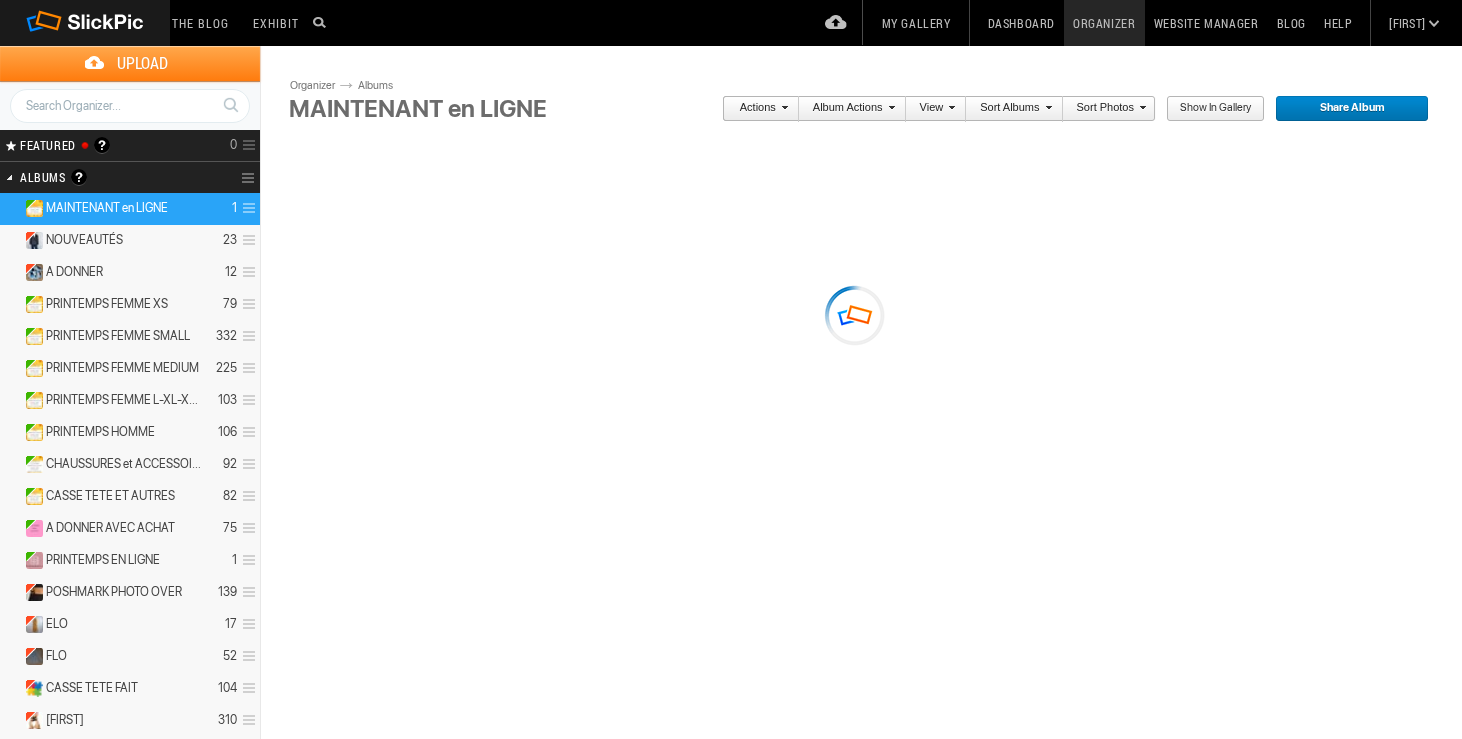 scroll, scrollTop: 0, scrollLeft: 0, axis: both 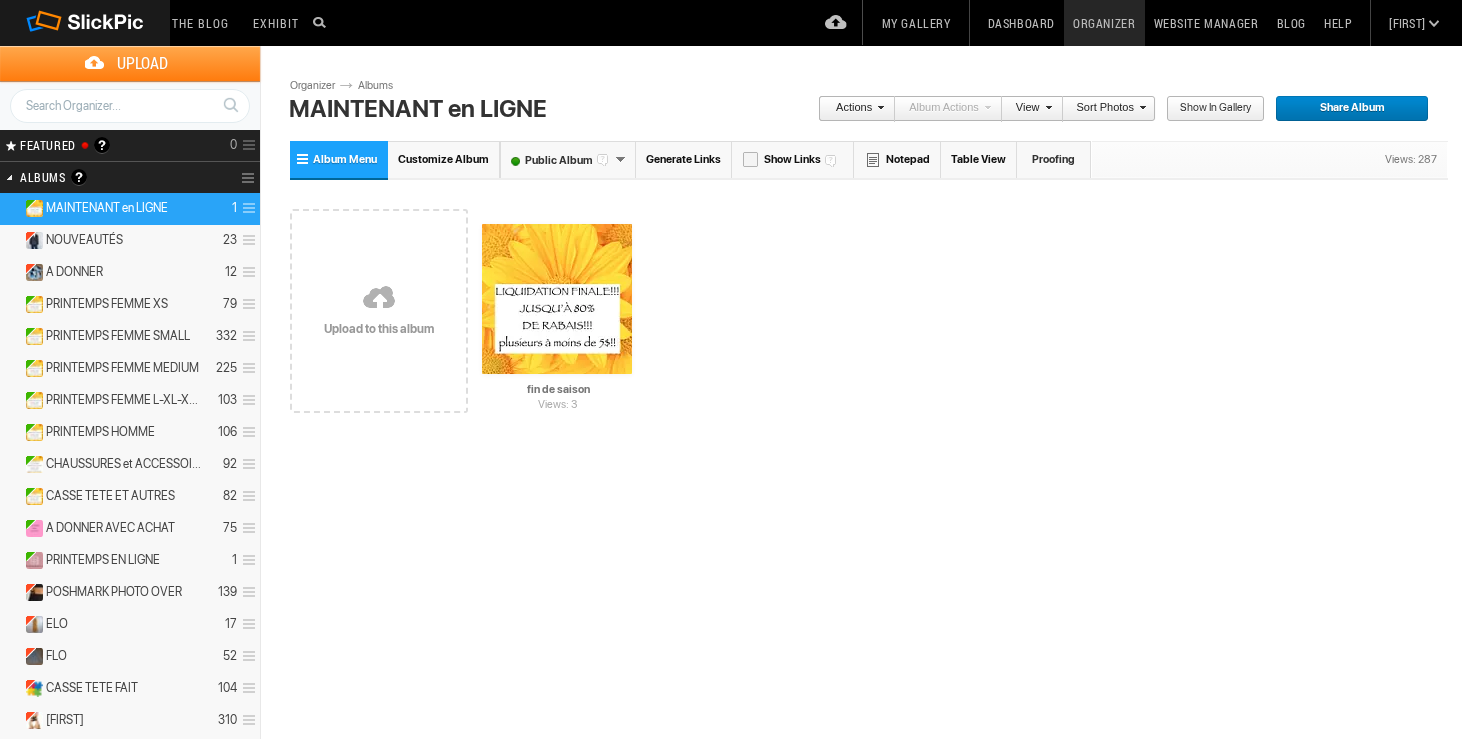 click at bounding box center (379, 299) 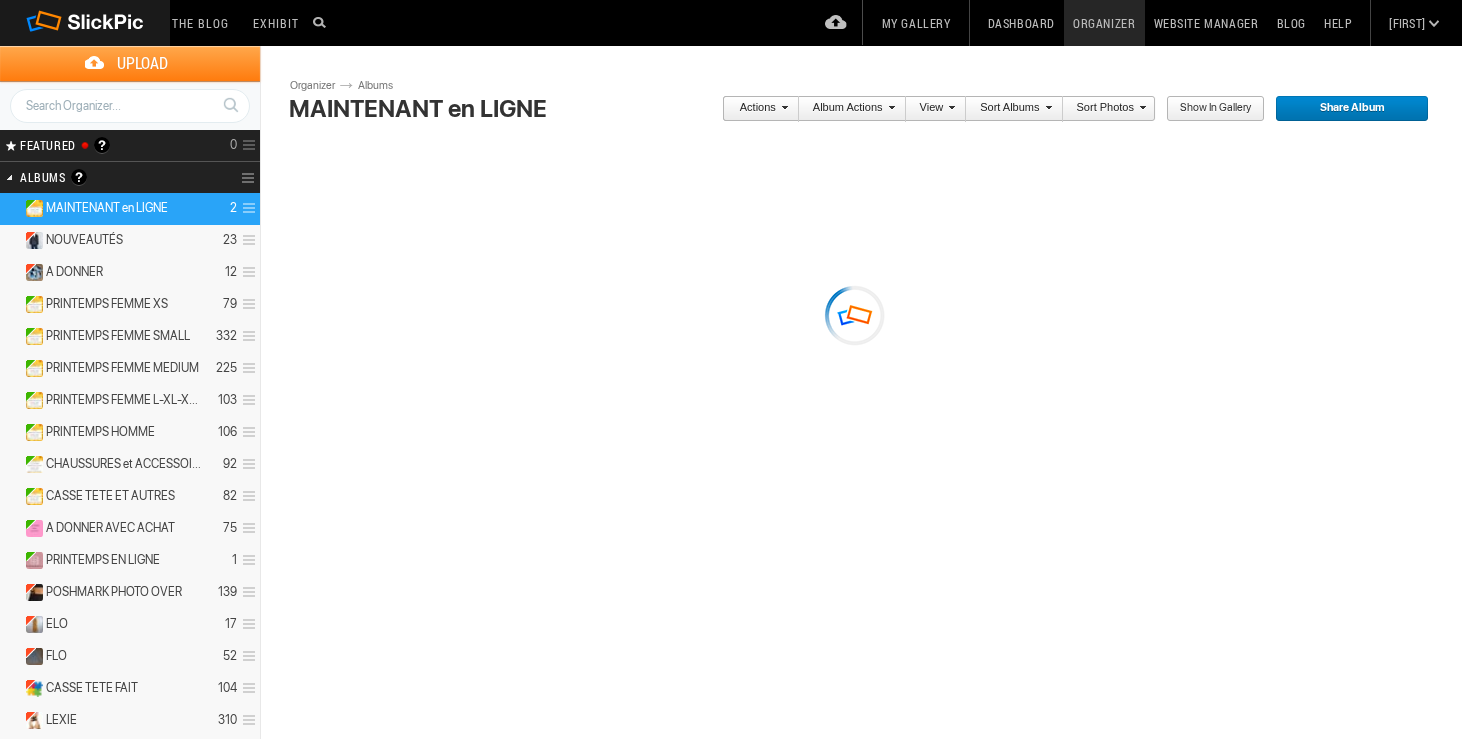 scroll, scrollTop: 0, scrollLeft: 0, axis: both 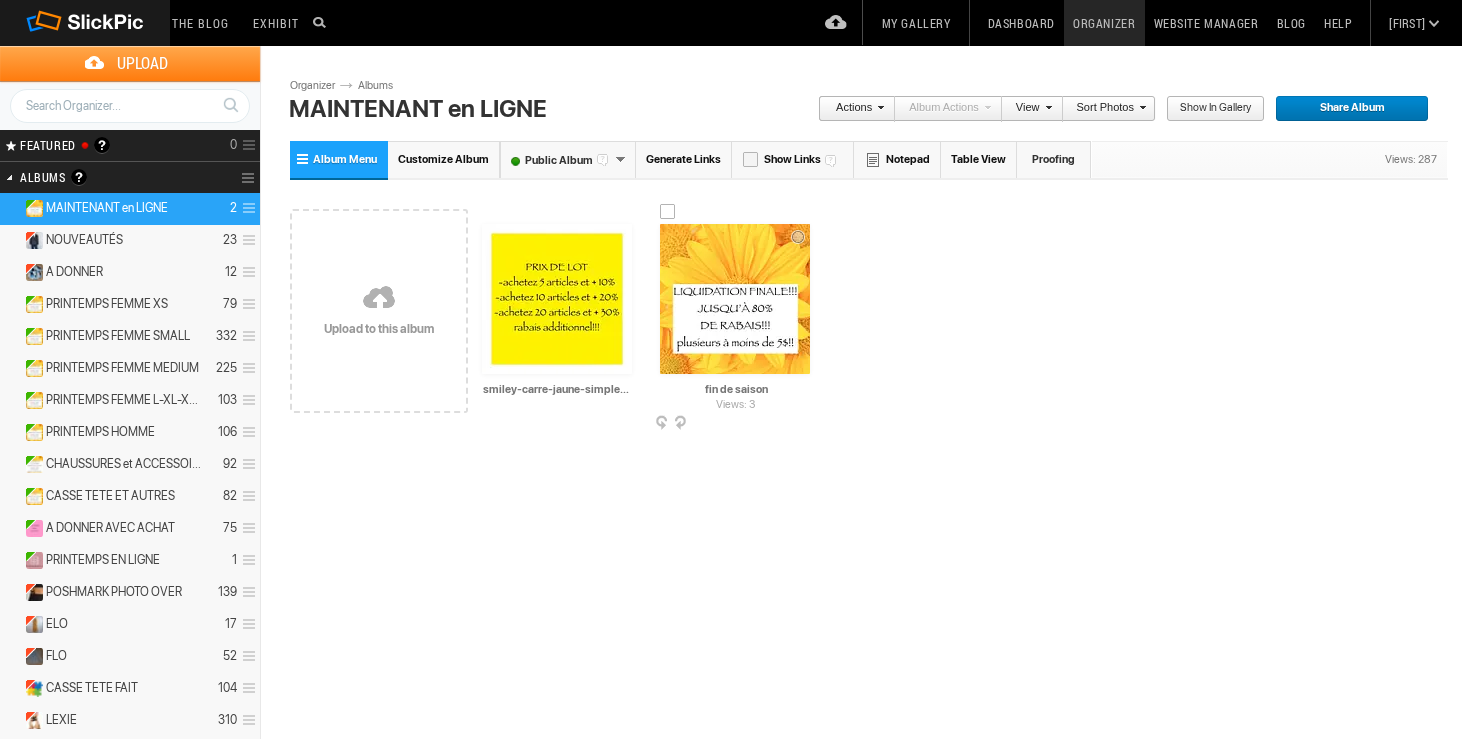 click at bounding box center (808, 424) 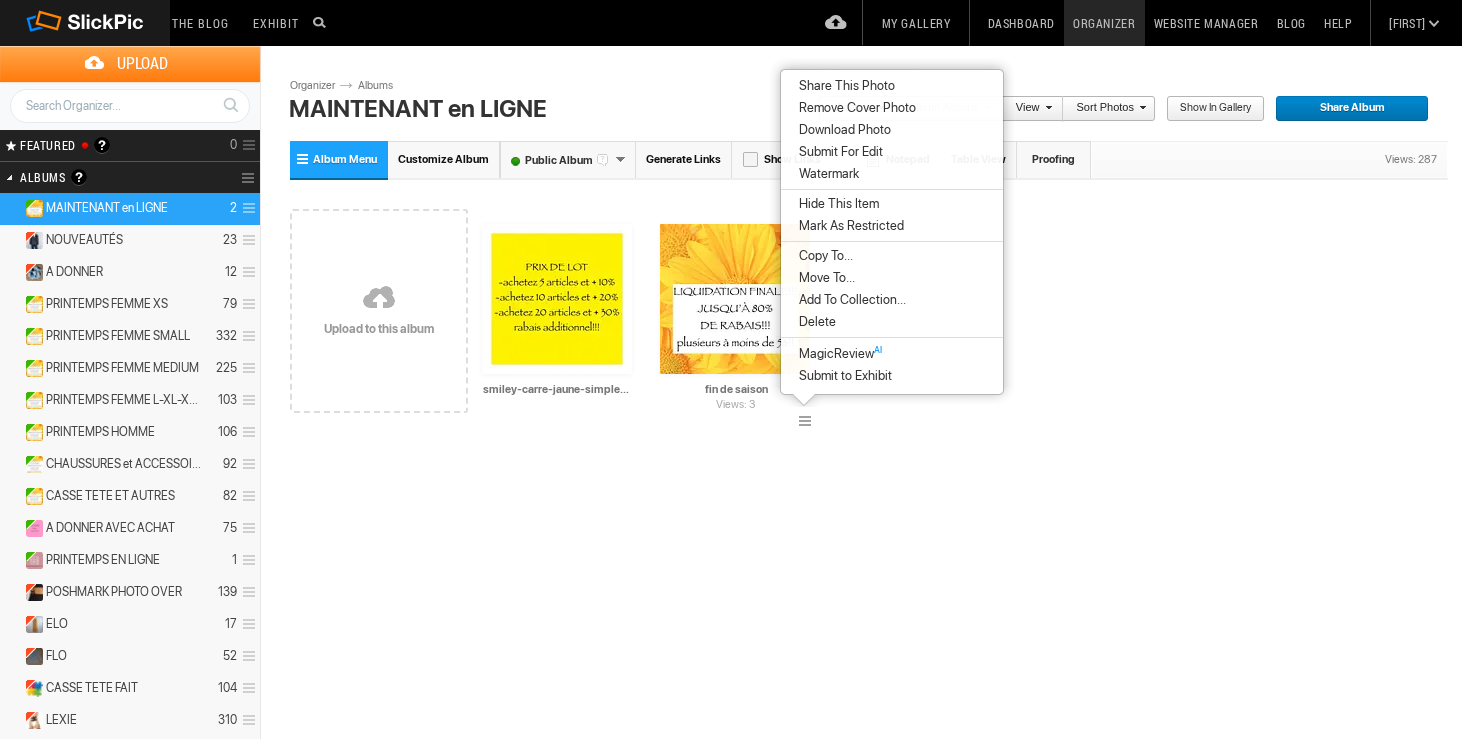 click on "Delete" at bounding box center [814, 322] 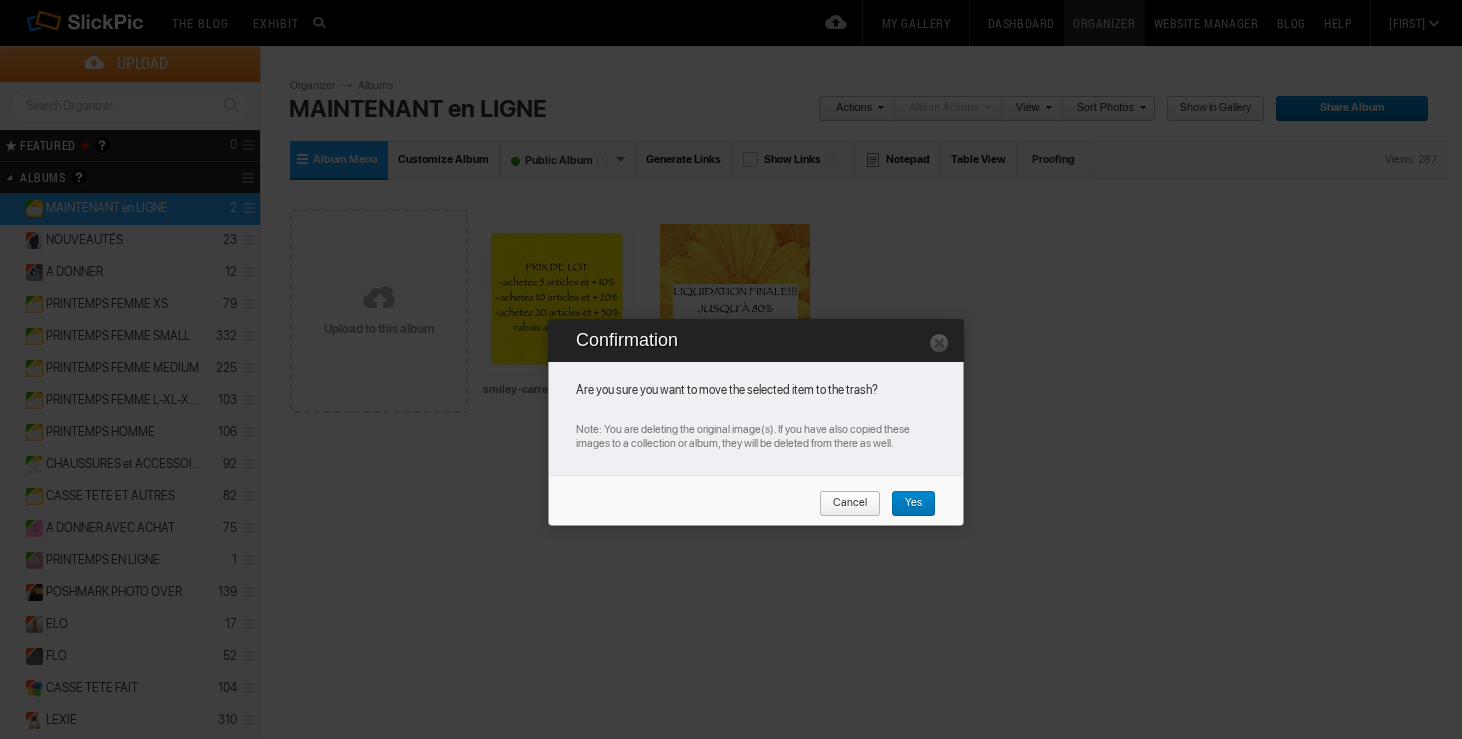 click on "Yes" at bounding box center (906, 504) 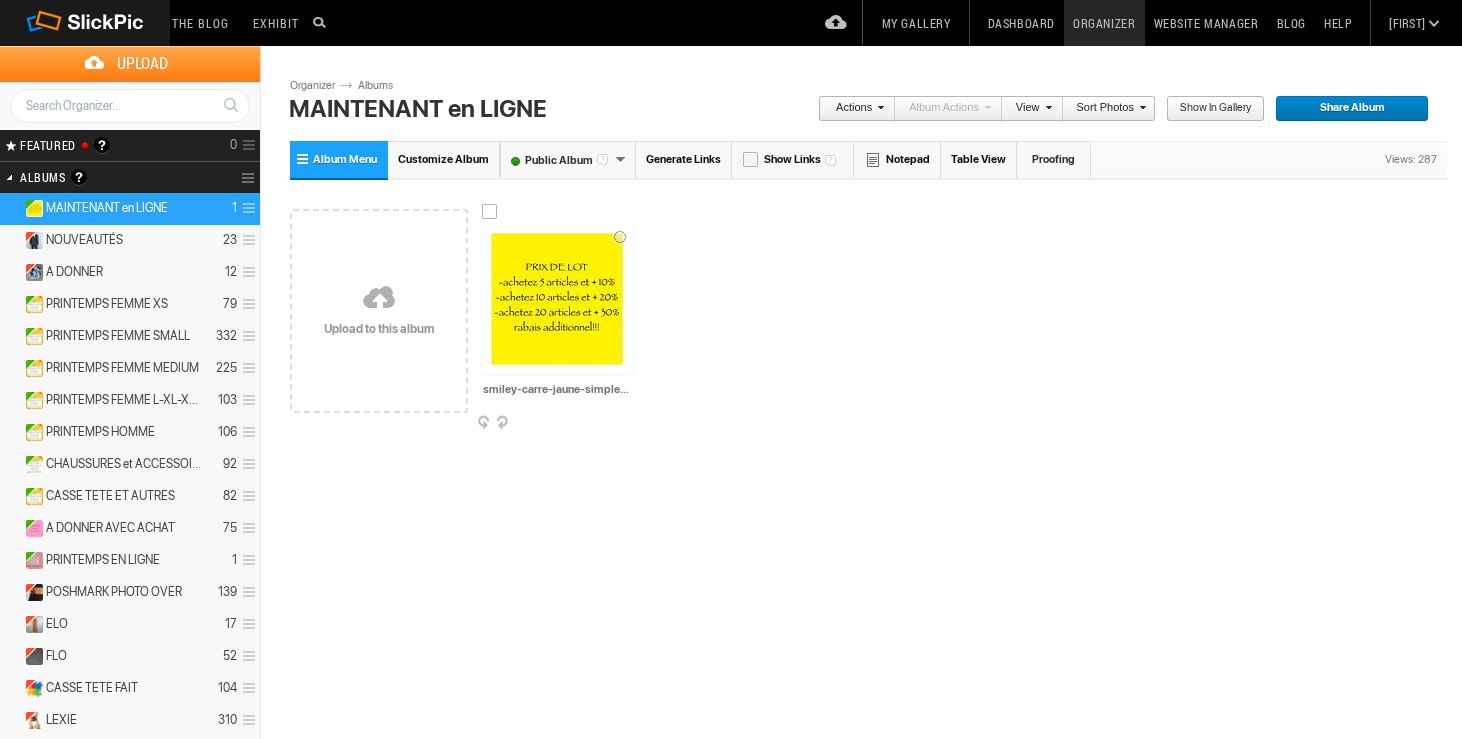 scroll, scrollTop: 0, scrollLeft: 24, axis: horizontal 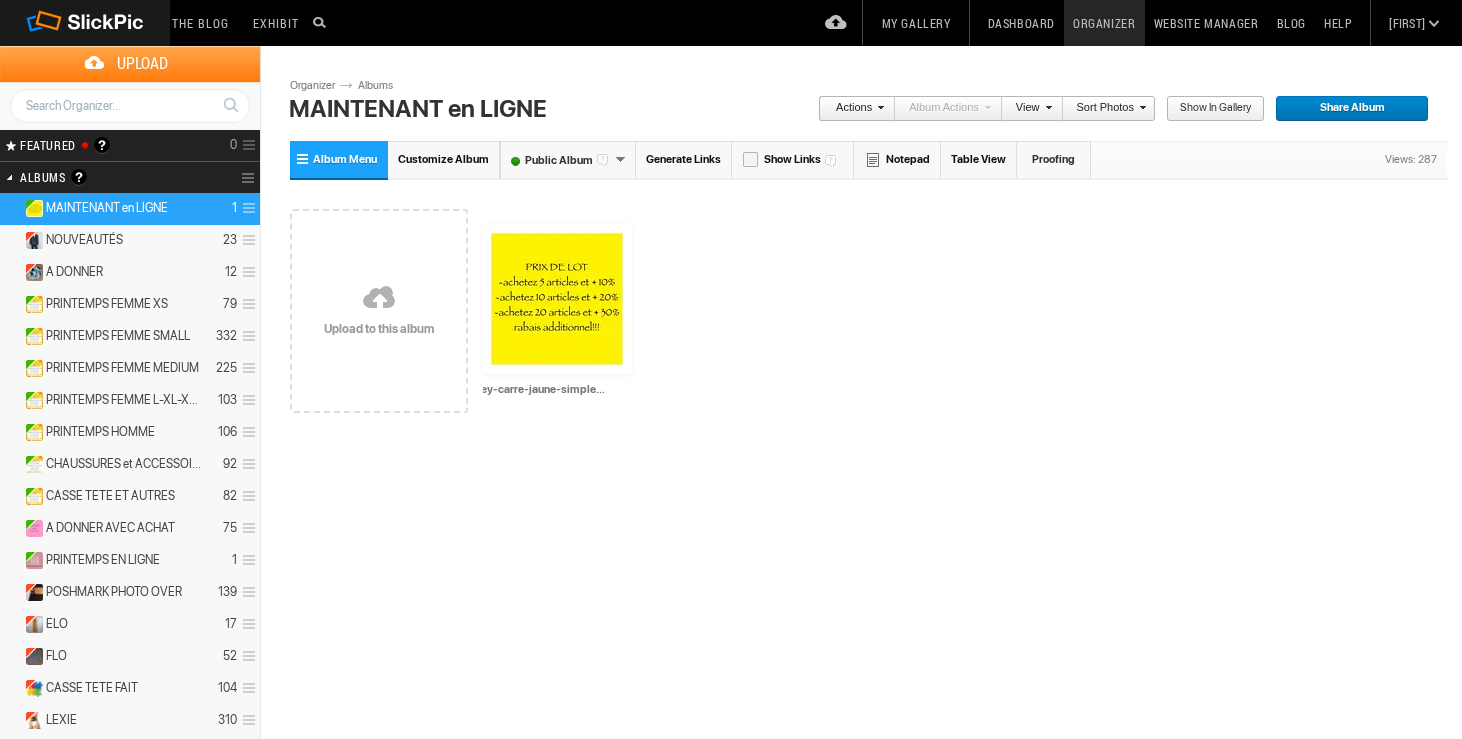 drag, startPoint x: 484, startPoint y: 392, endPoint x: 658, endPoint y: 388, distance: 174.04597 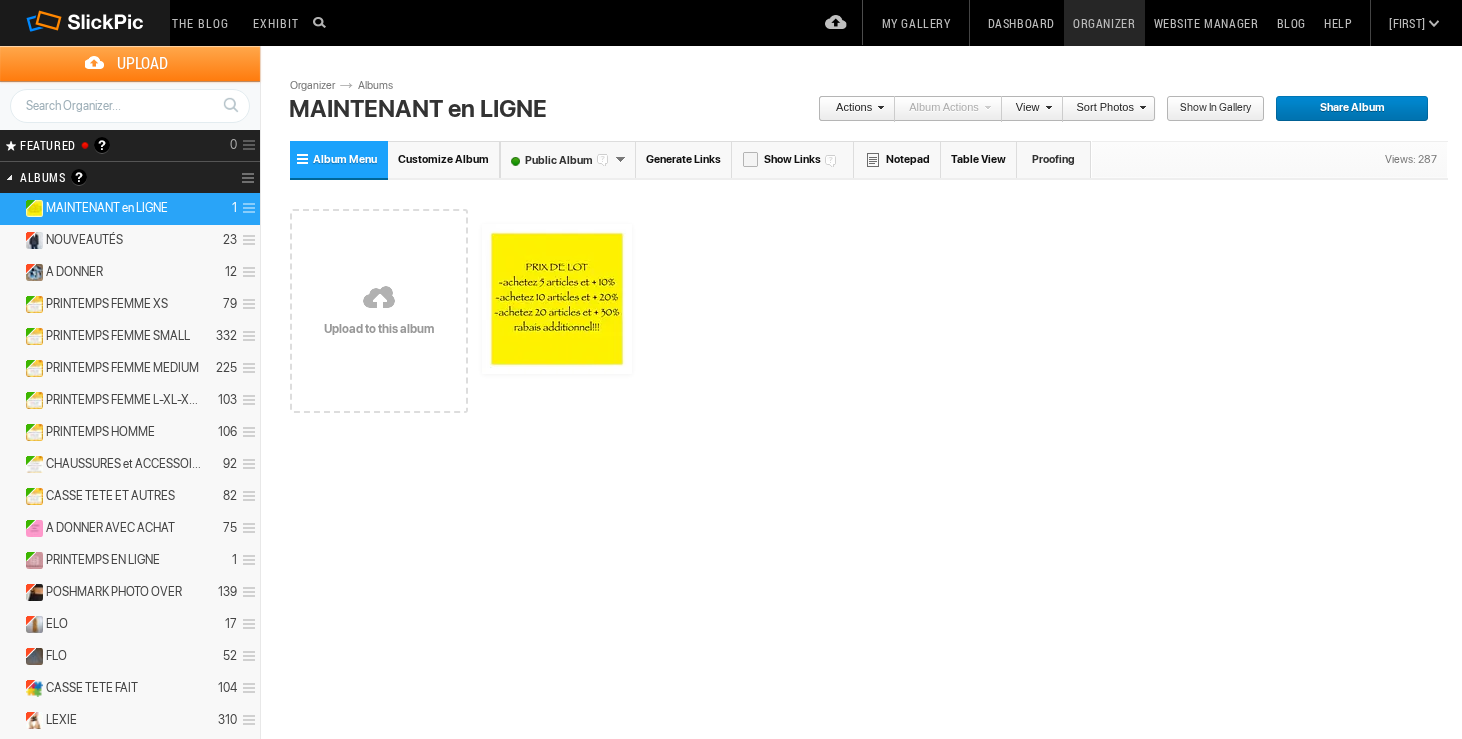 scroll, scrollTop: 0, scrollLeft: 0, axis: both 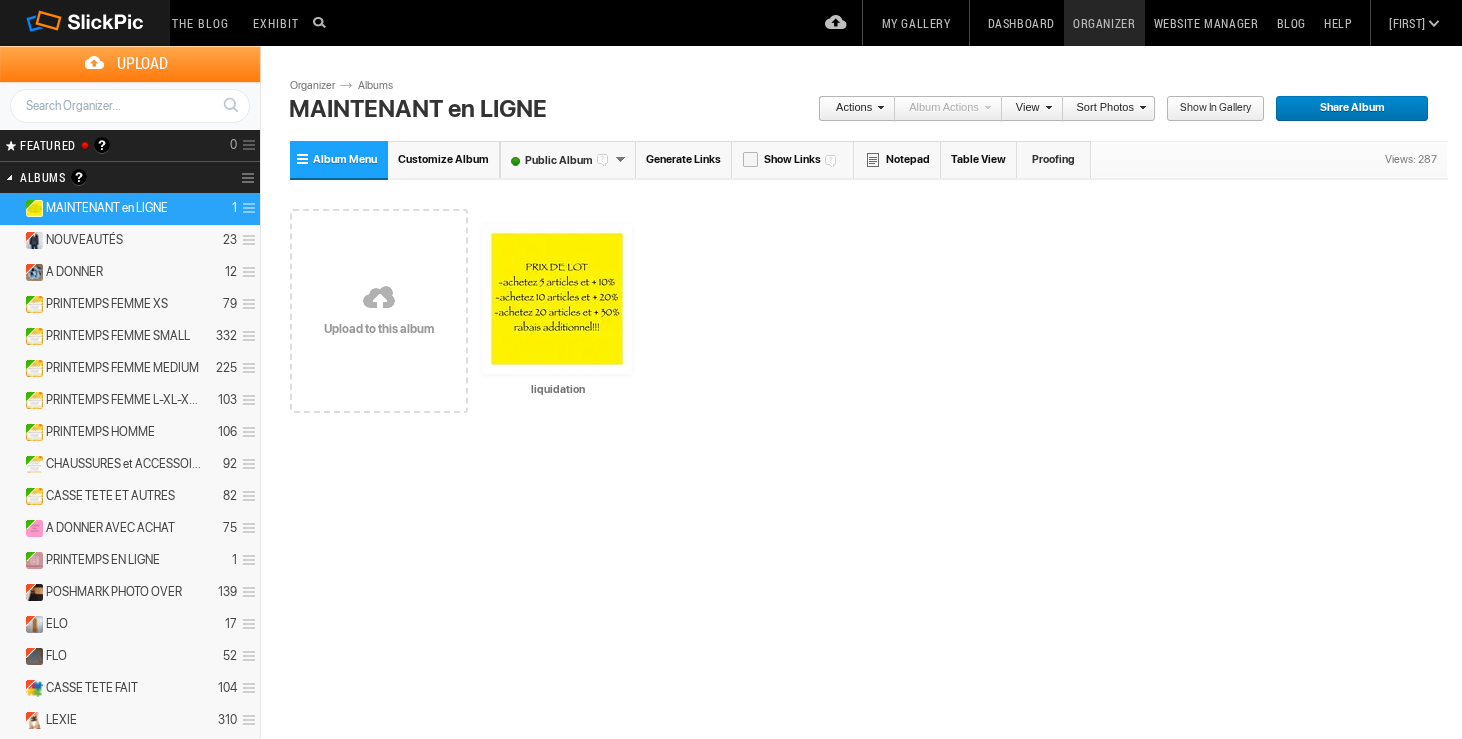 type on "liquidation" 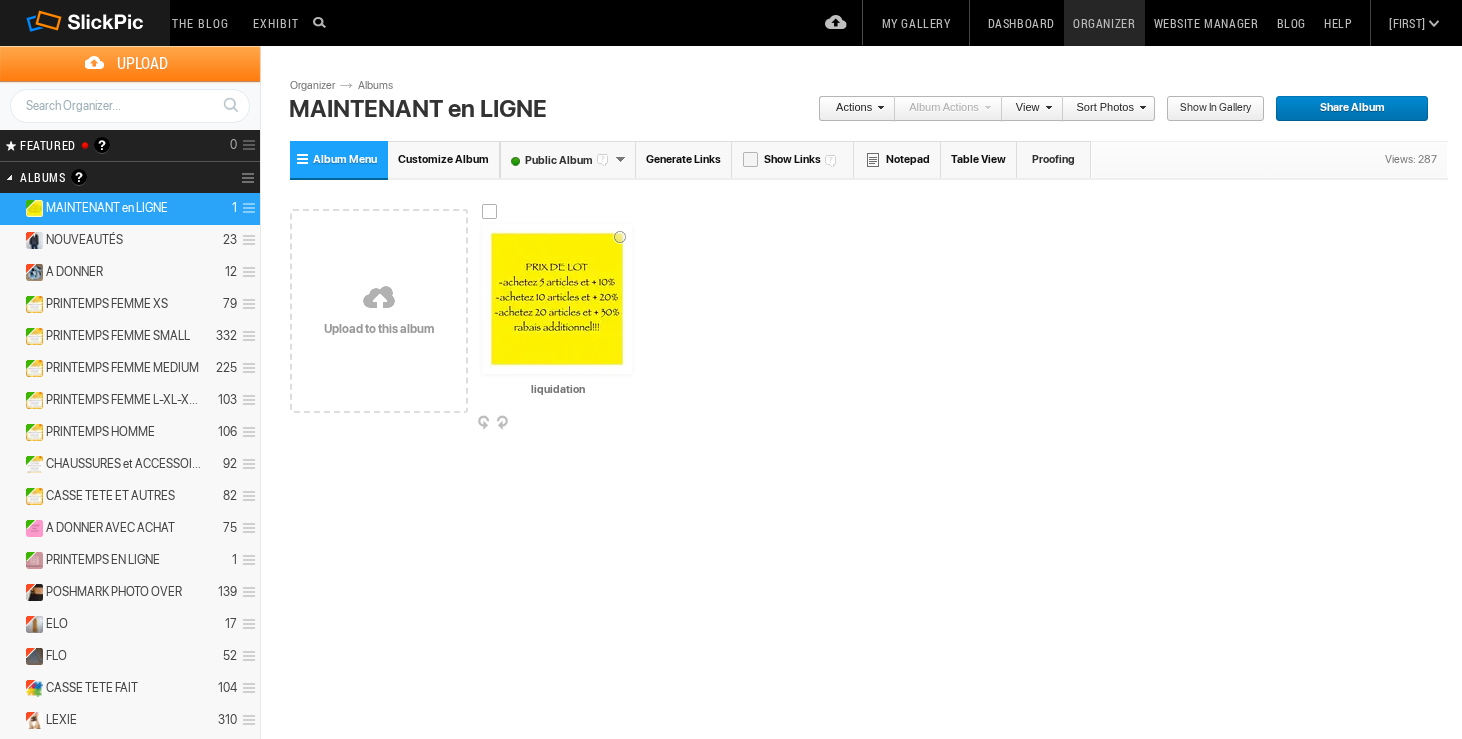 click at bounding box center [630, 424] 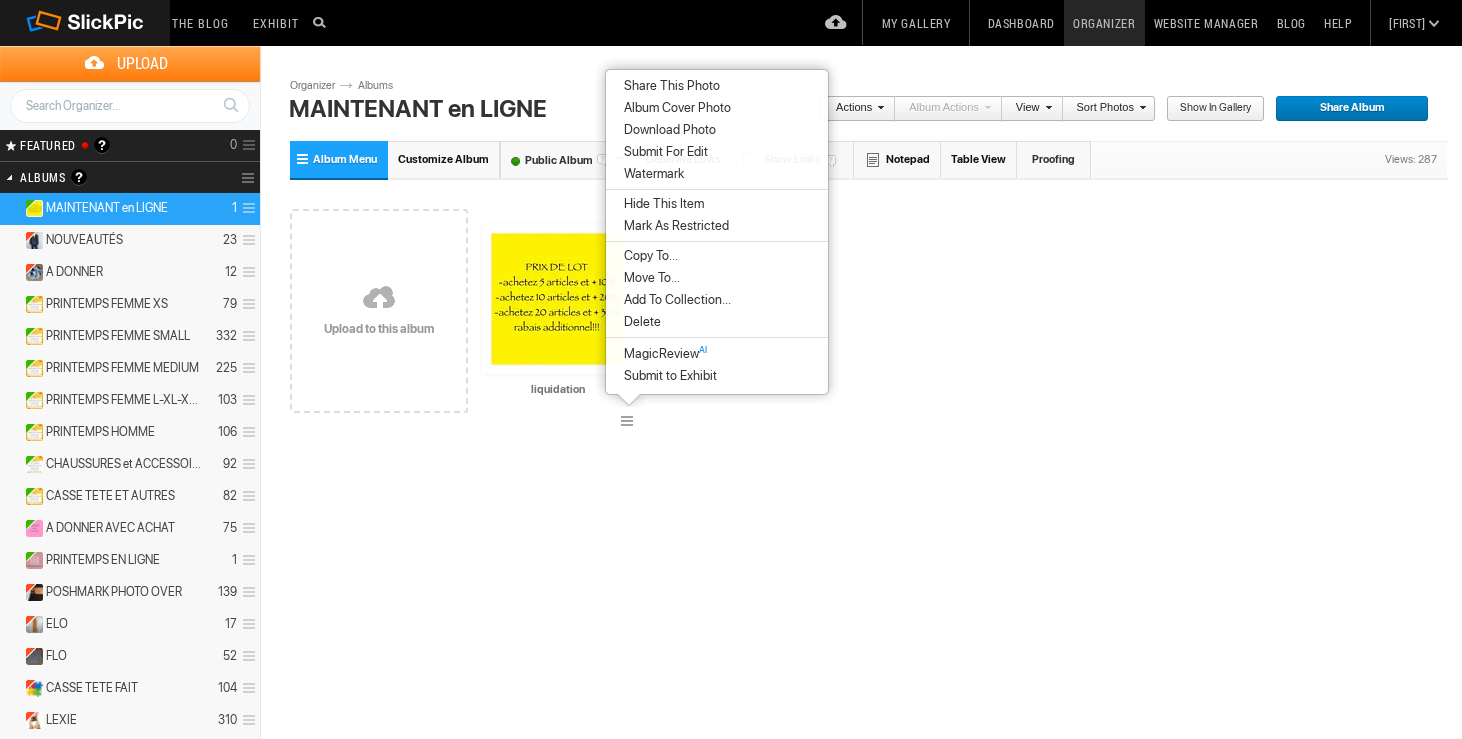 click on "Album Cover Photo" at bounding box center [674, 108] 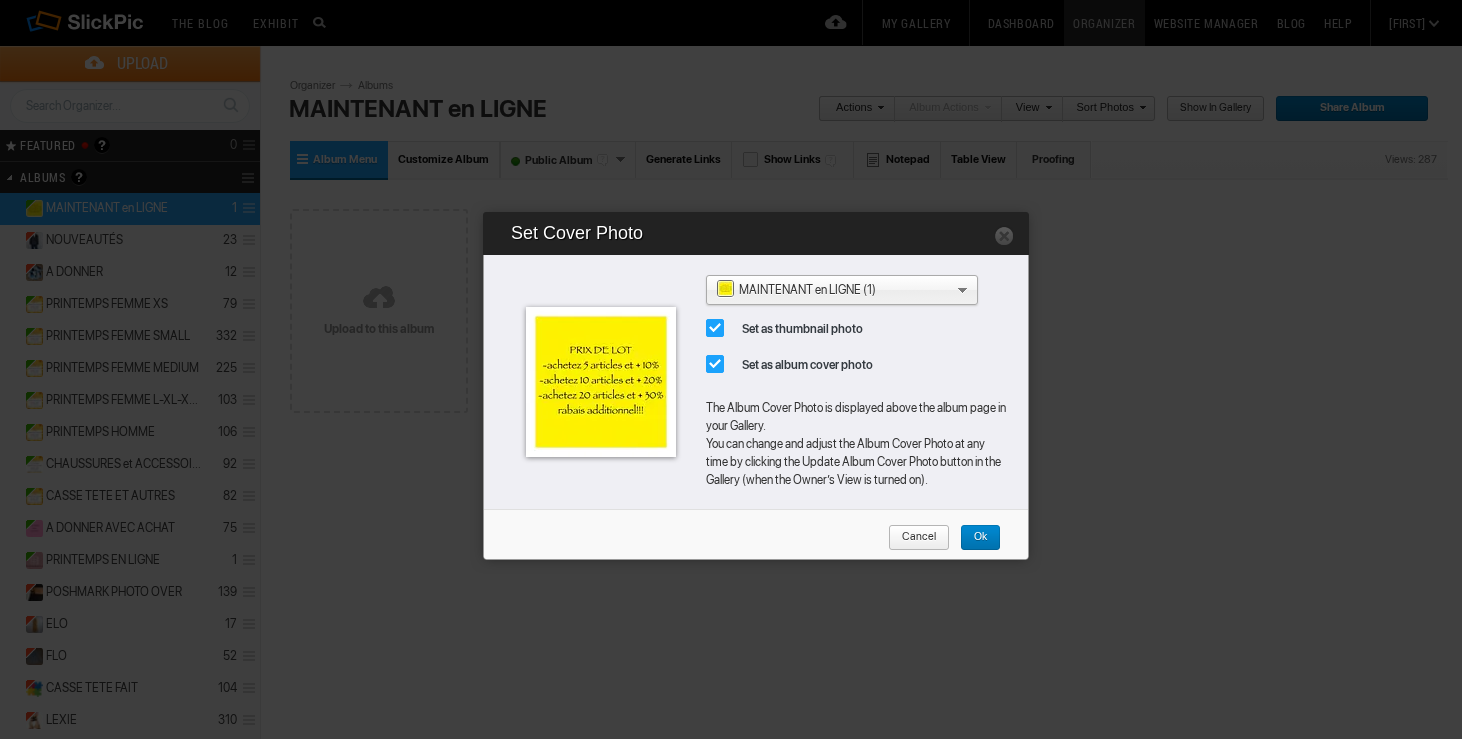 click on "Ok" at bounding box center [973, 538] 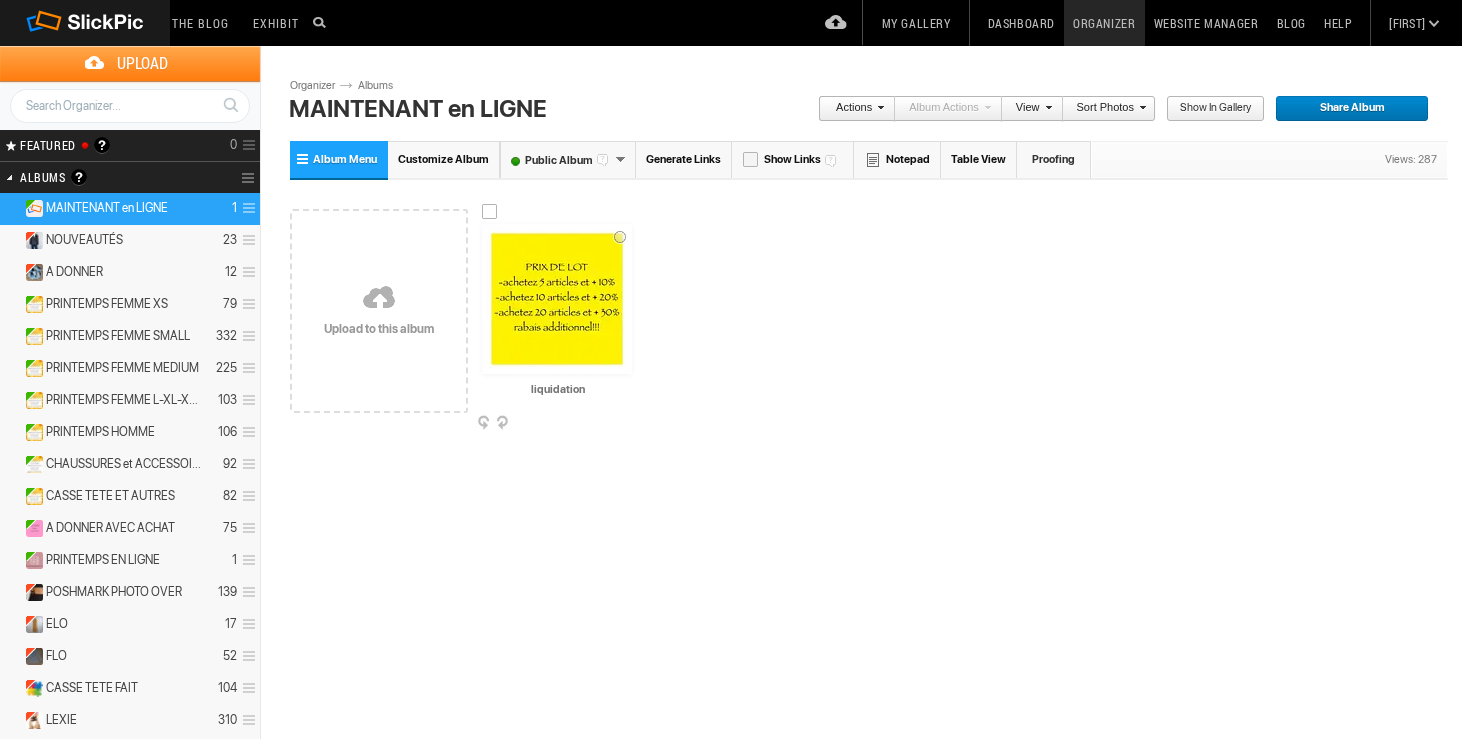 click at bounding box center (490, 212) 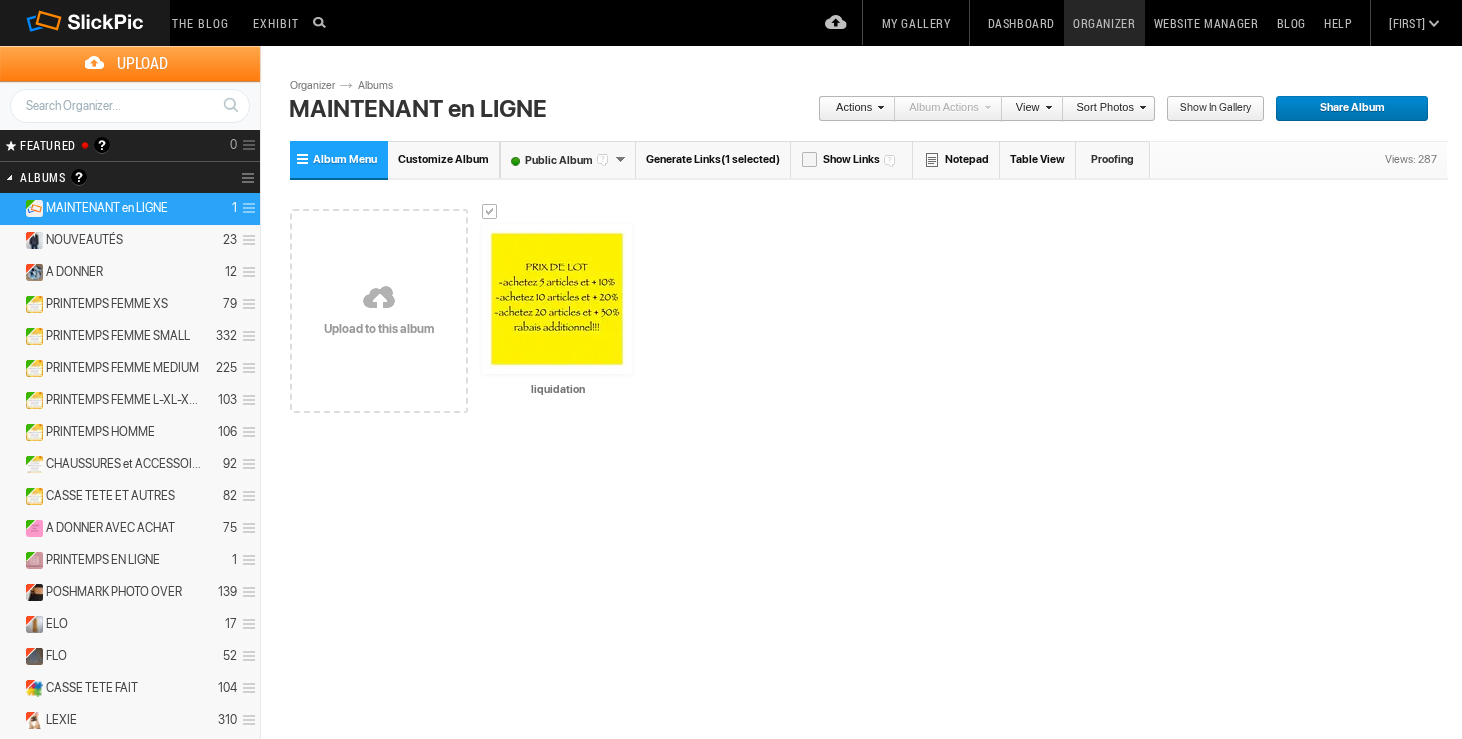 click on "Actions" at bounding box center (851, 109) 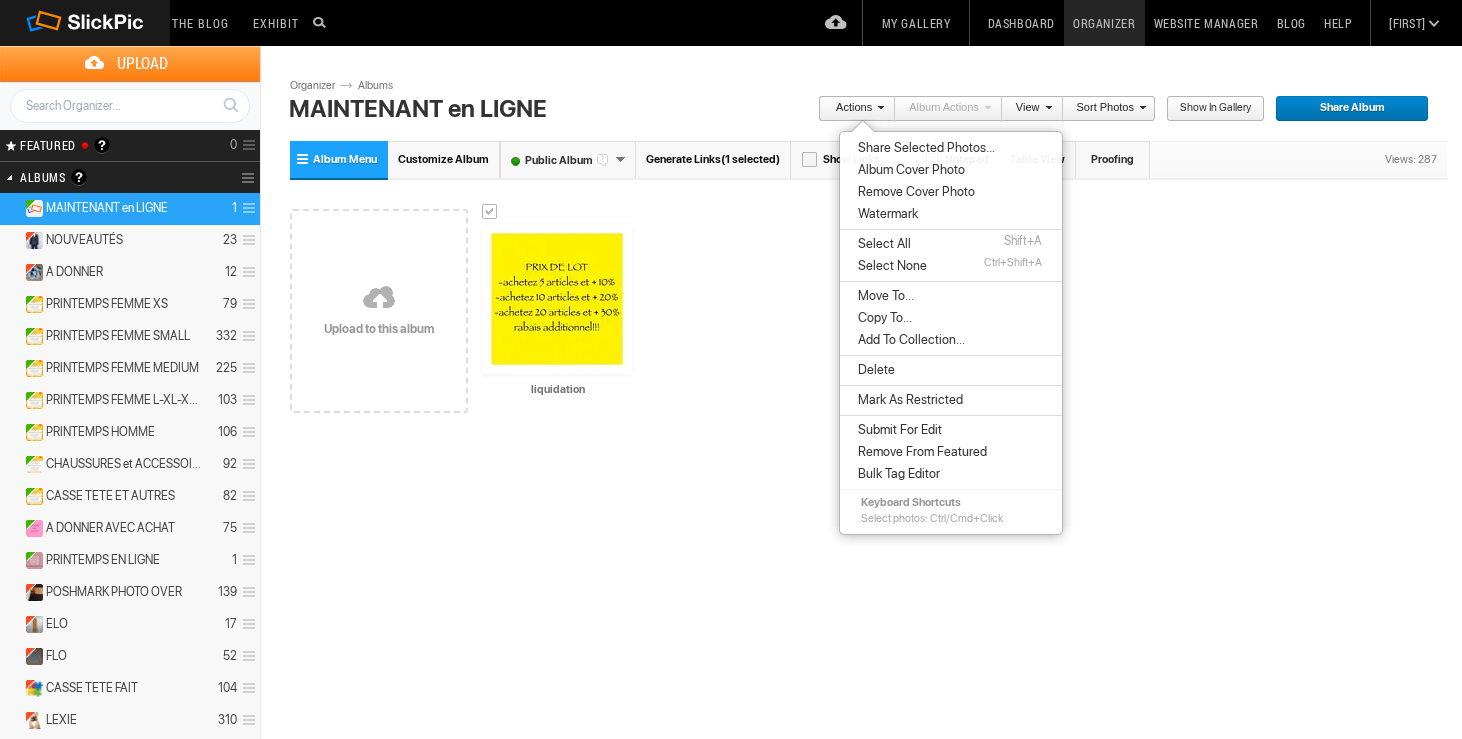 click on "Move To..." at bounding box center (951, 296) 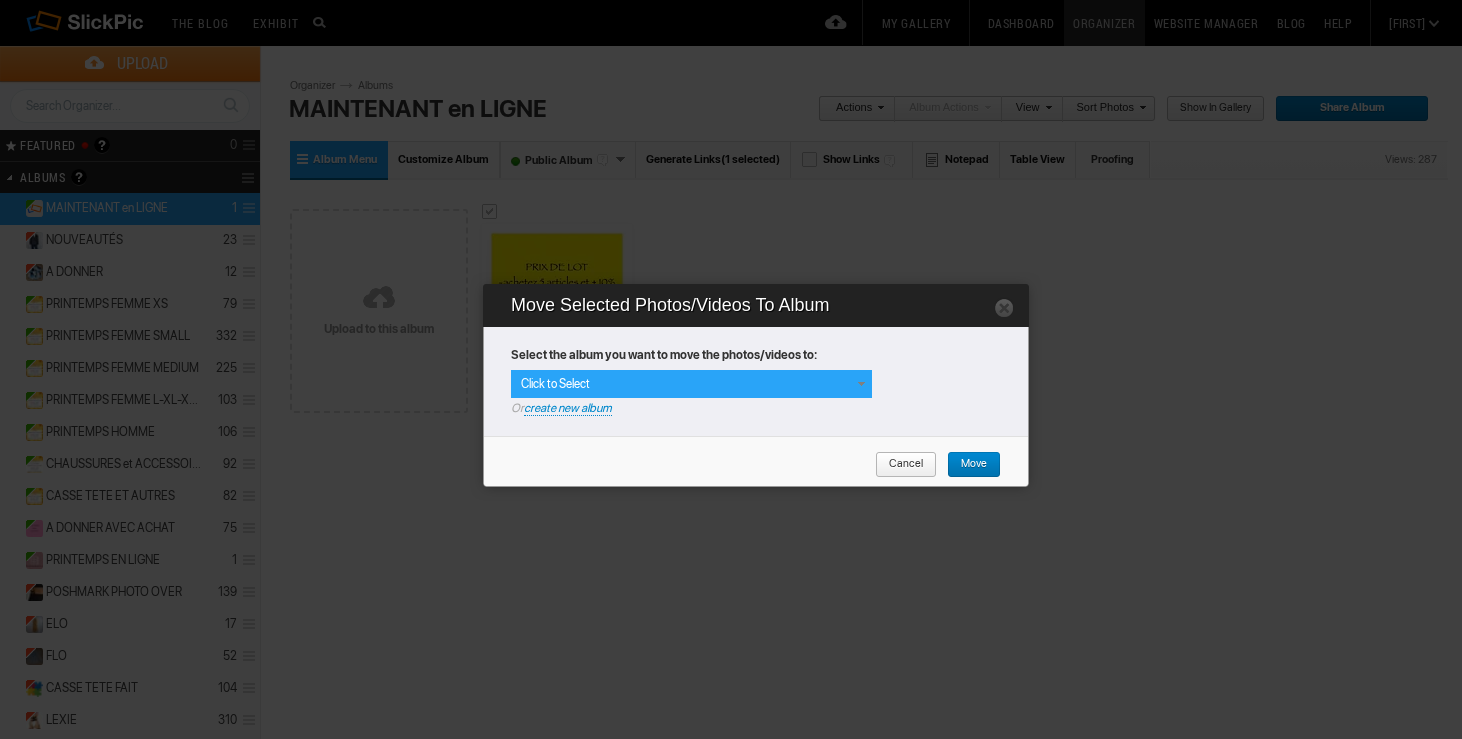 click at bounding box center (861, 384) 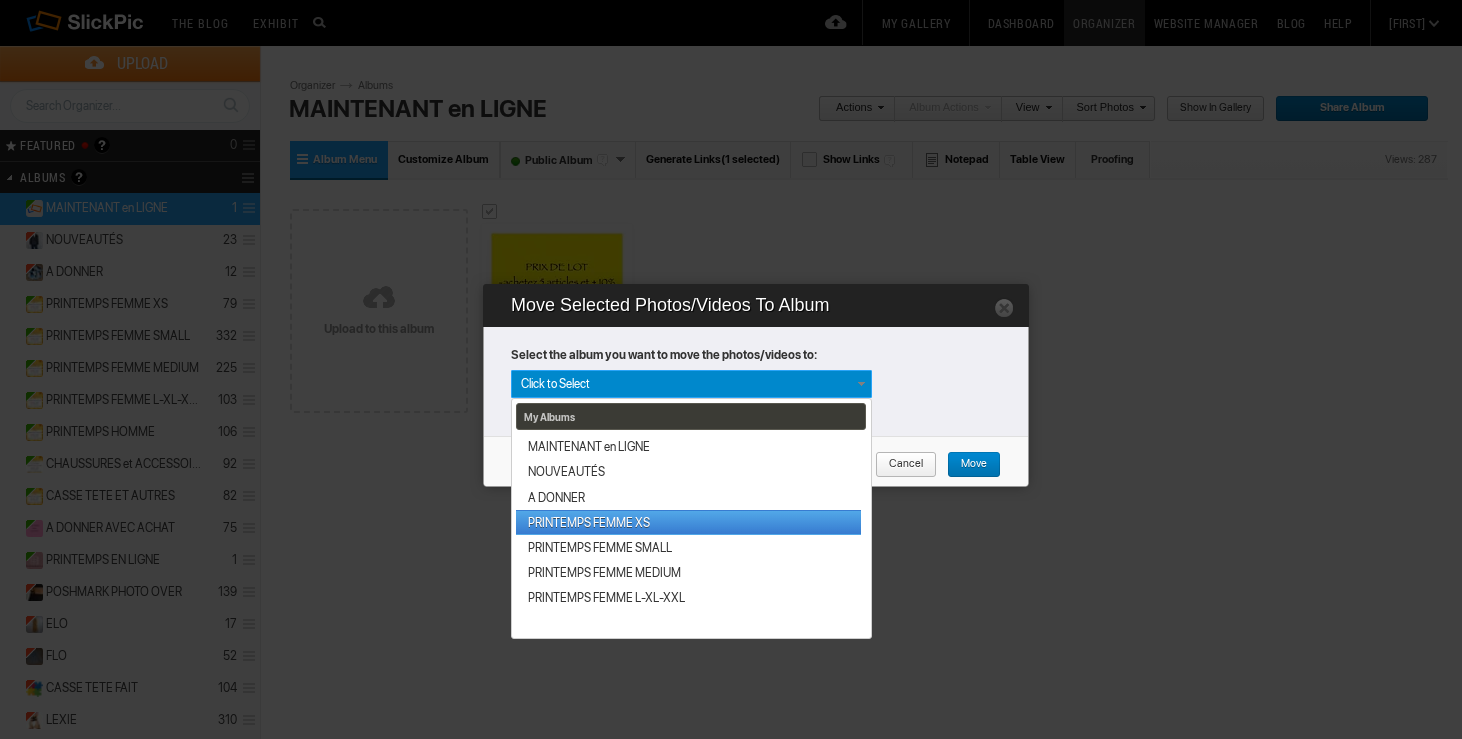 click on "PRINTEMPS FEMME XS" at bounding box center [688, 522] 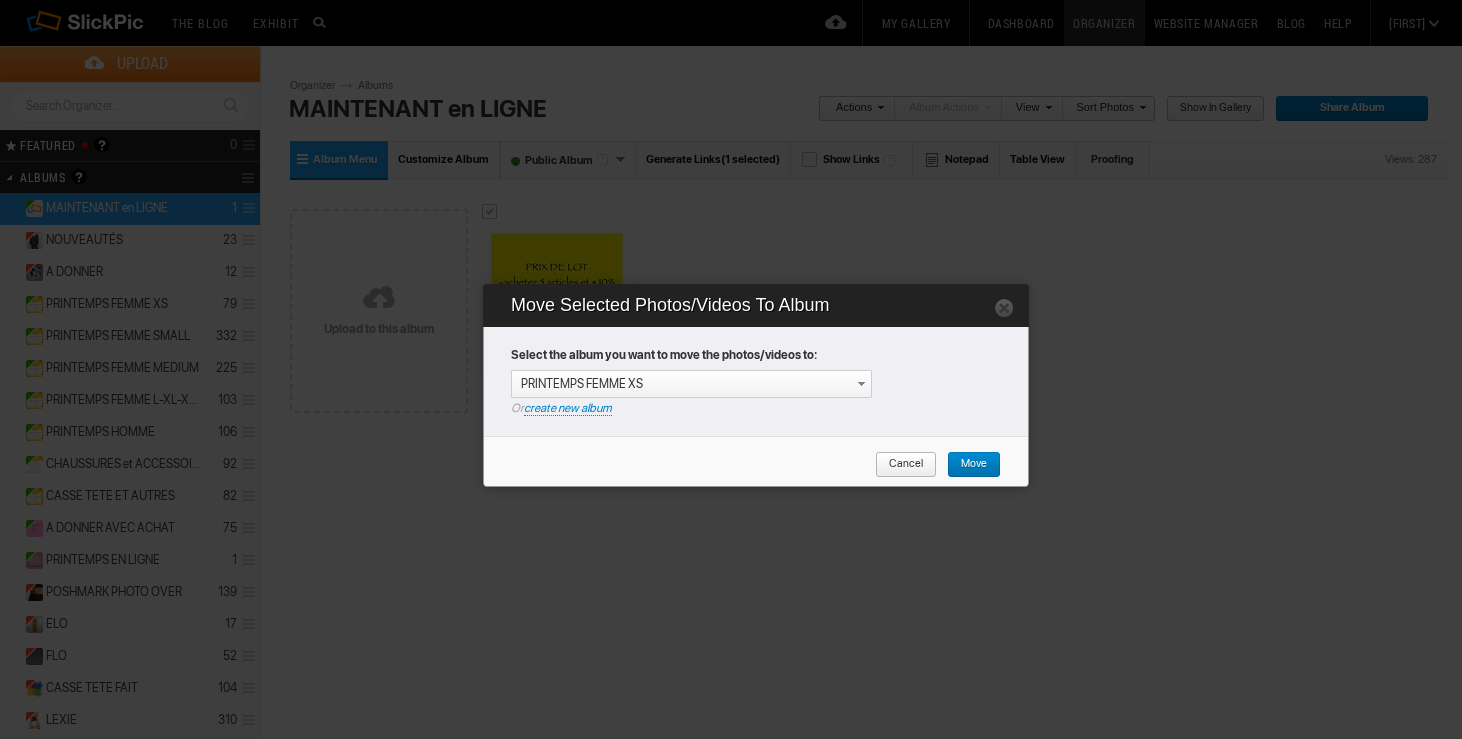 click on "Move" at bounding box center (974, 465) 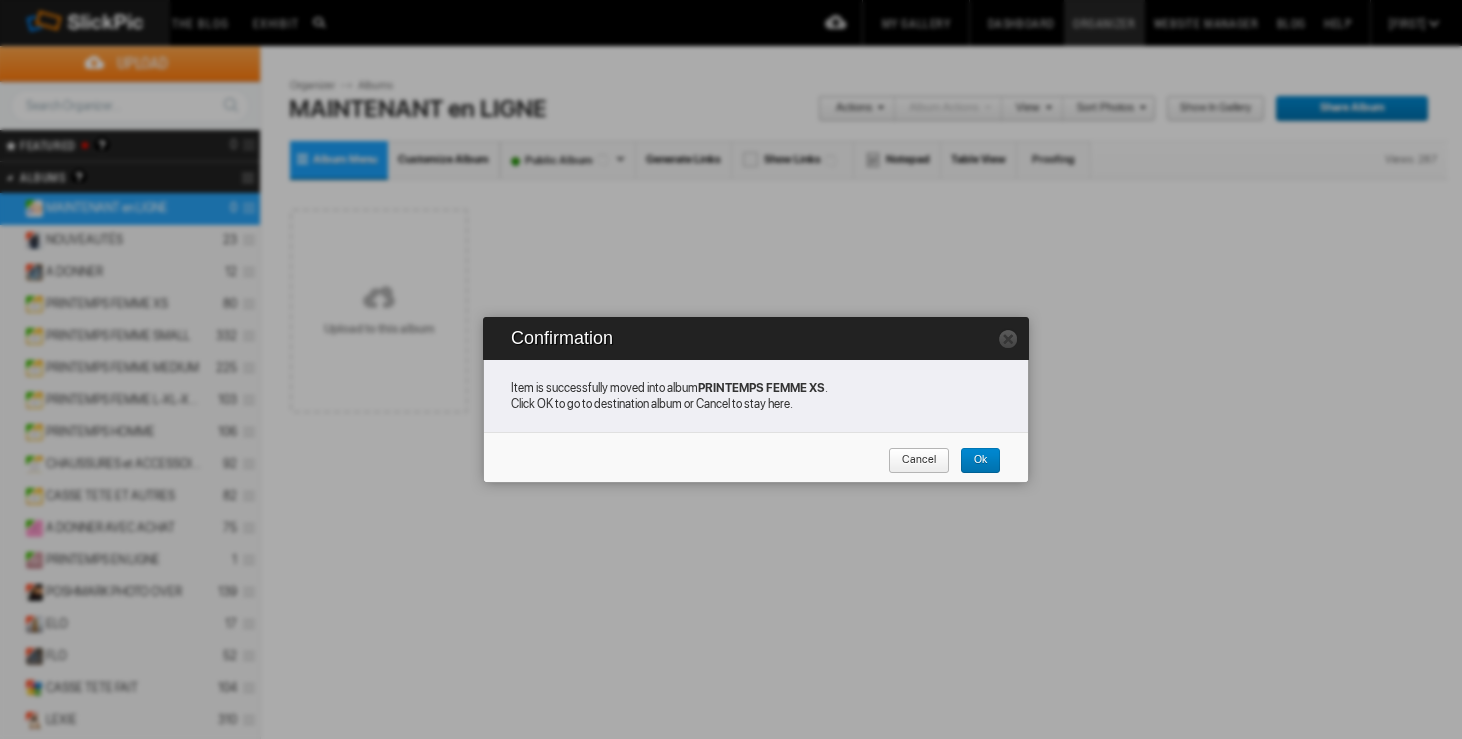 click on "Cancel" at bounding box center (912, 461) 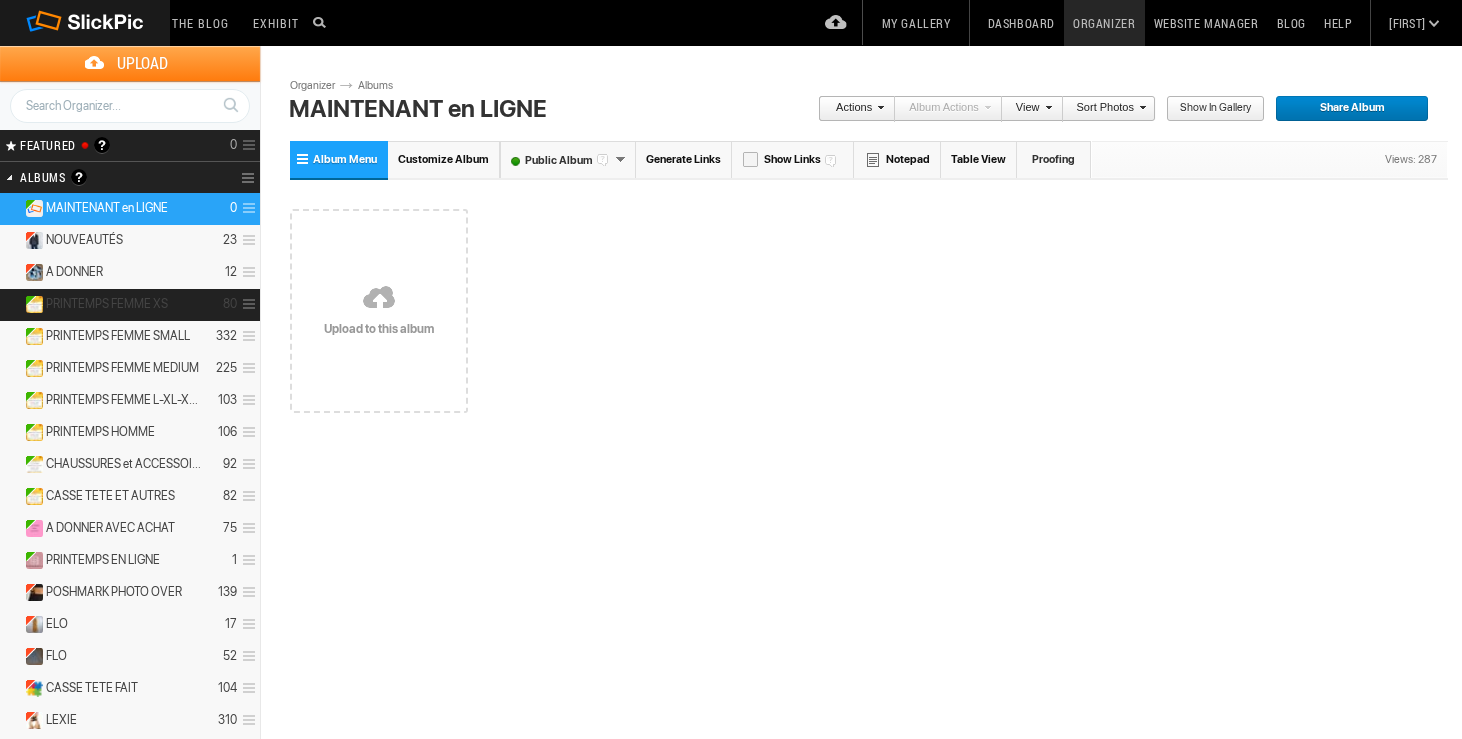 click on "PRINTEMPS FEMME XS" at bounding box center [107, 304] 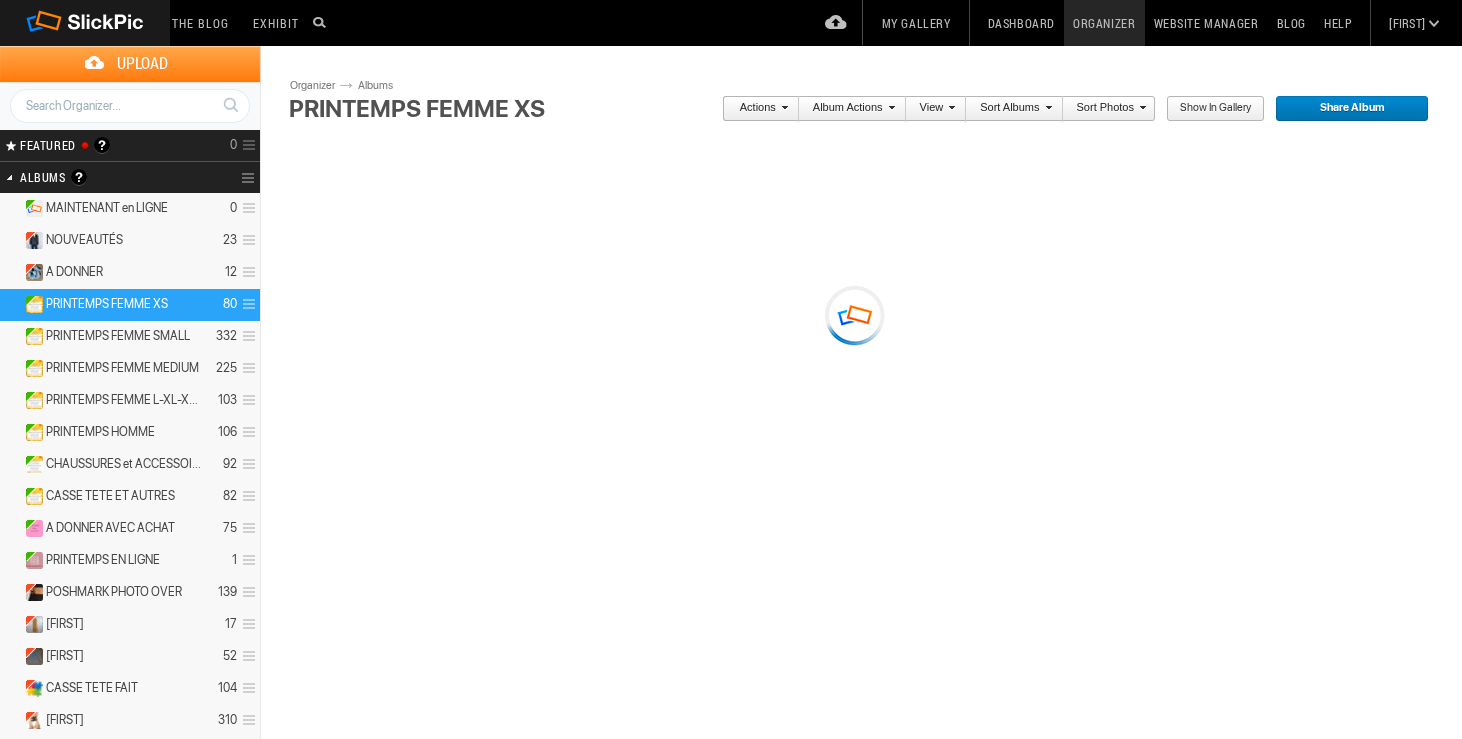 scroll, scrollTop: 0, scrollLeft: 0, axis: both 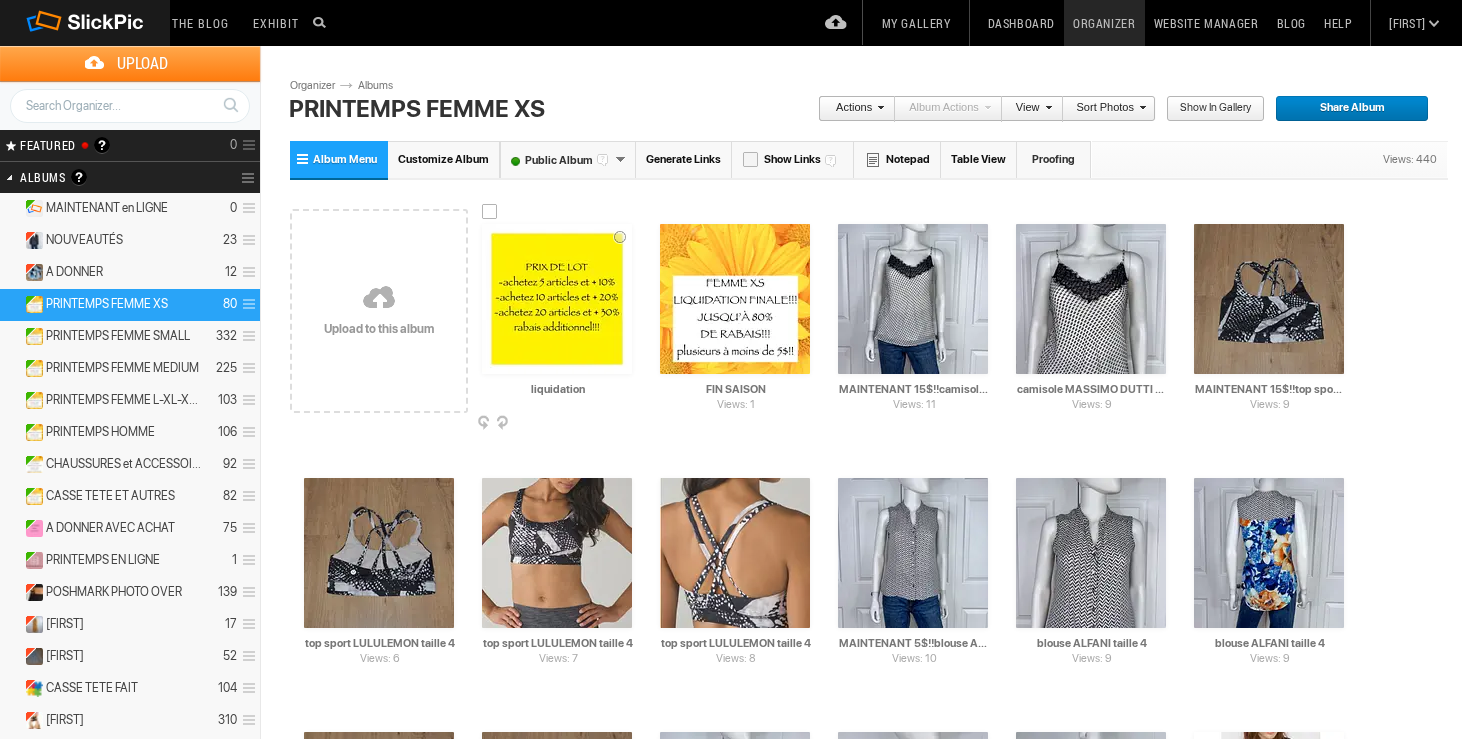 click at bounding box center (490, 212) 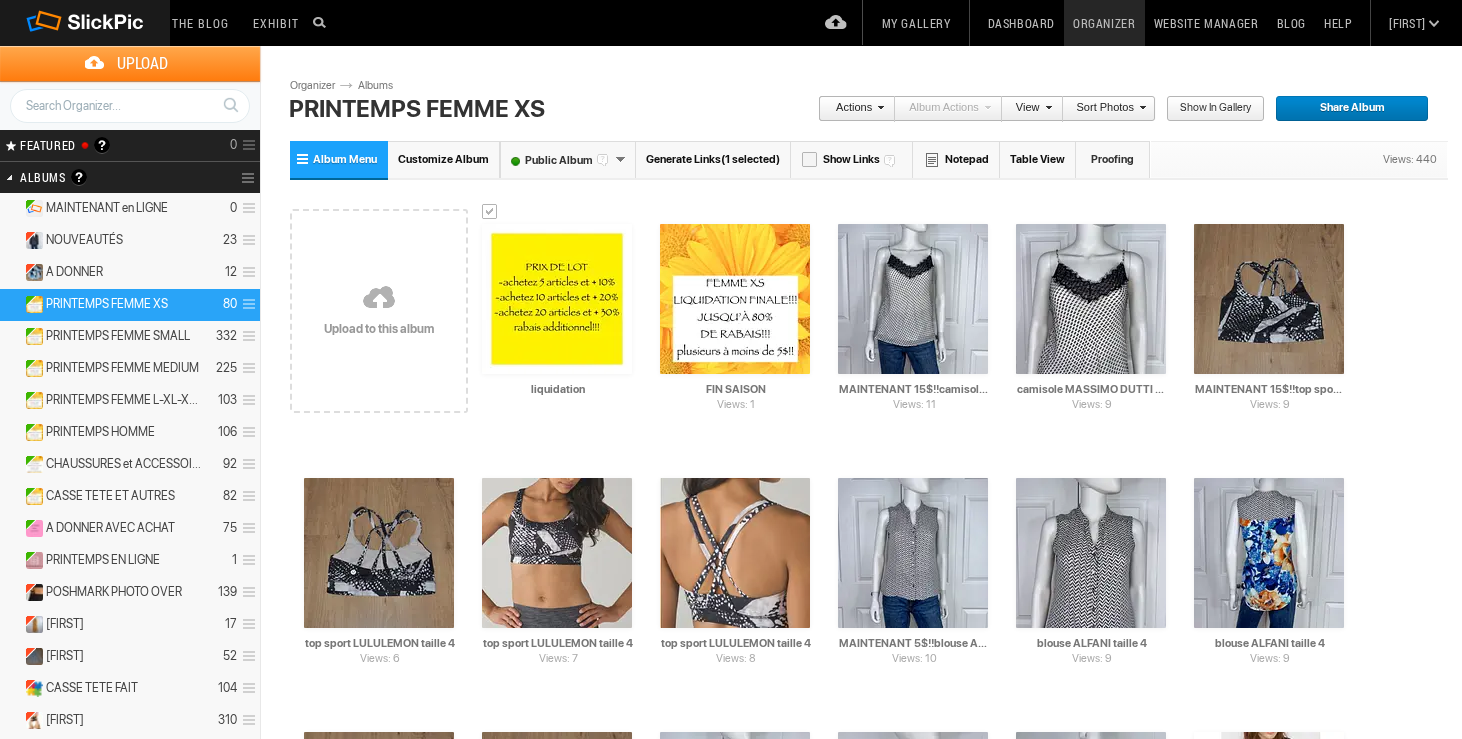 click at bounding box center [878, 107] 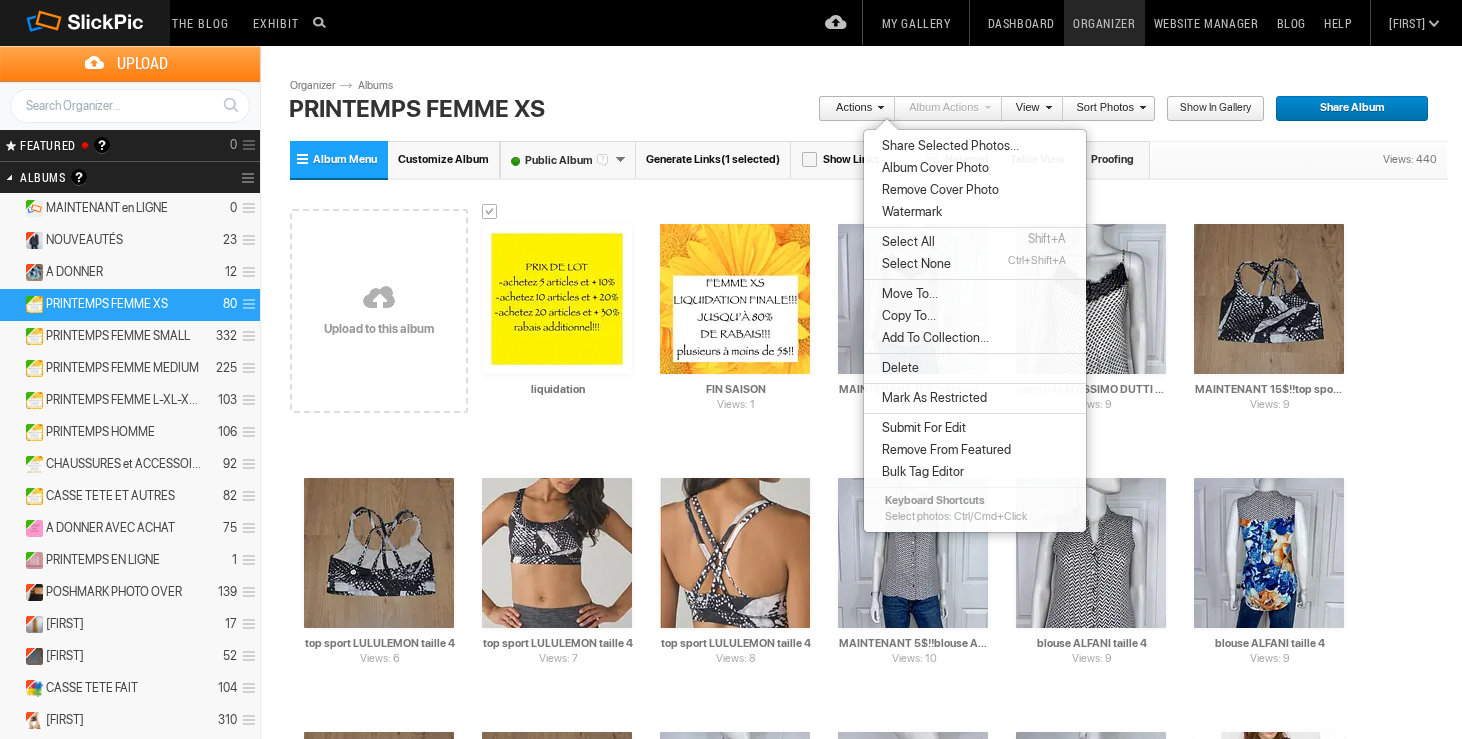 click on "Copy To..." at bounding box center [906, 316] 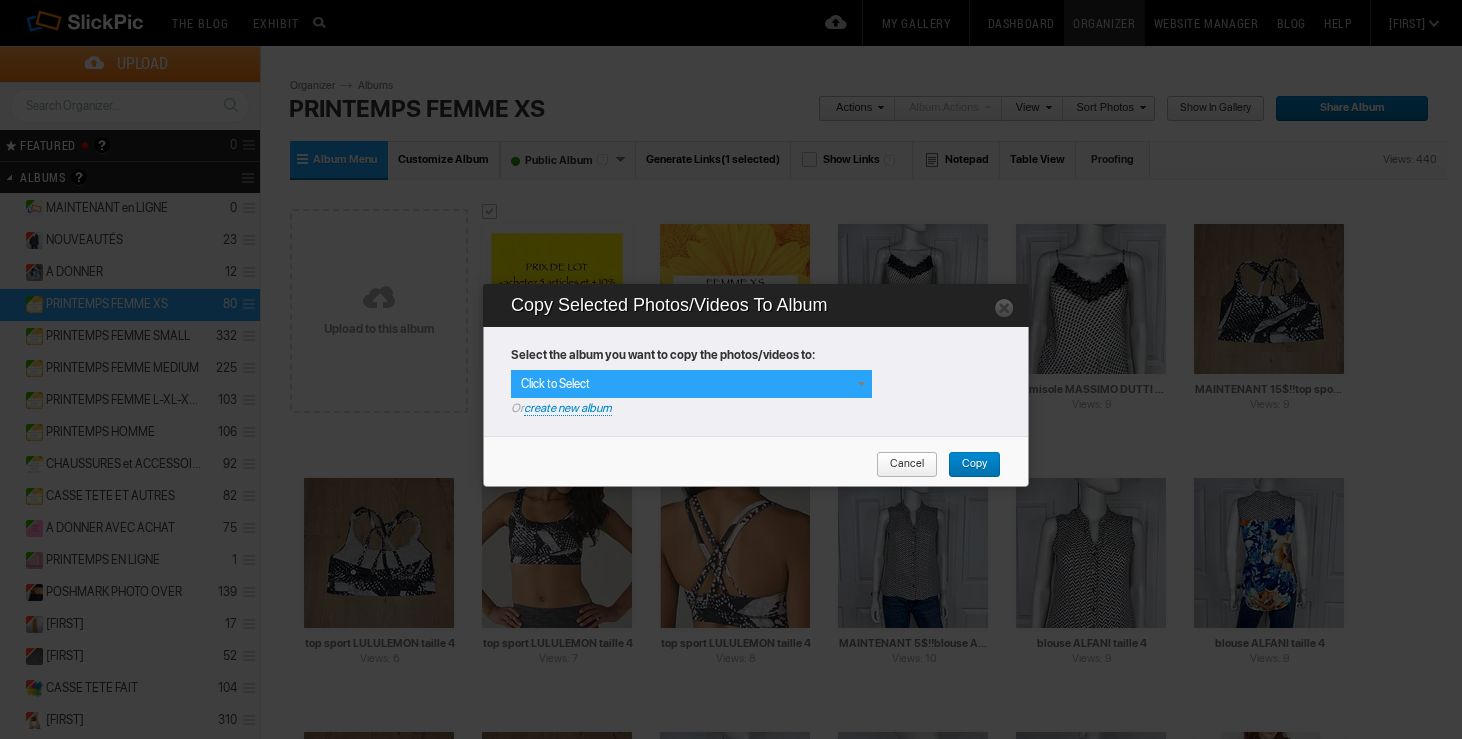click at bounding box center [861, 384] 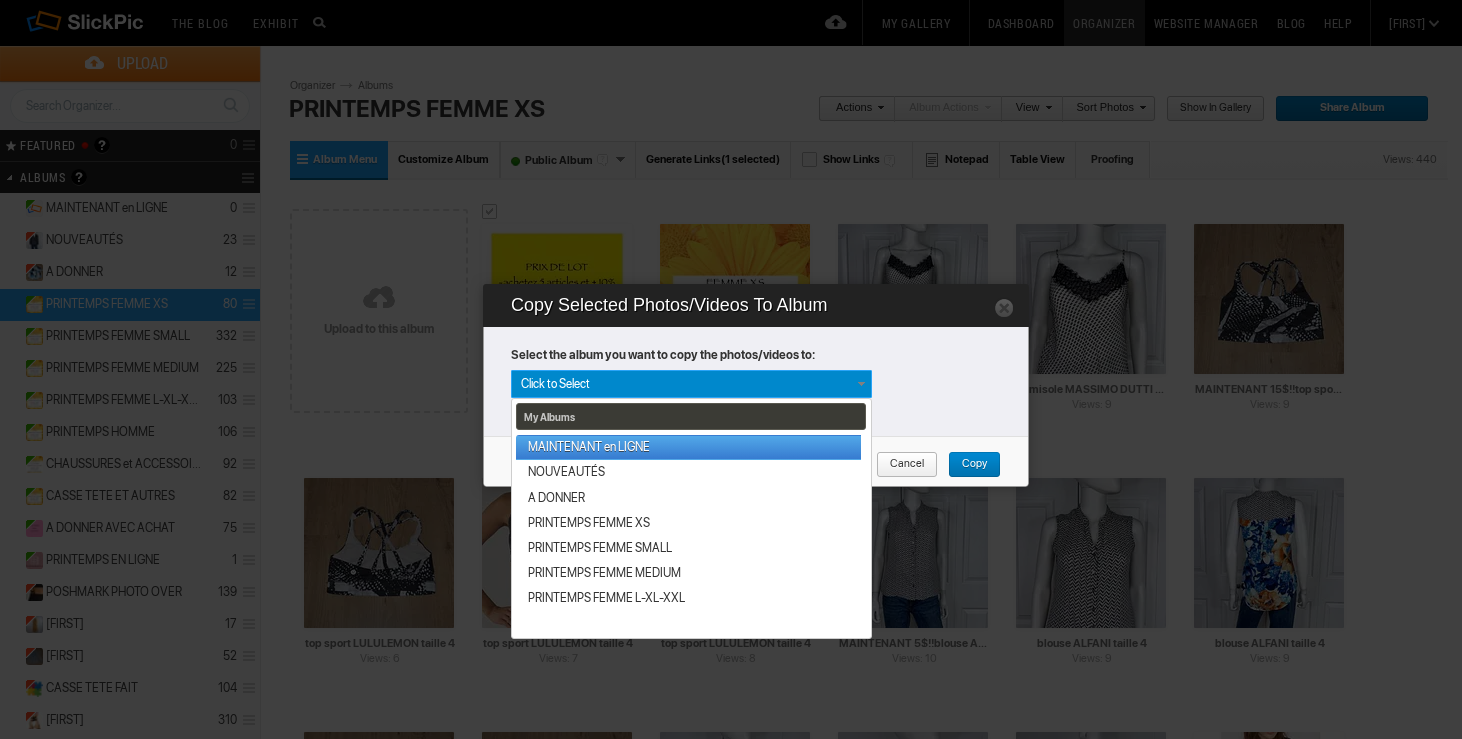 click on "MAINTENANT en LIGNE" at bounding box center (688, 447) 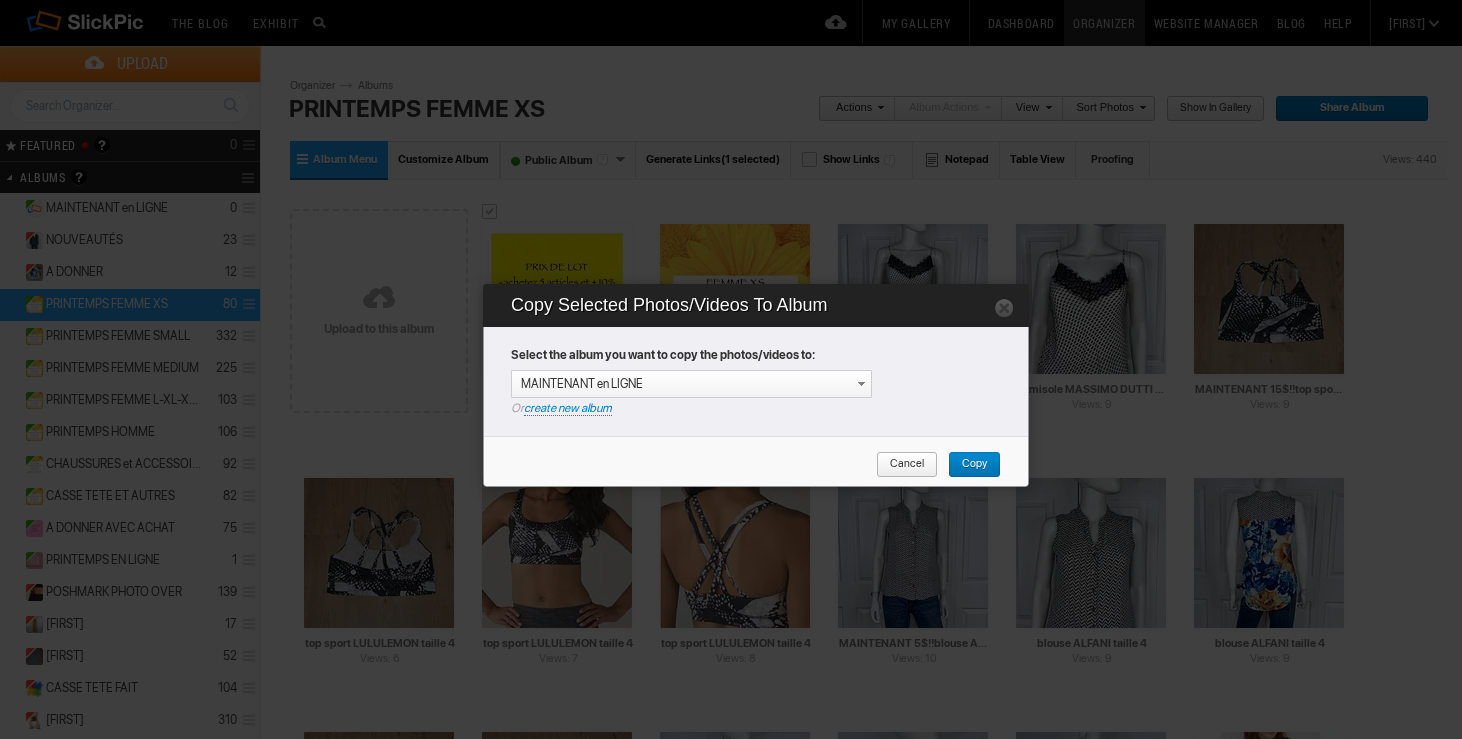 click on "Copy" at bounding box center (974, 465) 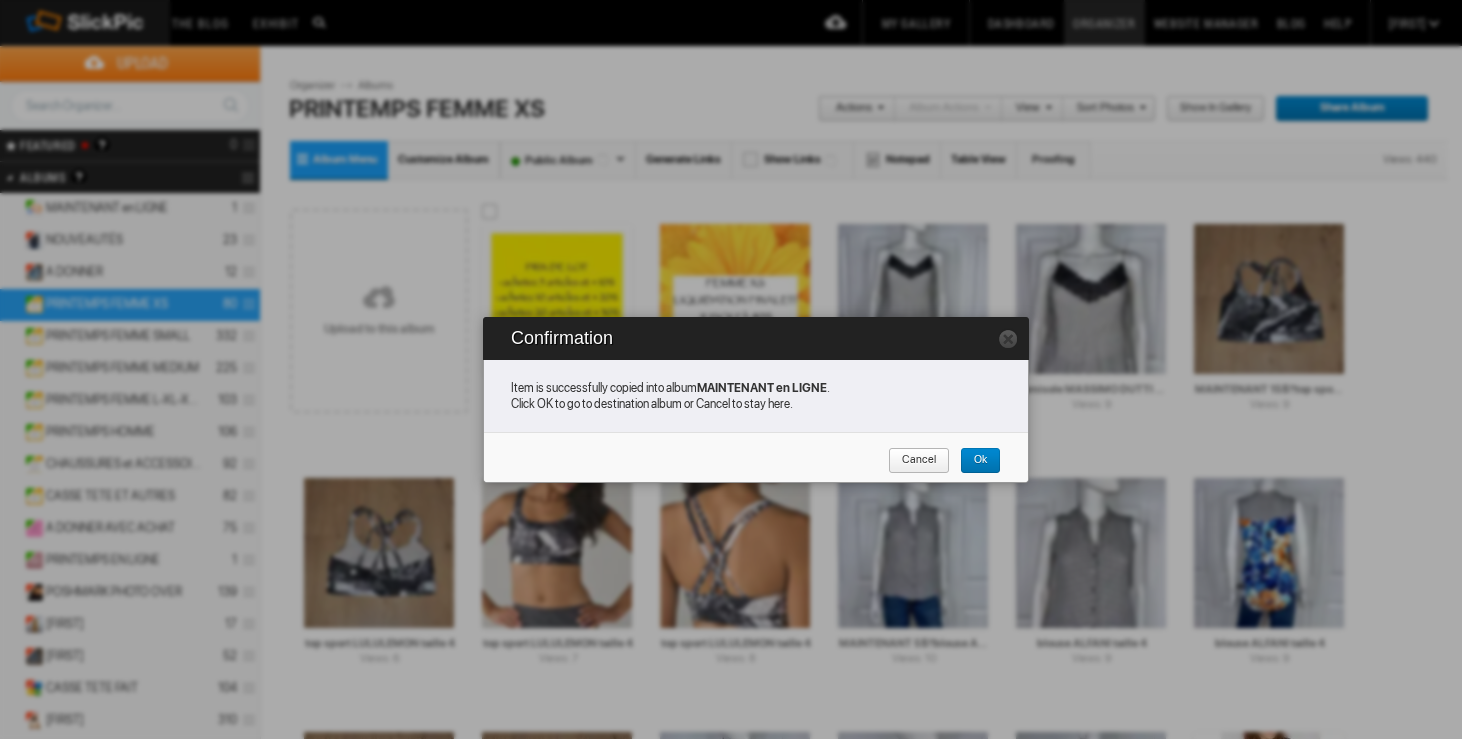 click on "Cancel" at bounding box center (912, 461) 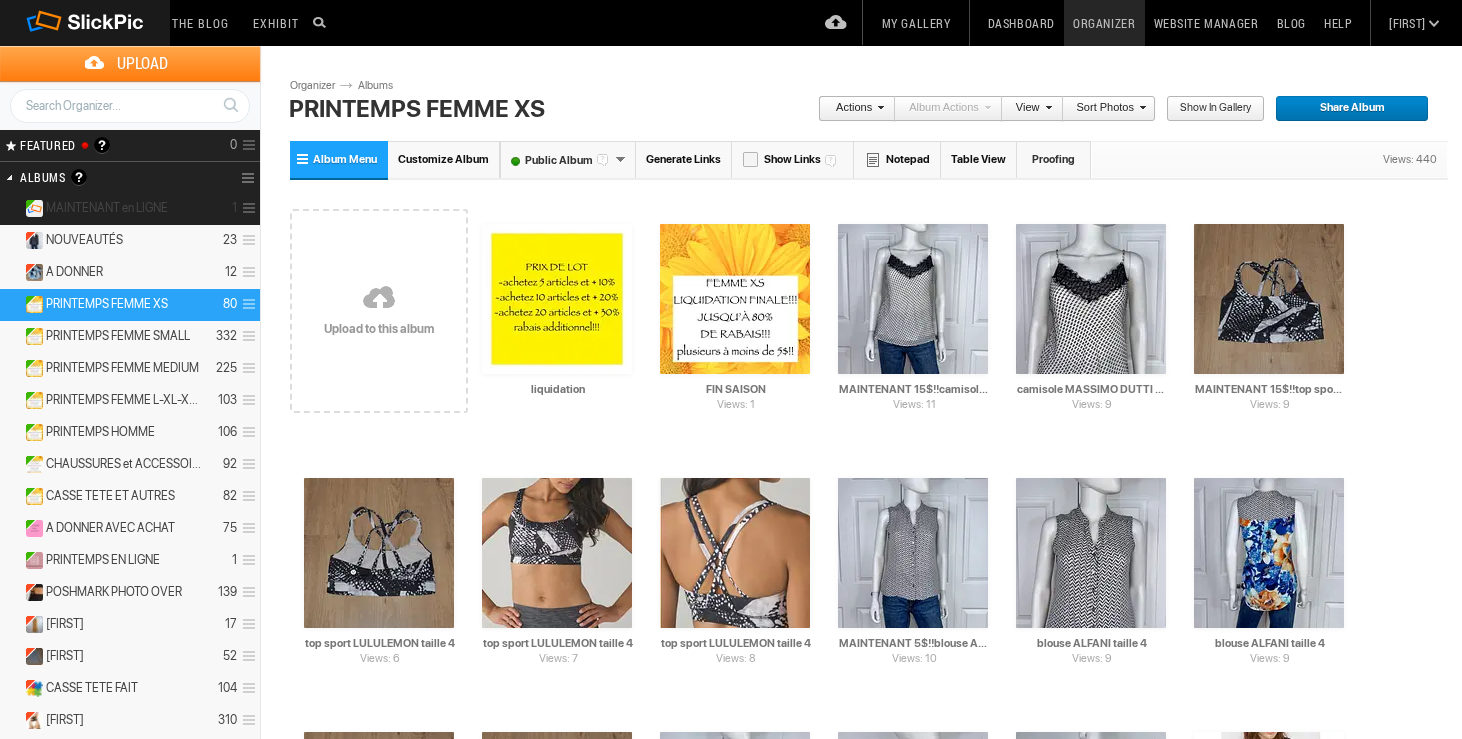 click on "MAINTENANT en LIGNE" at bounding box center [107, 208] 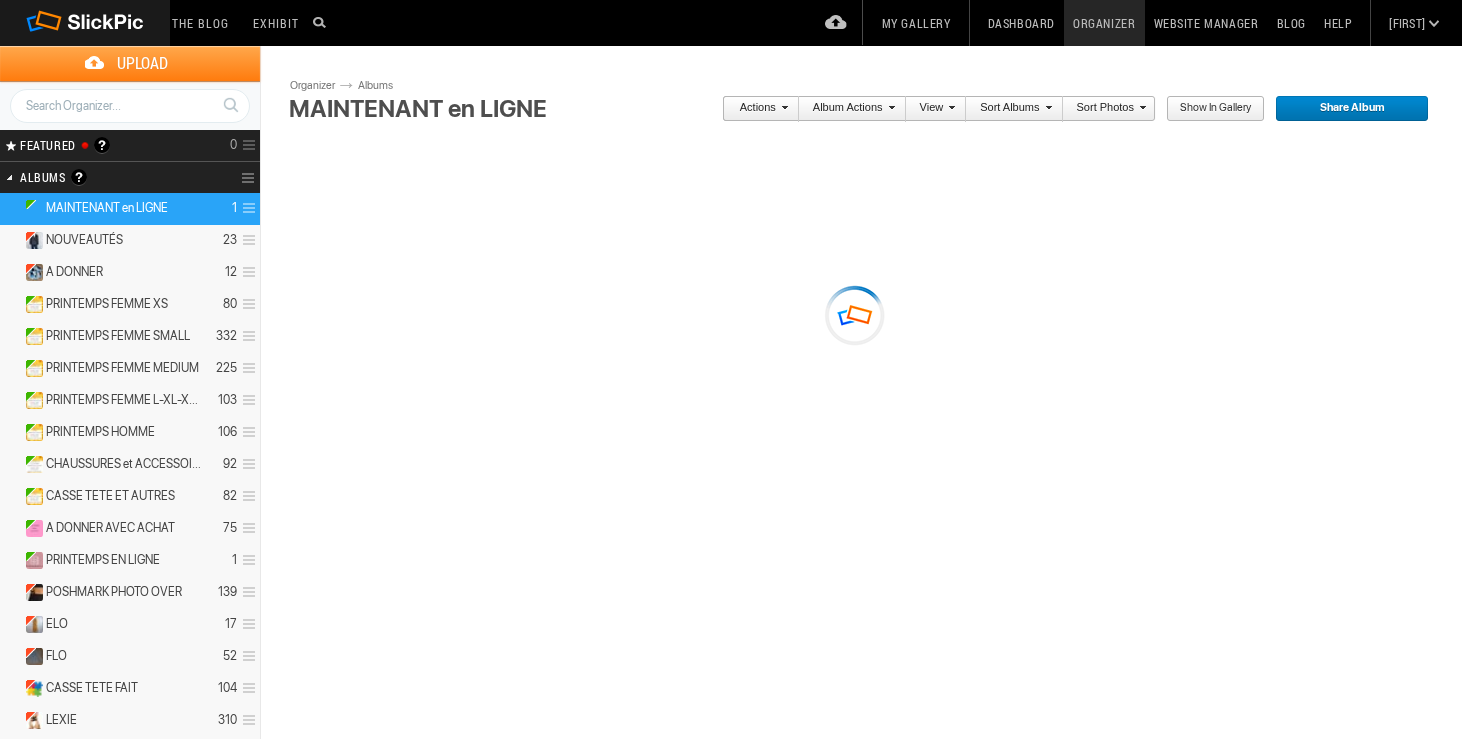 scroll, scrollTop: 0, scrollLeft: 0, axis: both 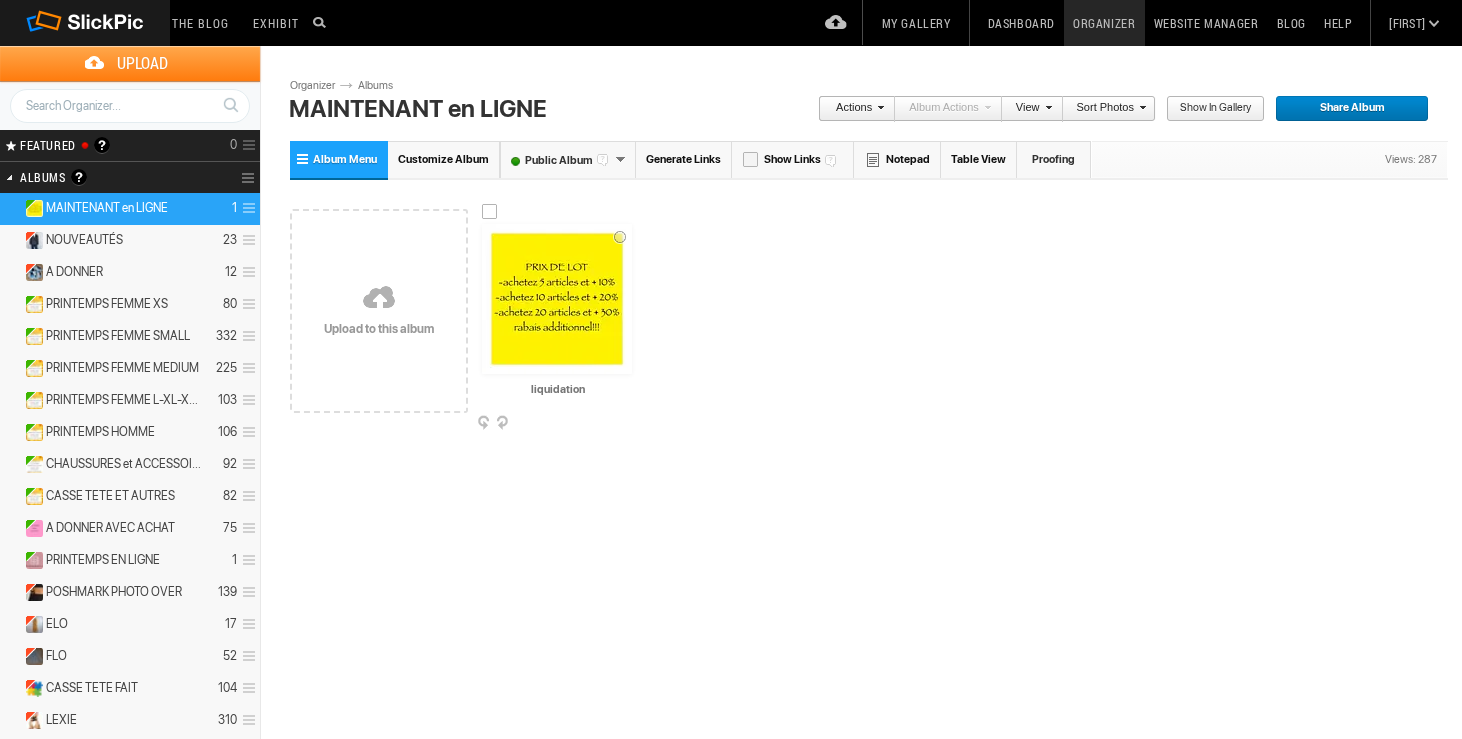click at bounding box center (630, 424) 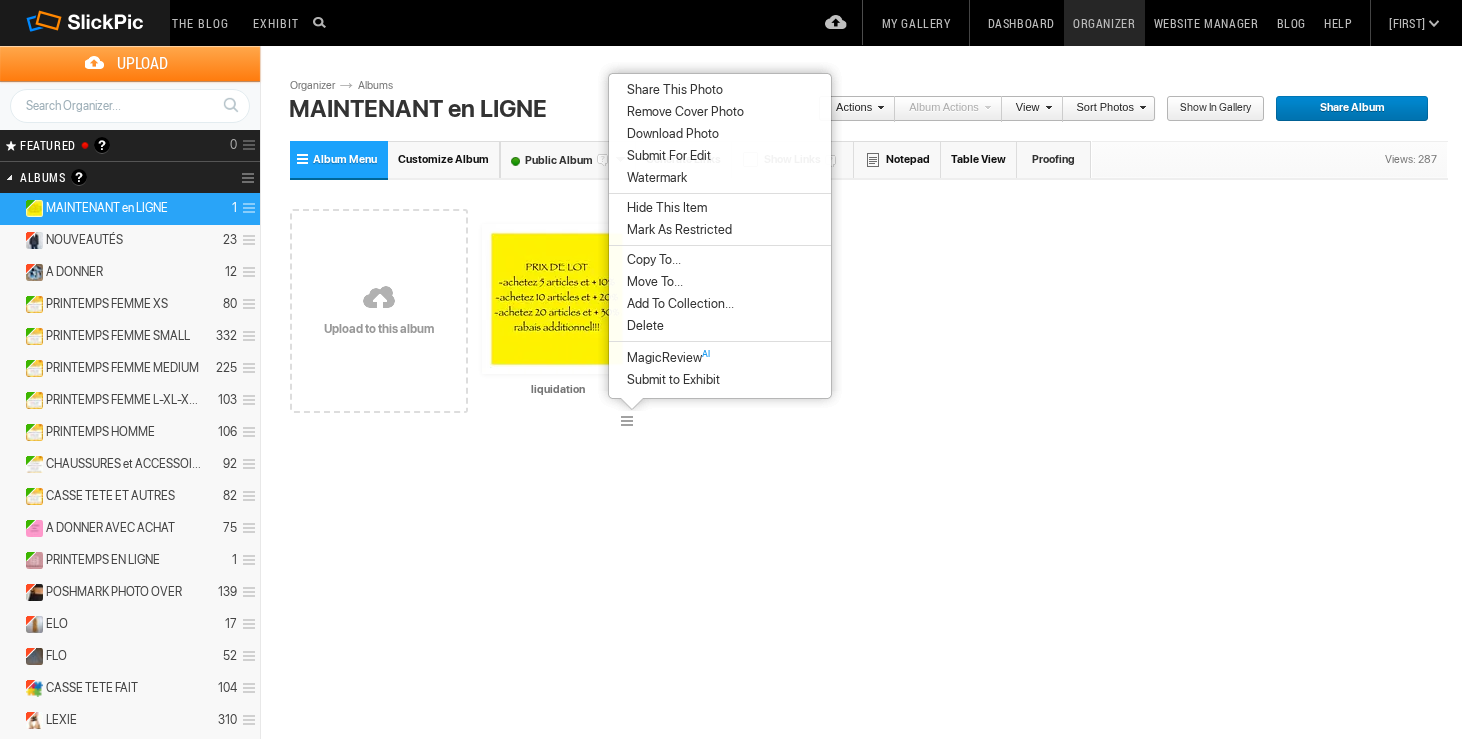 click on "Remove Cover Photo" at bounding box center [682, 112] 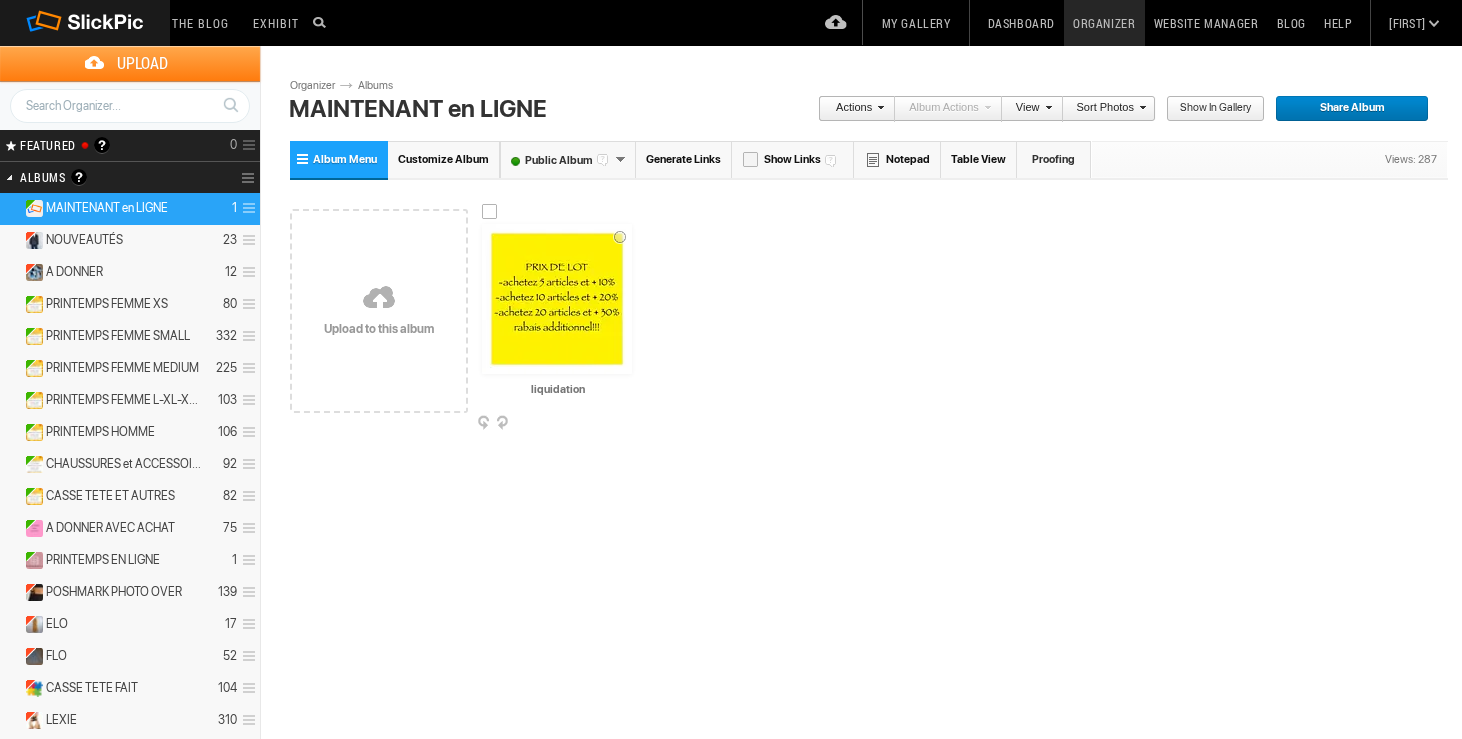 click at bounding box center [630, 424] 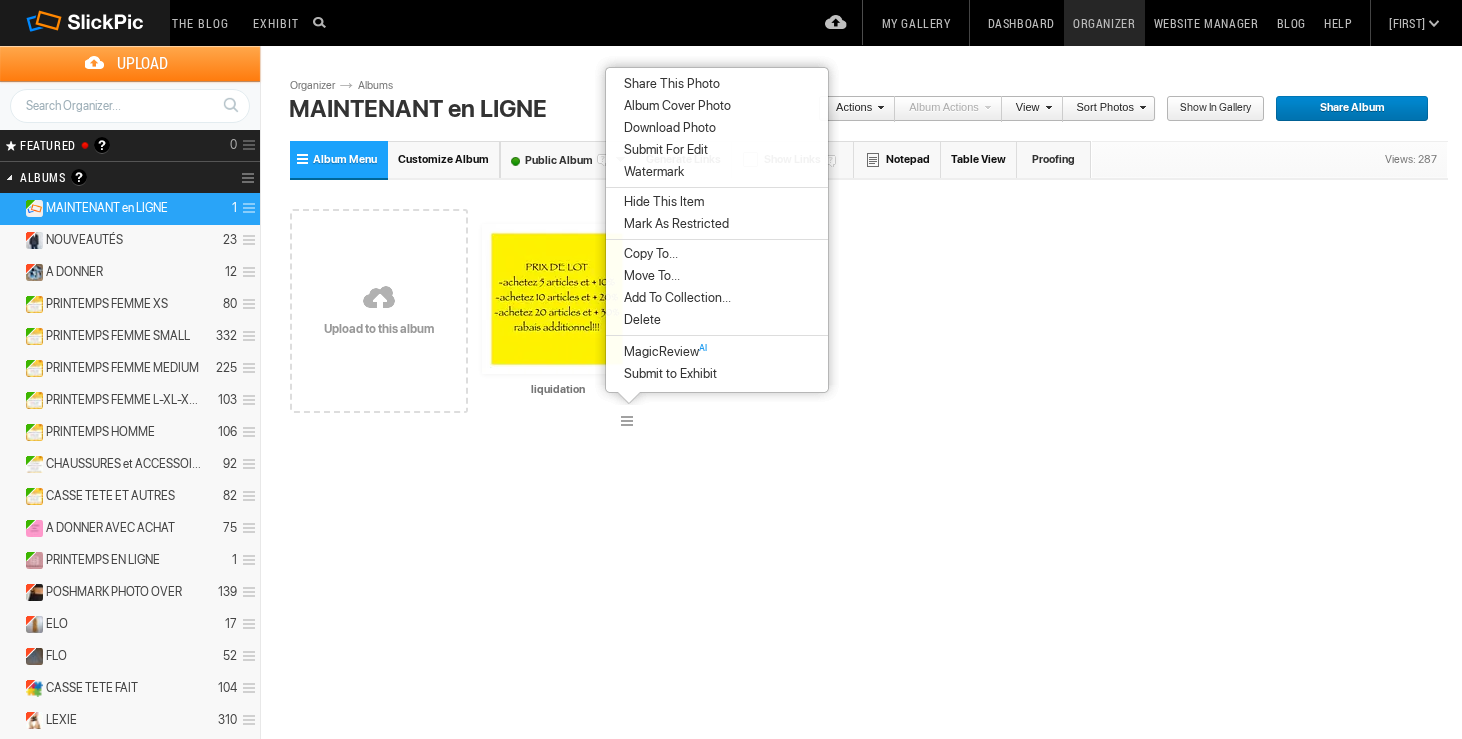 click on "Album Cover Photo" at bounding box center [674, 106] 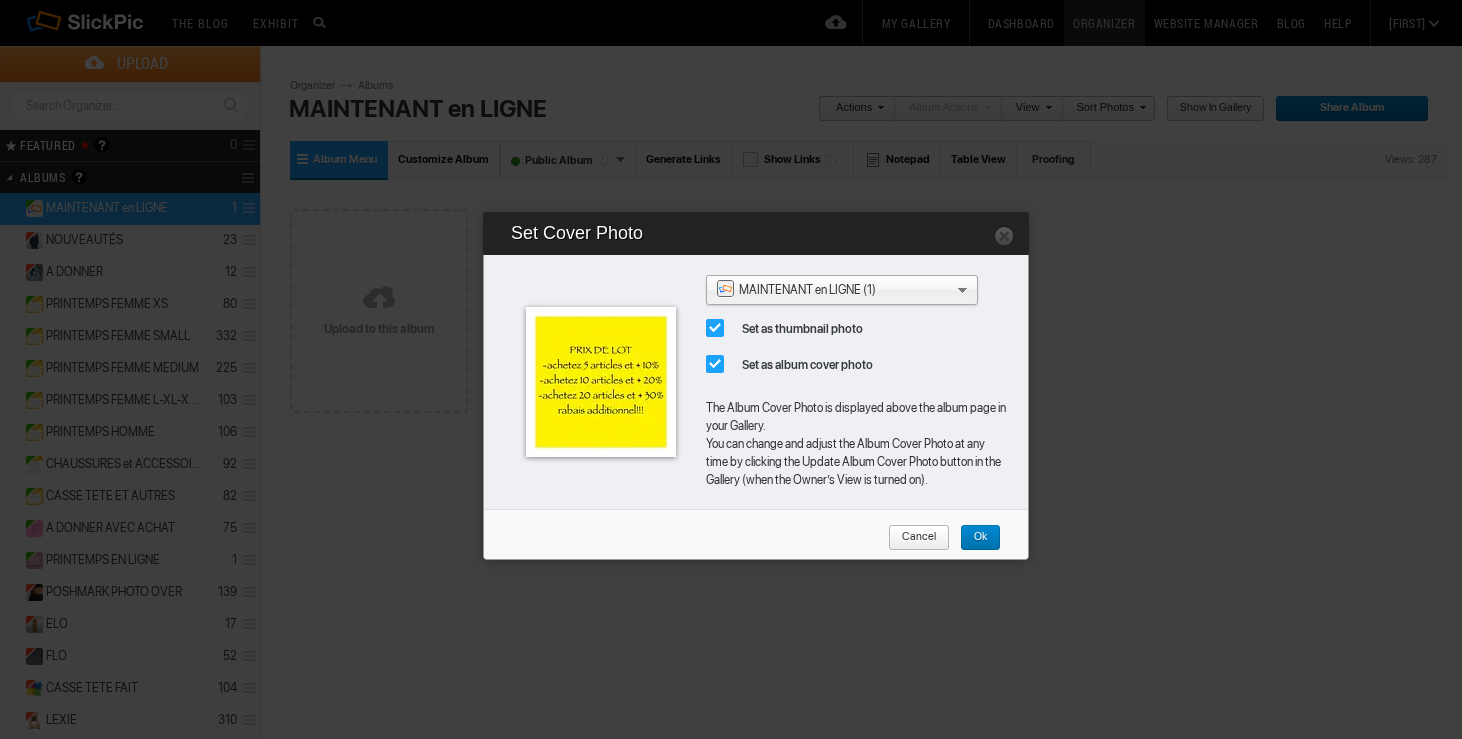 click on "Ok" at bounding box center (973, 538) 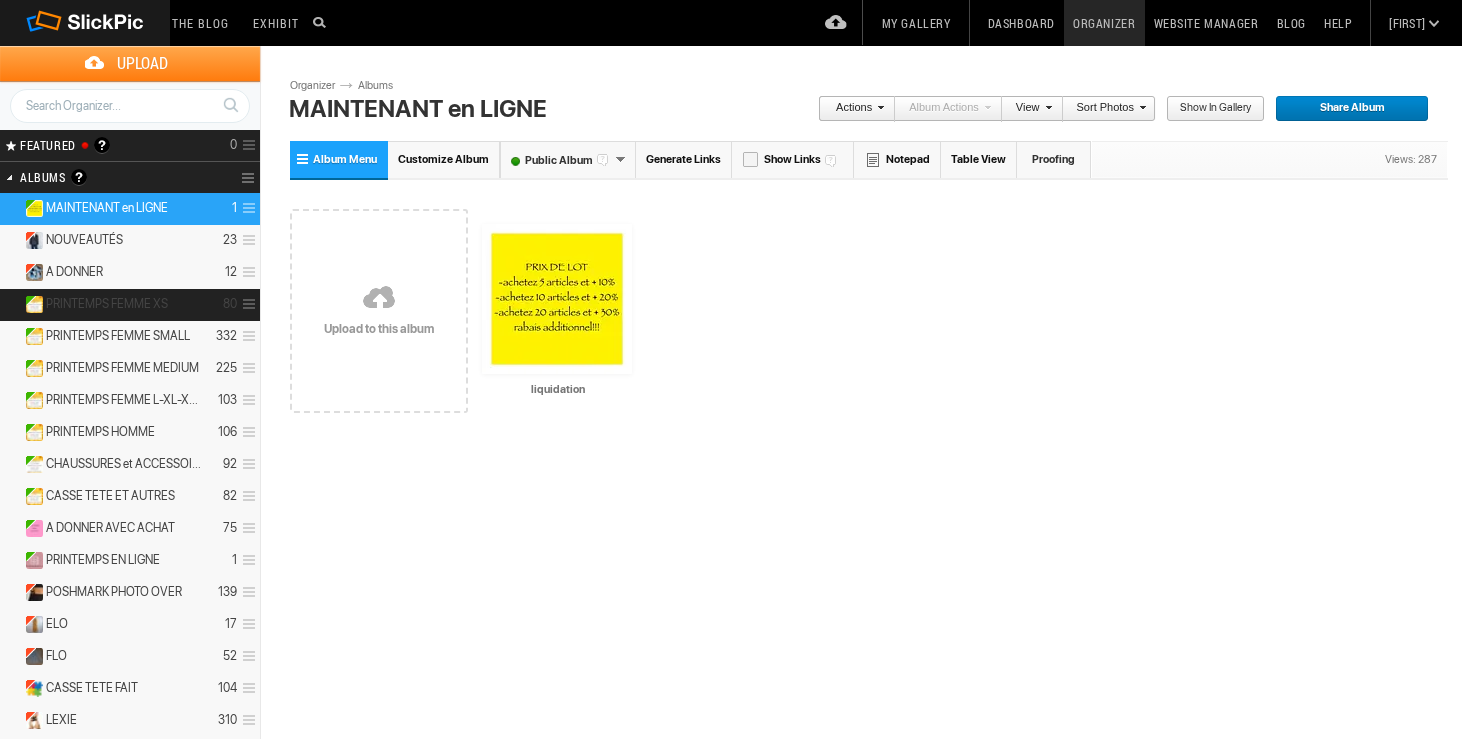 click on "PRINTEMPS FEMME XS
80" at bounding box center [130, 305] 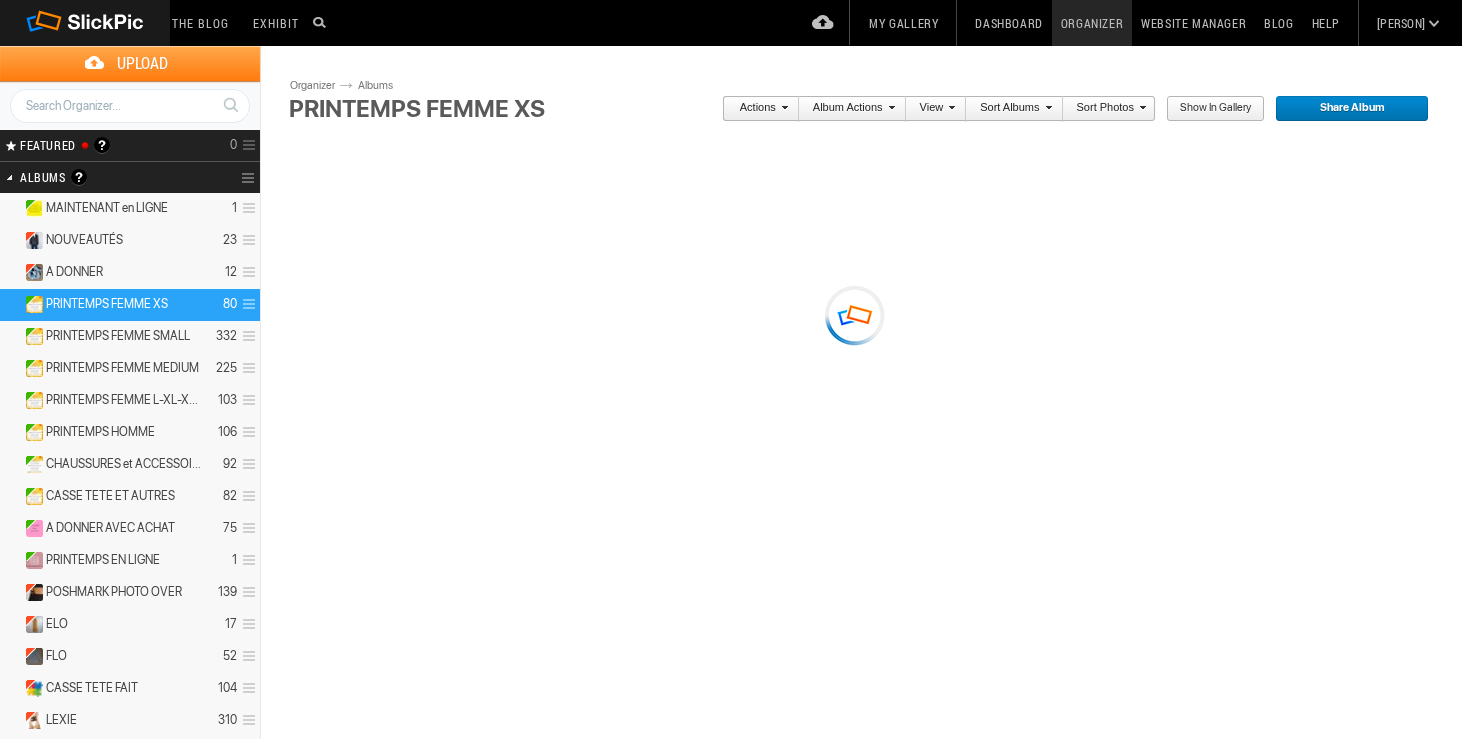scroll, scrollTop: 0, scrollLeft: 0, axis: both 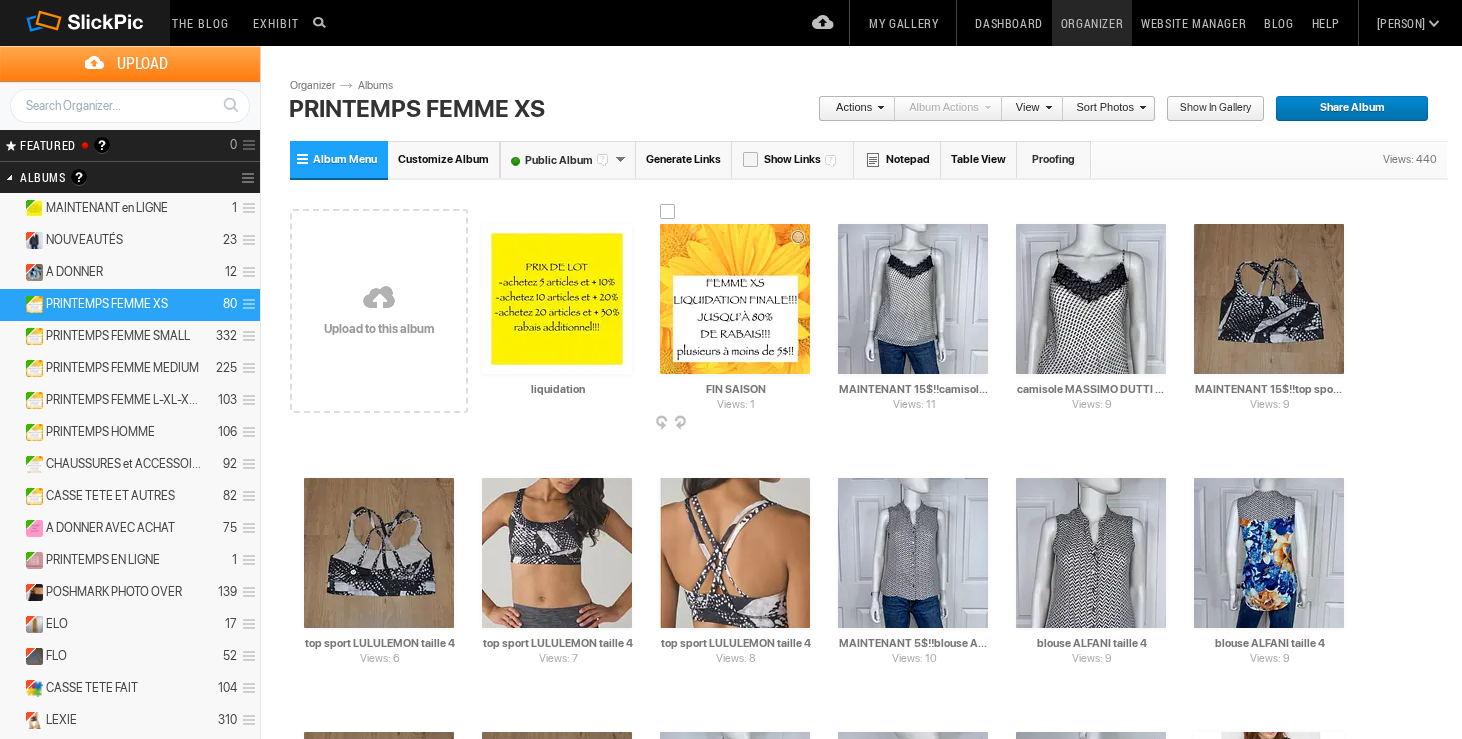 click at bounding box center (808, 424) 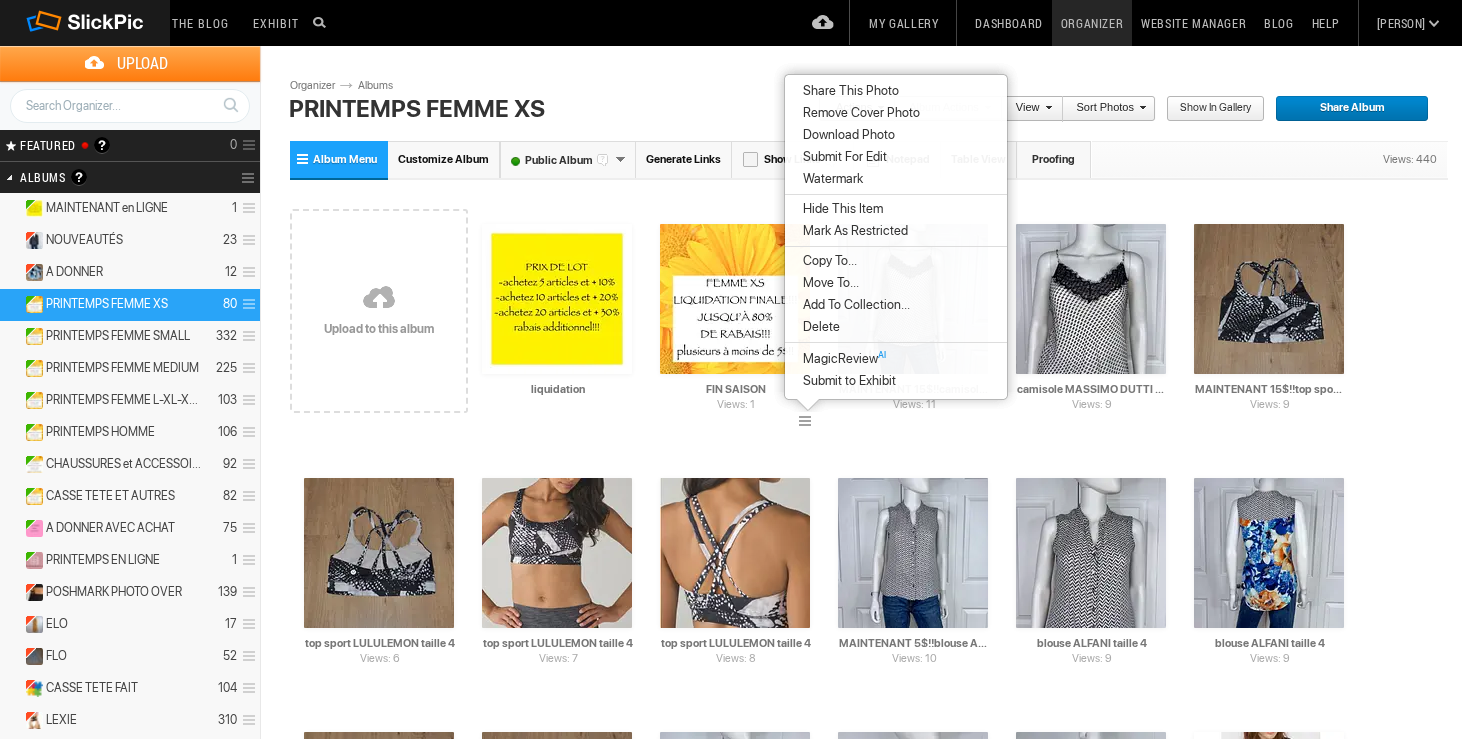 click on "Delete" at bounding box center (818, 327) 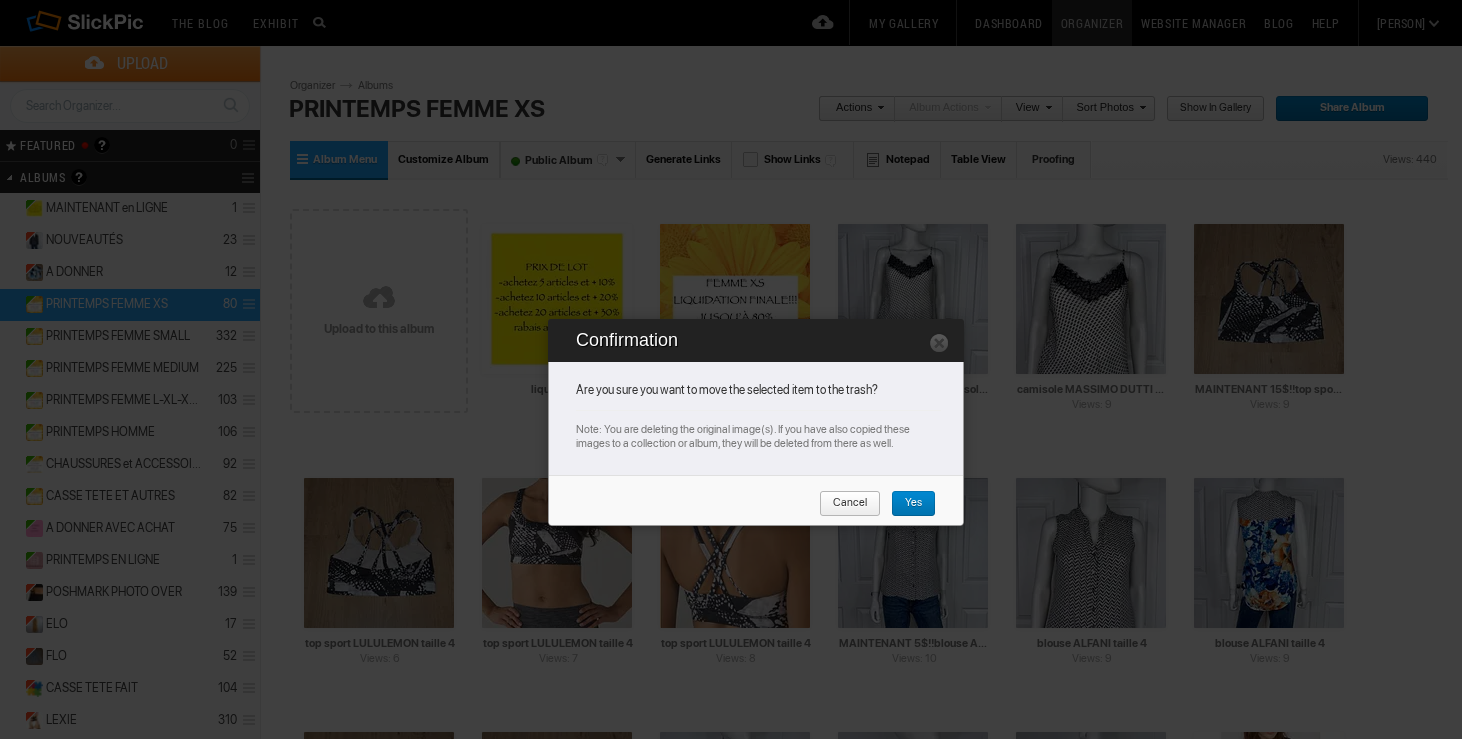 click on "Yes" at bounding box center (906, 504) 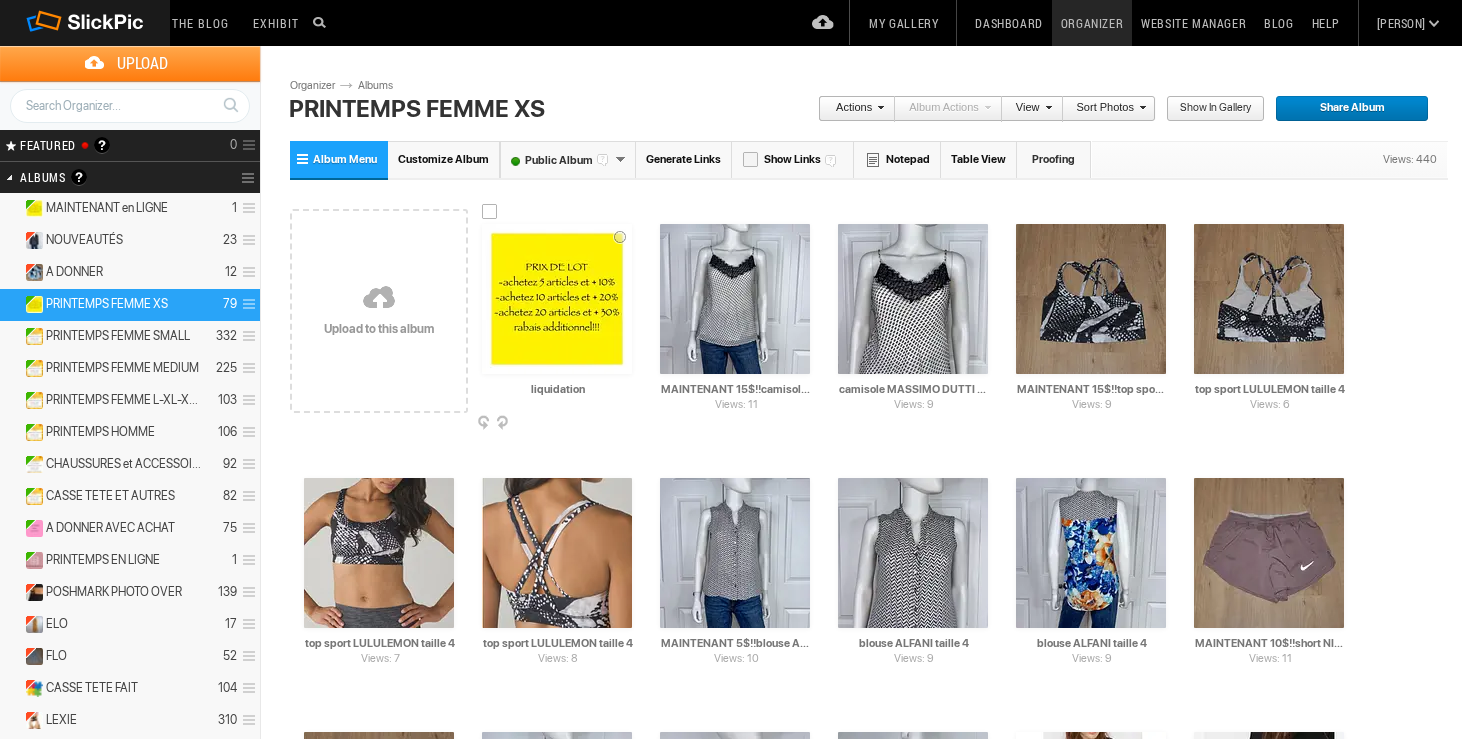 click at bounding box center (630, 424) 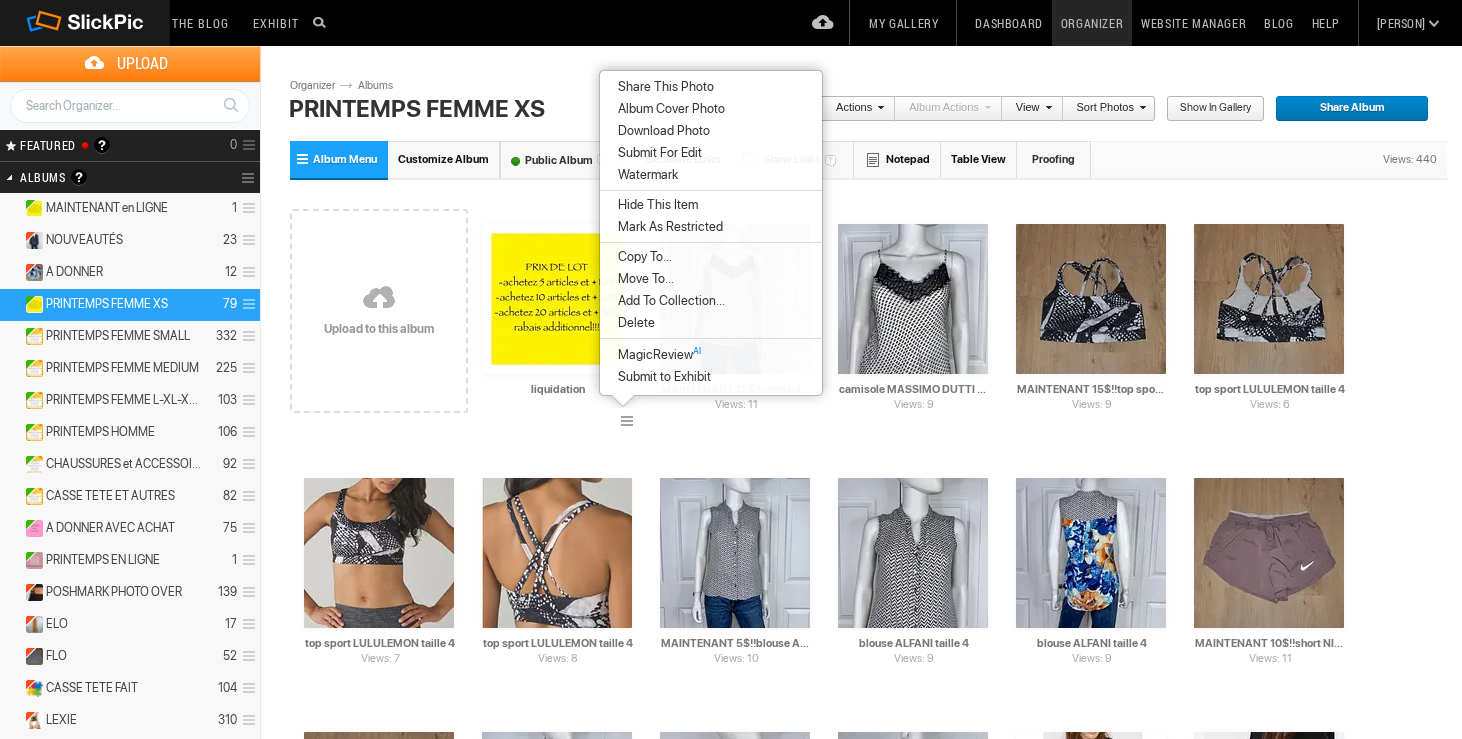 click on "Album Cover Photo" at bounding box center [668, 109] 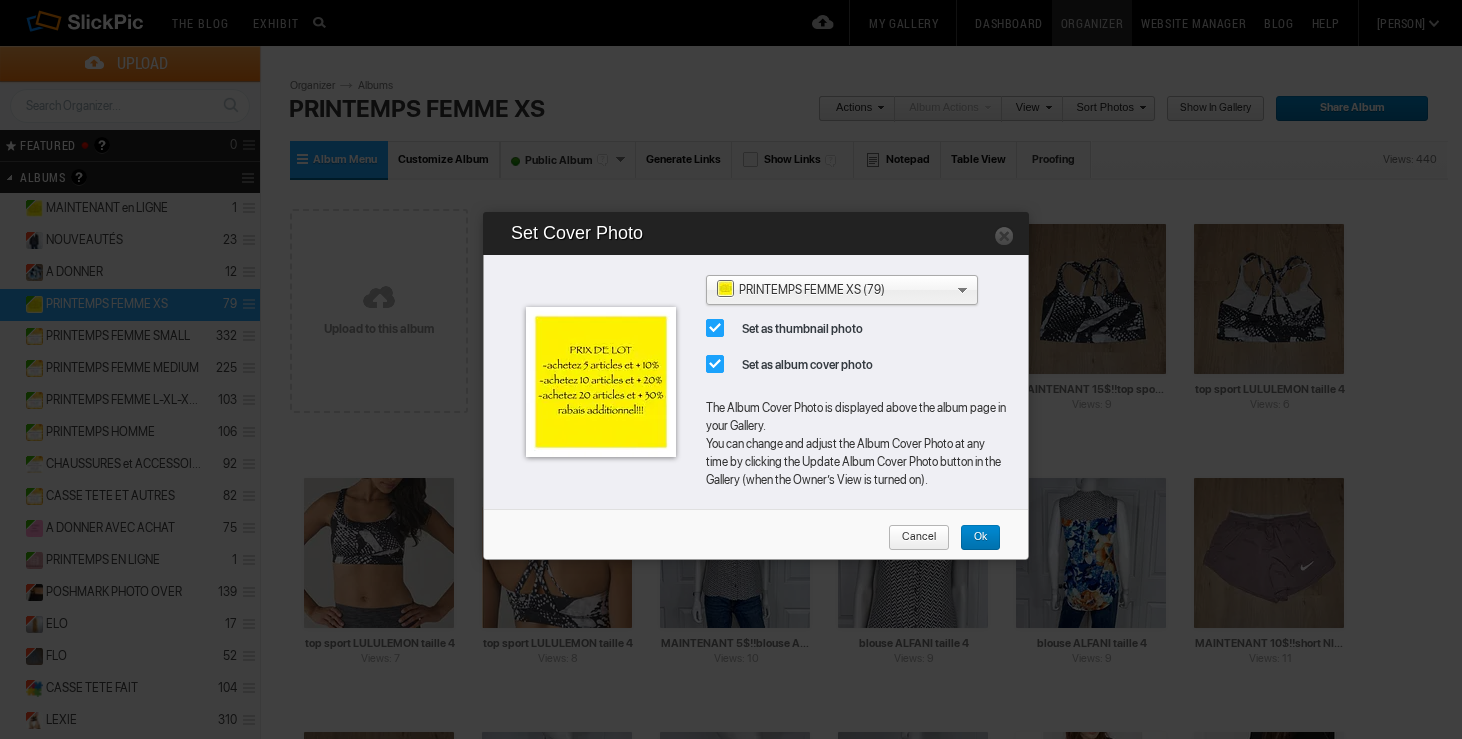 click on "Ok" at bounding box center [973, 538] 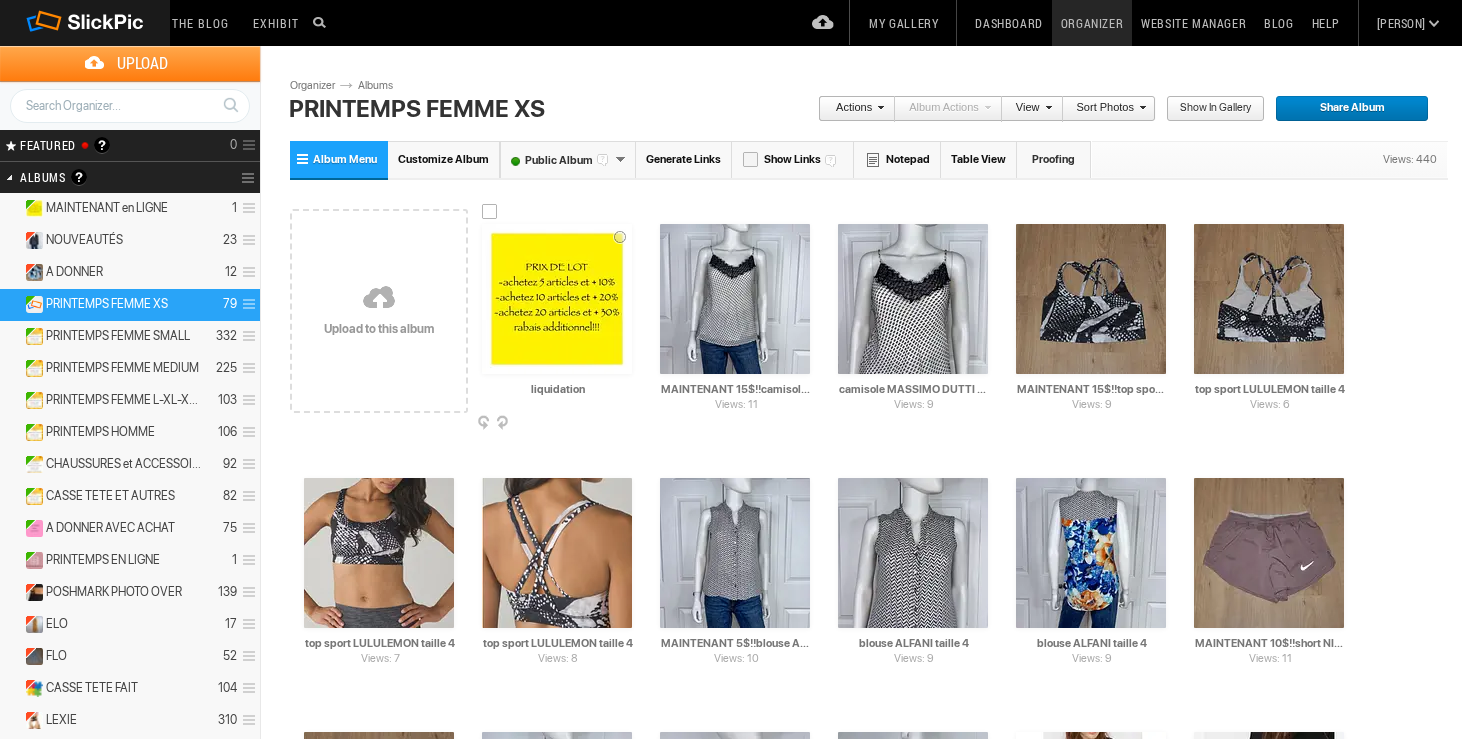 click at bounding box center [490, 212] 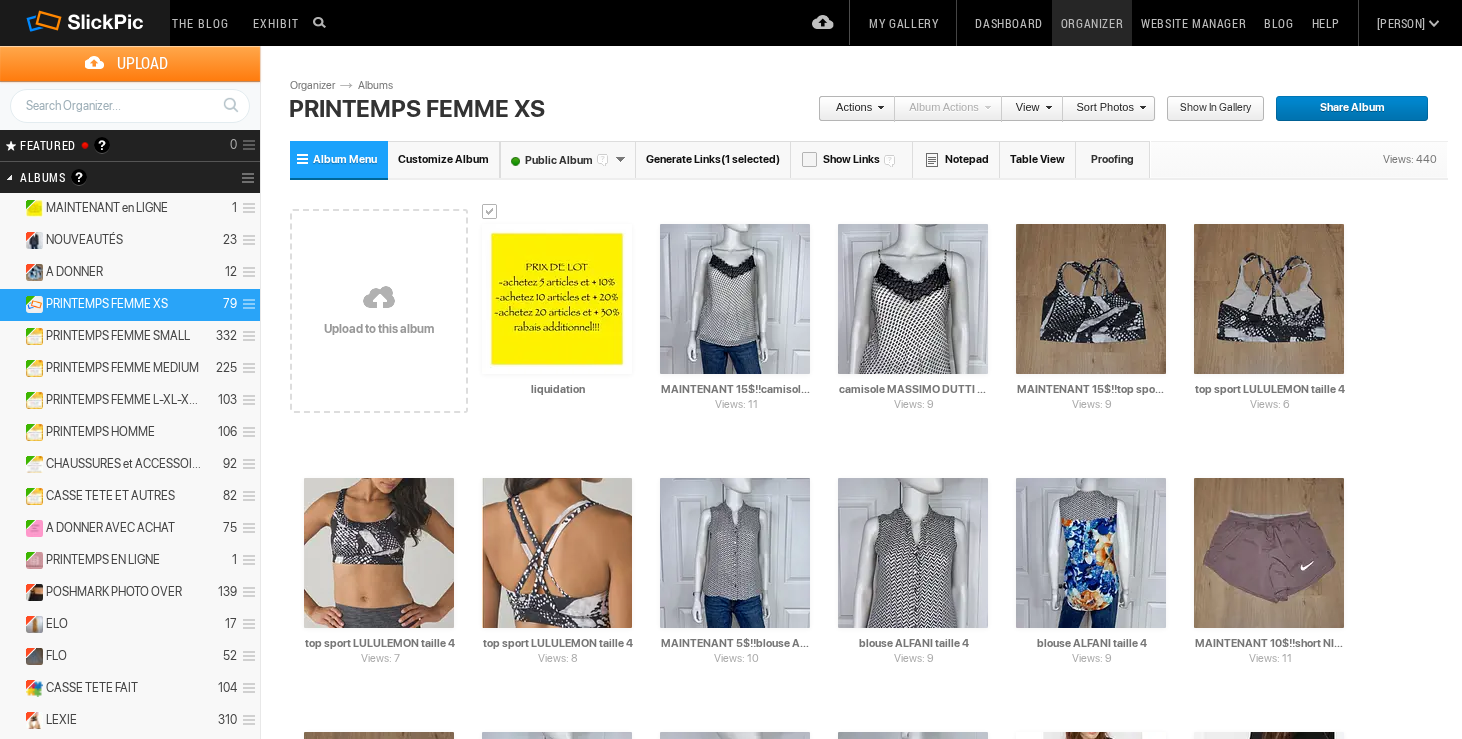 click on "Actions" at bounding box center [851, 109] 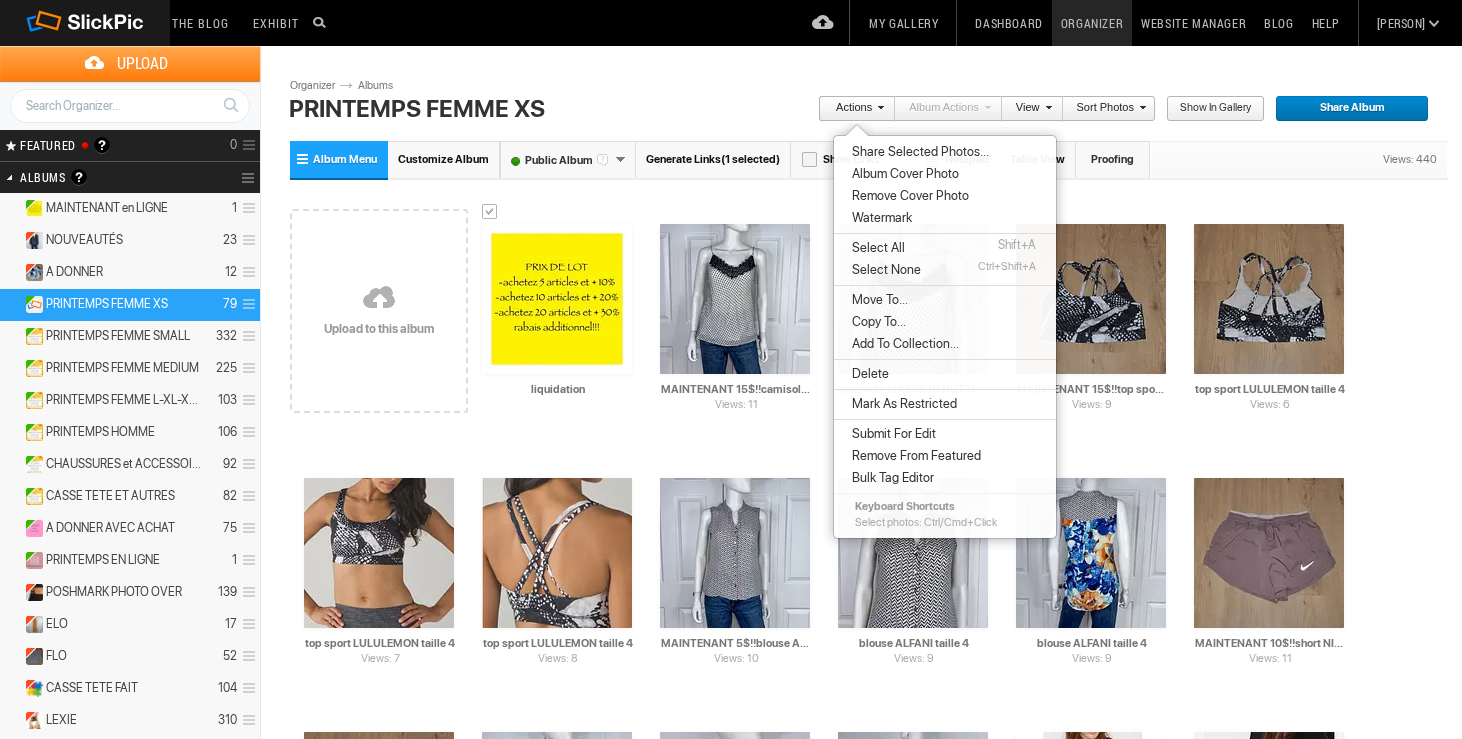 click on "Copy To..." at bounding box center [876, 322] 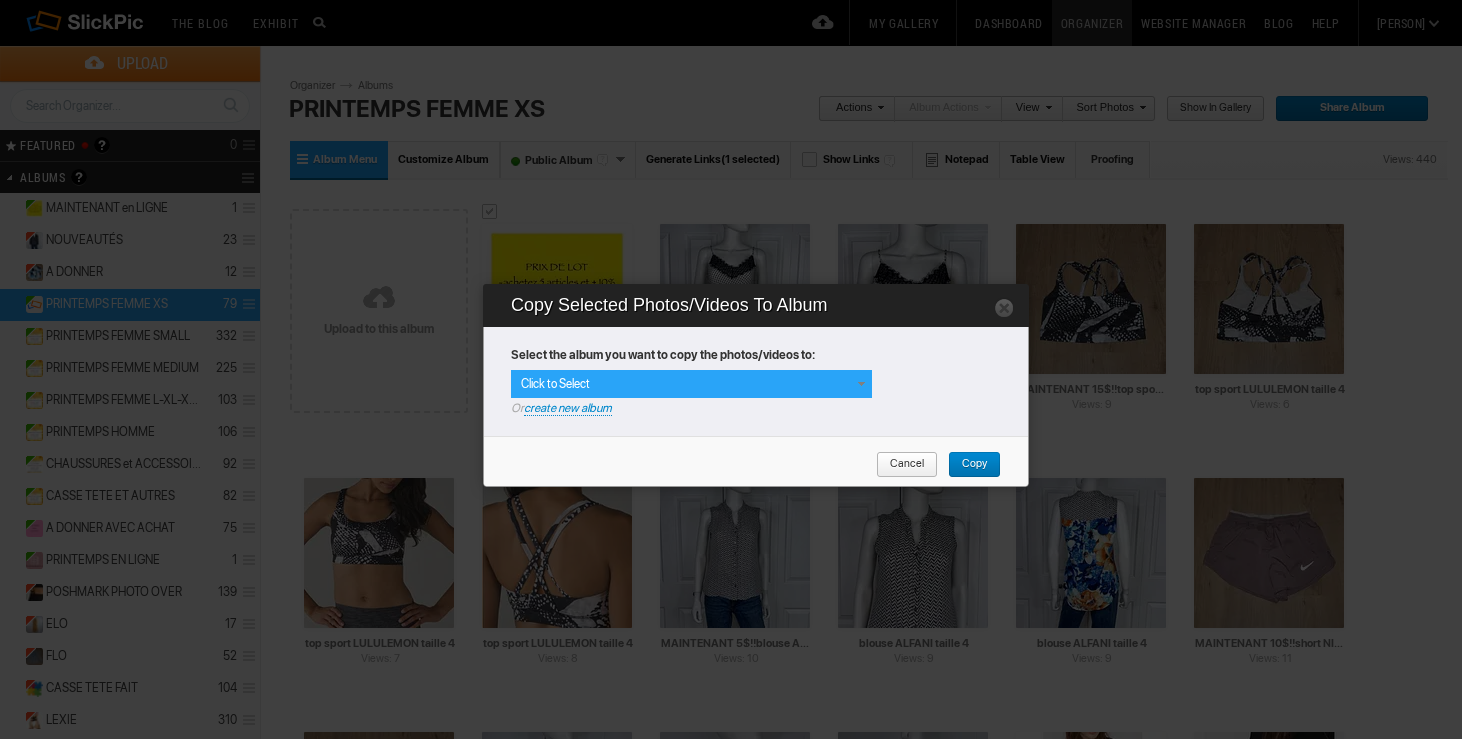 click at bounding box center (861, 384) 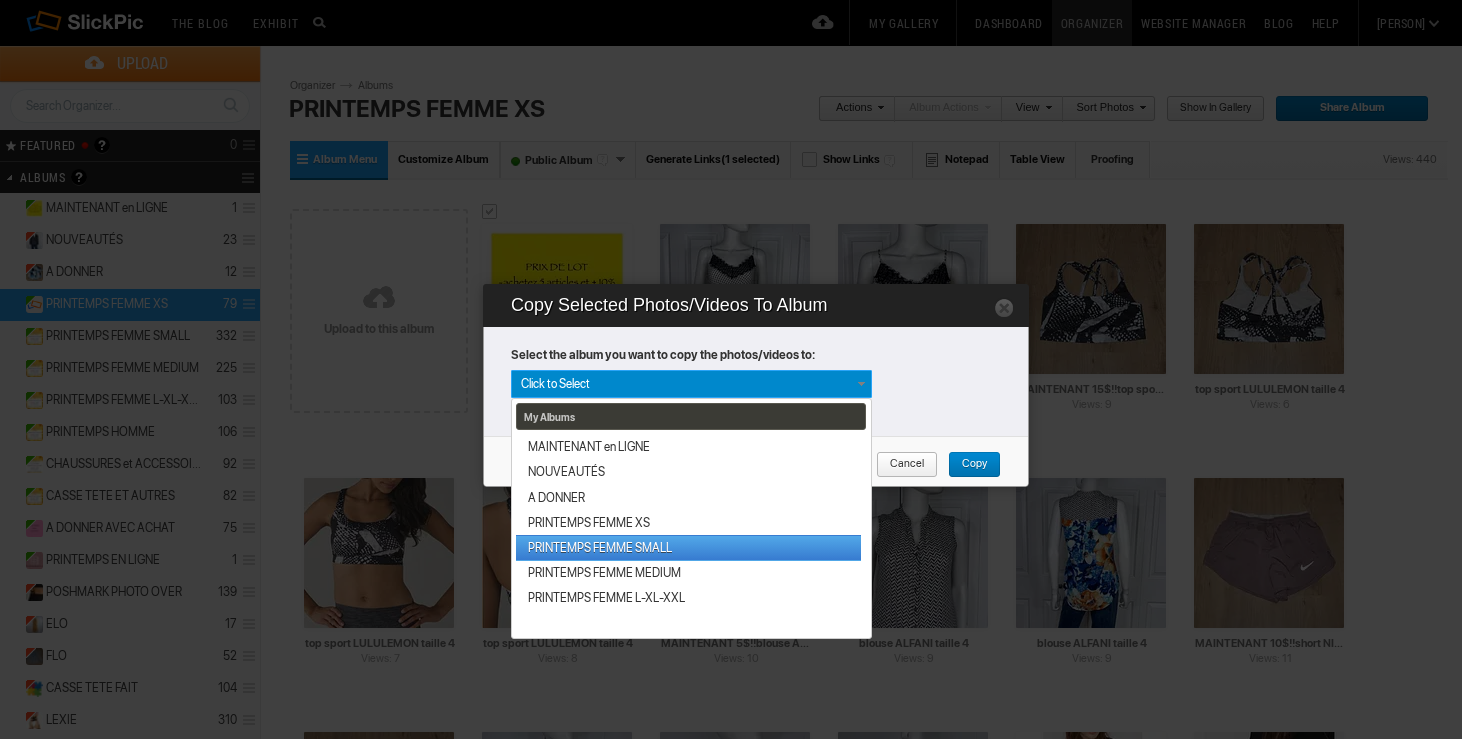 click on "PRINTEMPS FEMME SMALL" at bounding box center [688, 547] 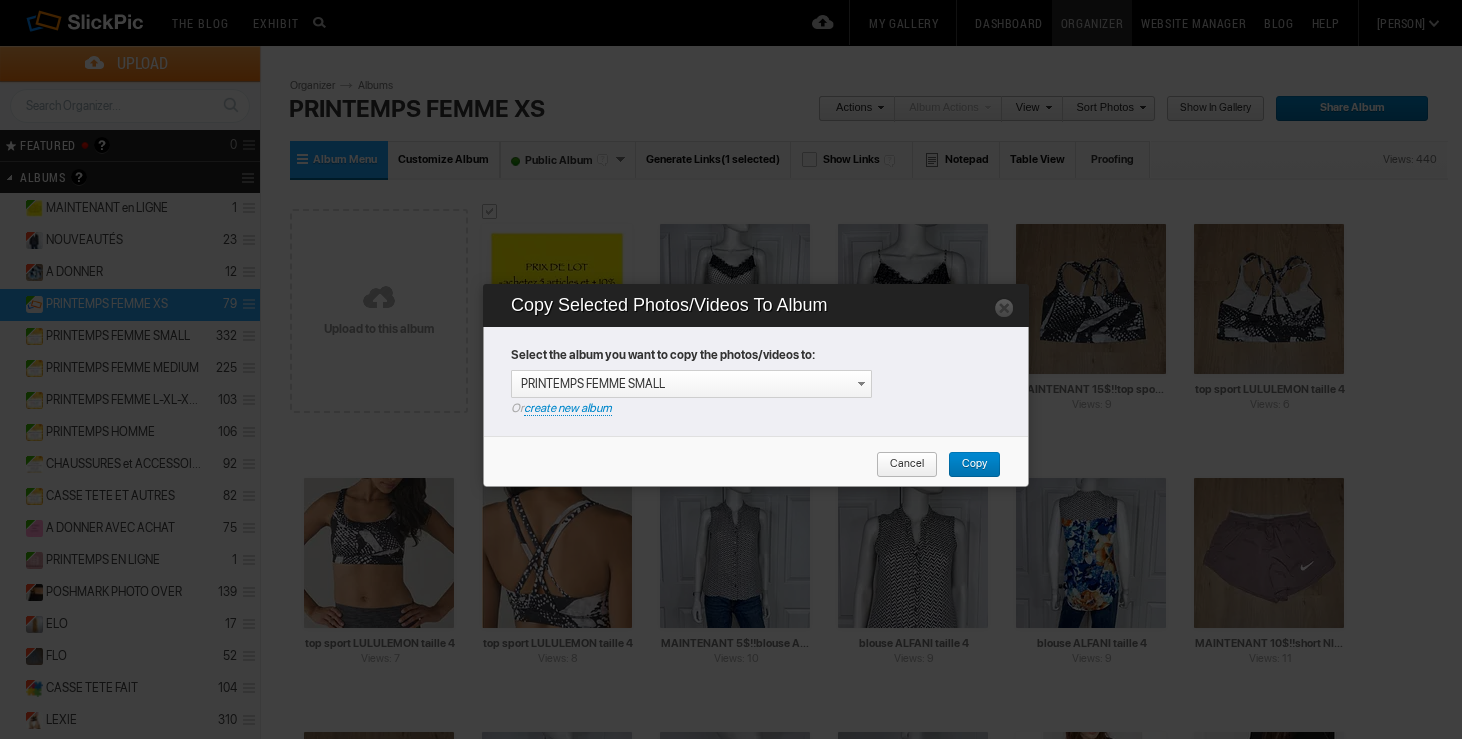 click on "Copy" at bounding box center (974, 465) 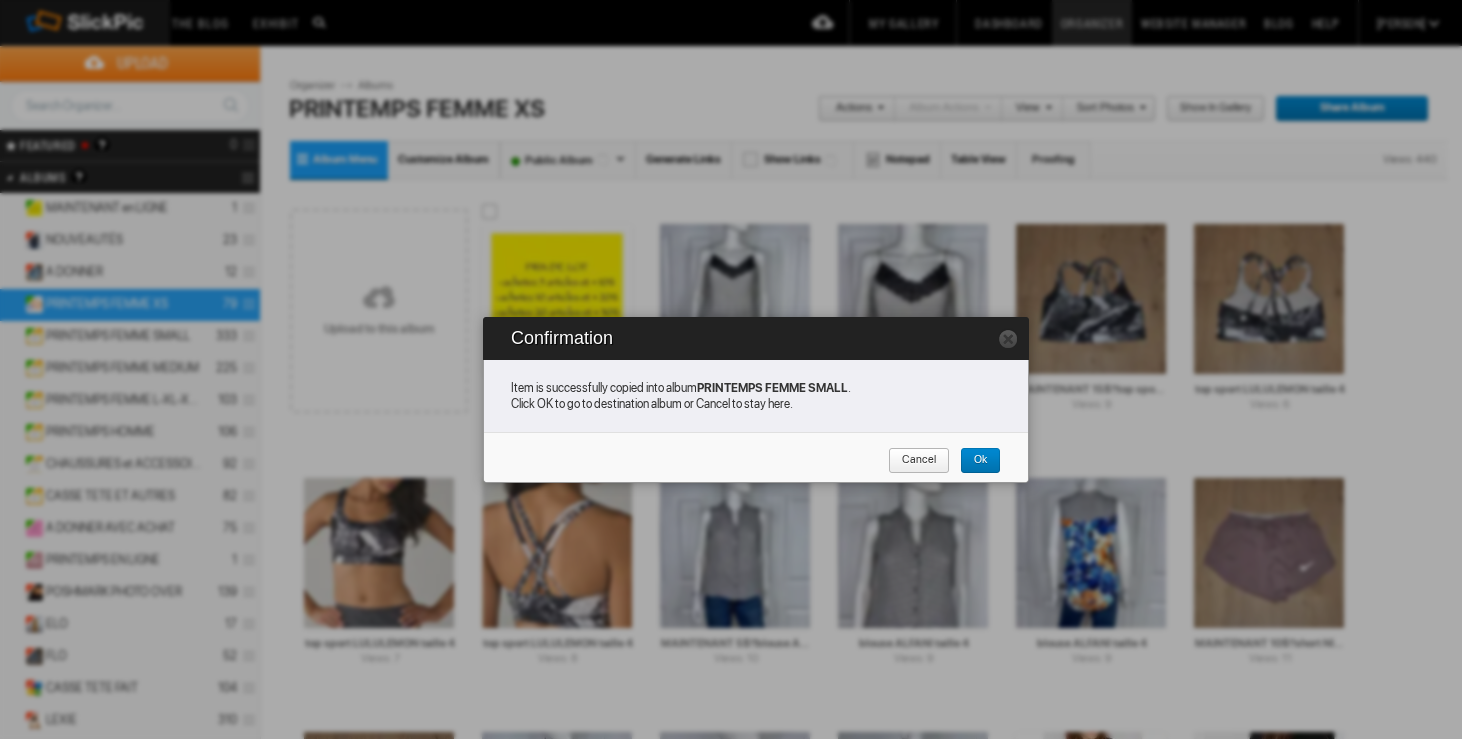 click on "Ok" at bounding box center (980, 461) 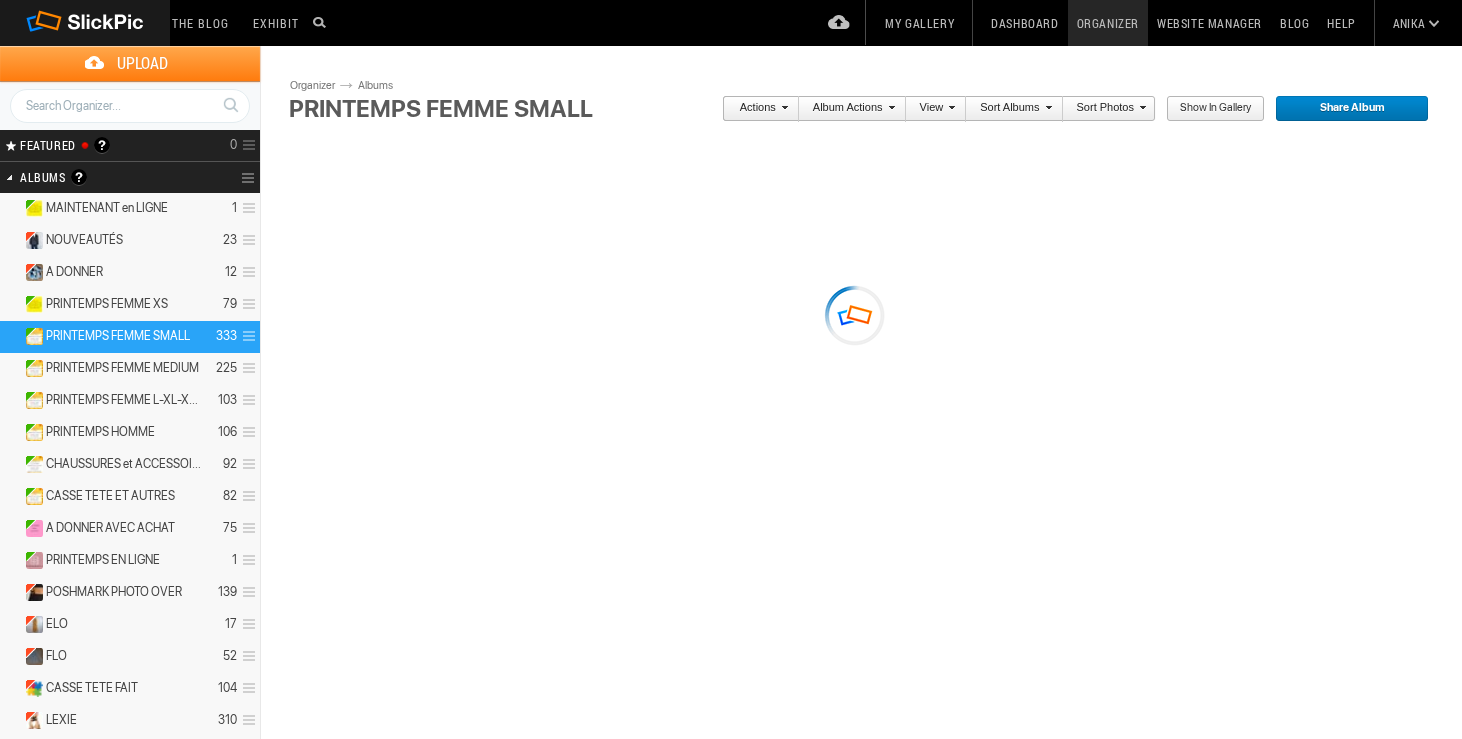 scroll, scrollTop: 0, scrollLeft: 0, axis: both 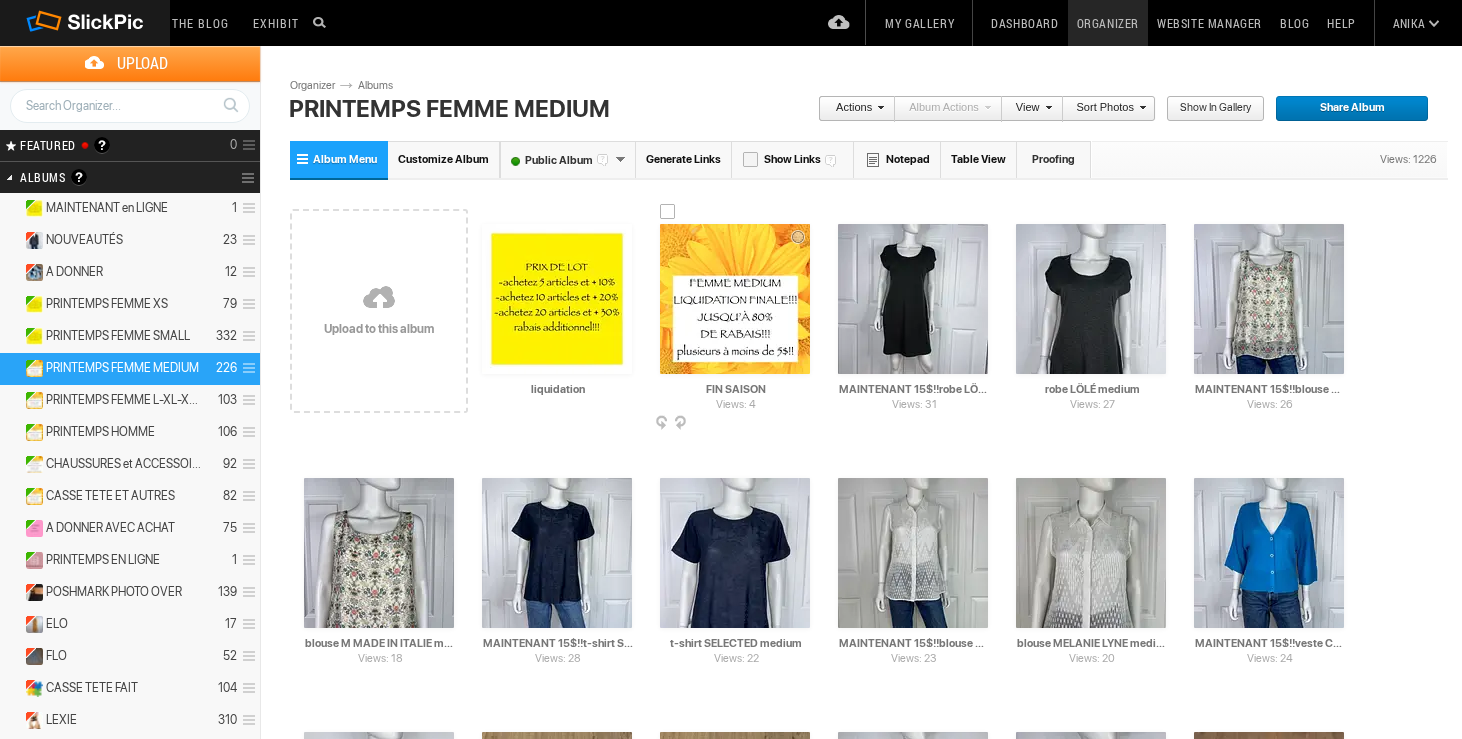 click on "Views: 4 AI FIN SAISON
HTML:
Direct:
Forum:
Photo ID:
22753656
More...
Order Print Submit For Edit" at bounding box center [735, 311] 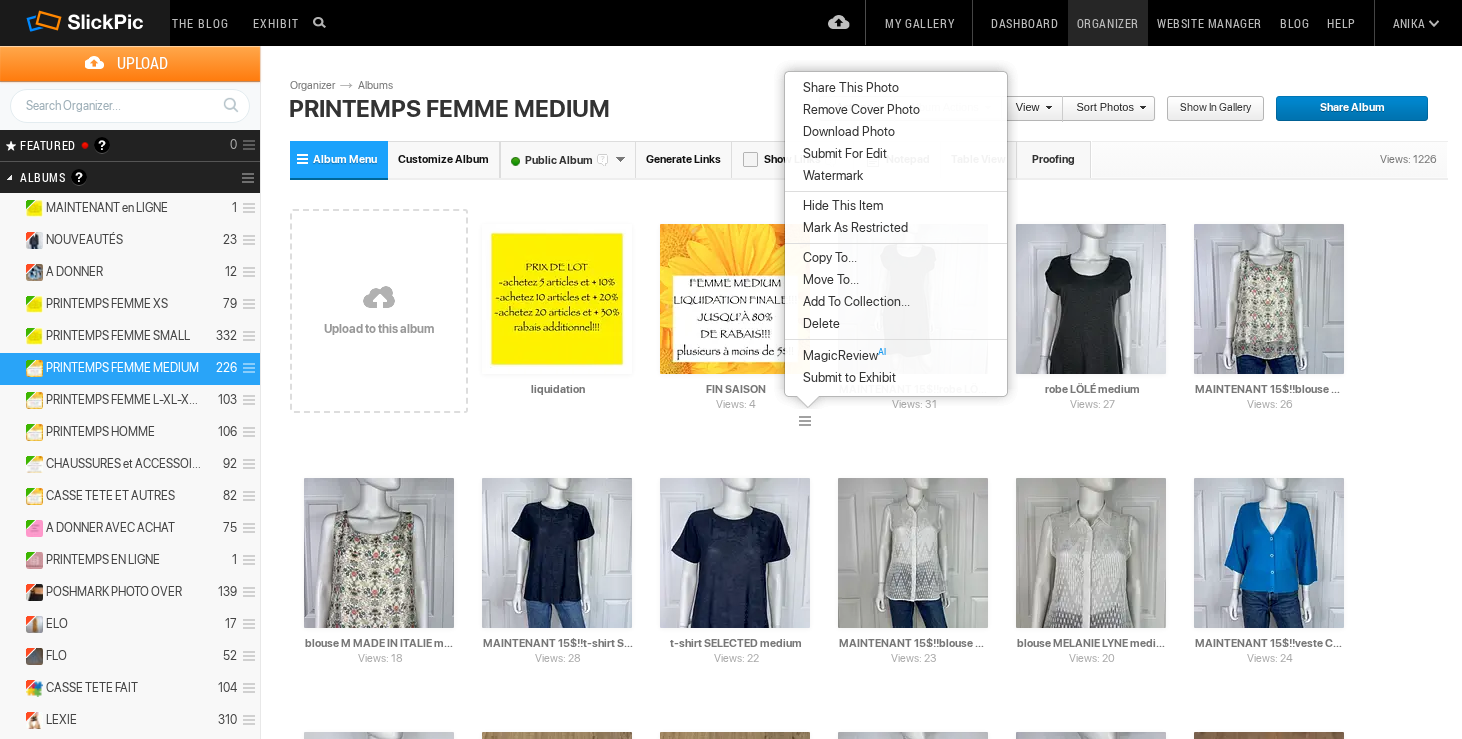 click on "Remove Cover Photo" at bounding box center [858, 110] 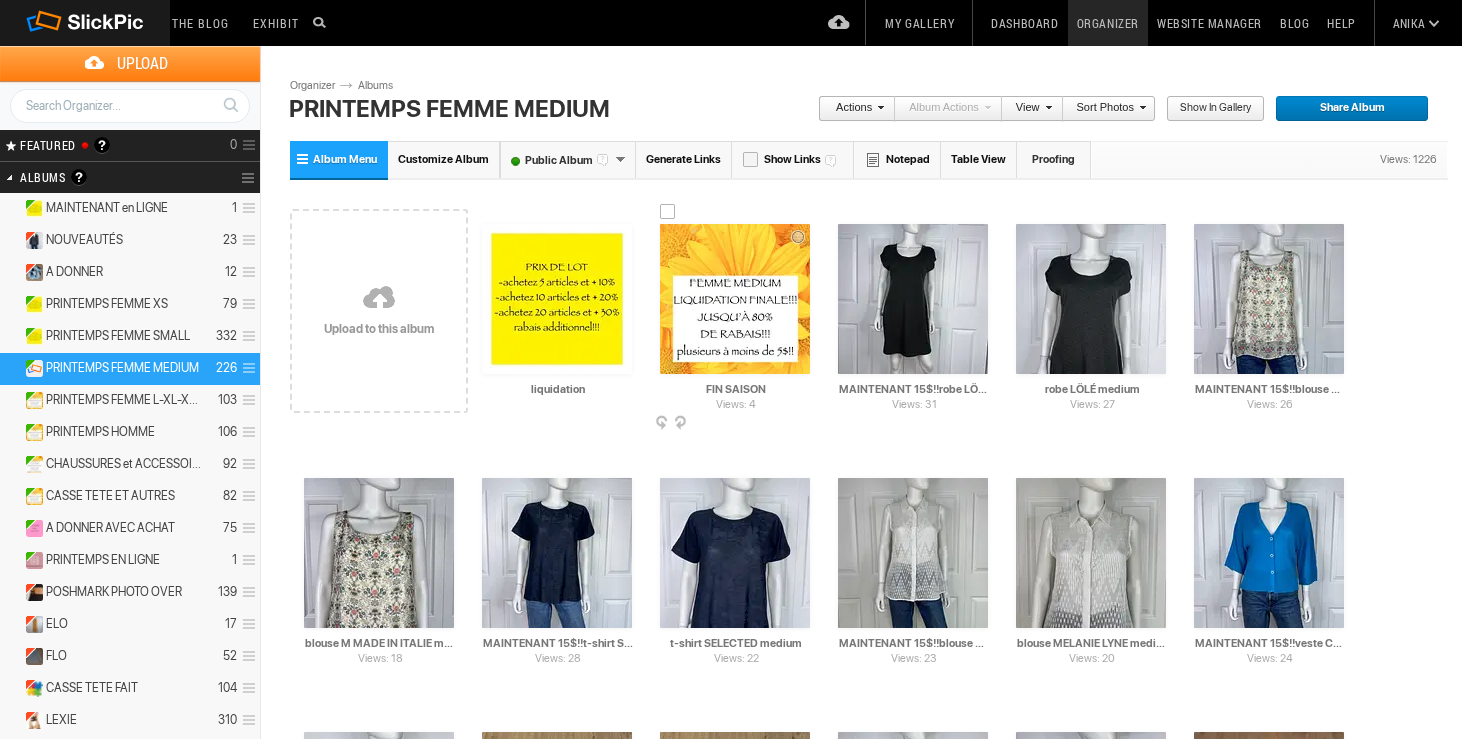 click at bounding box center [808, 424] 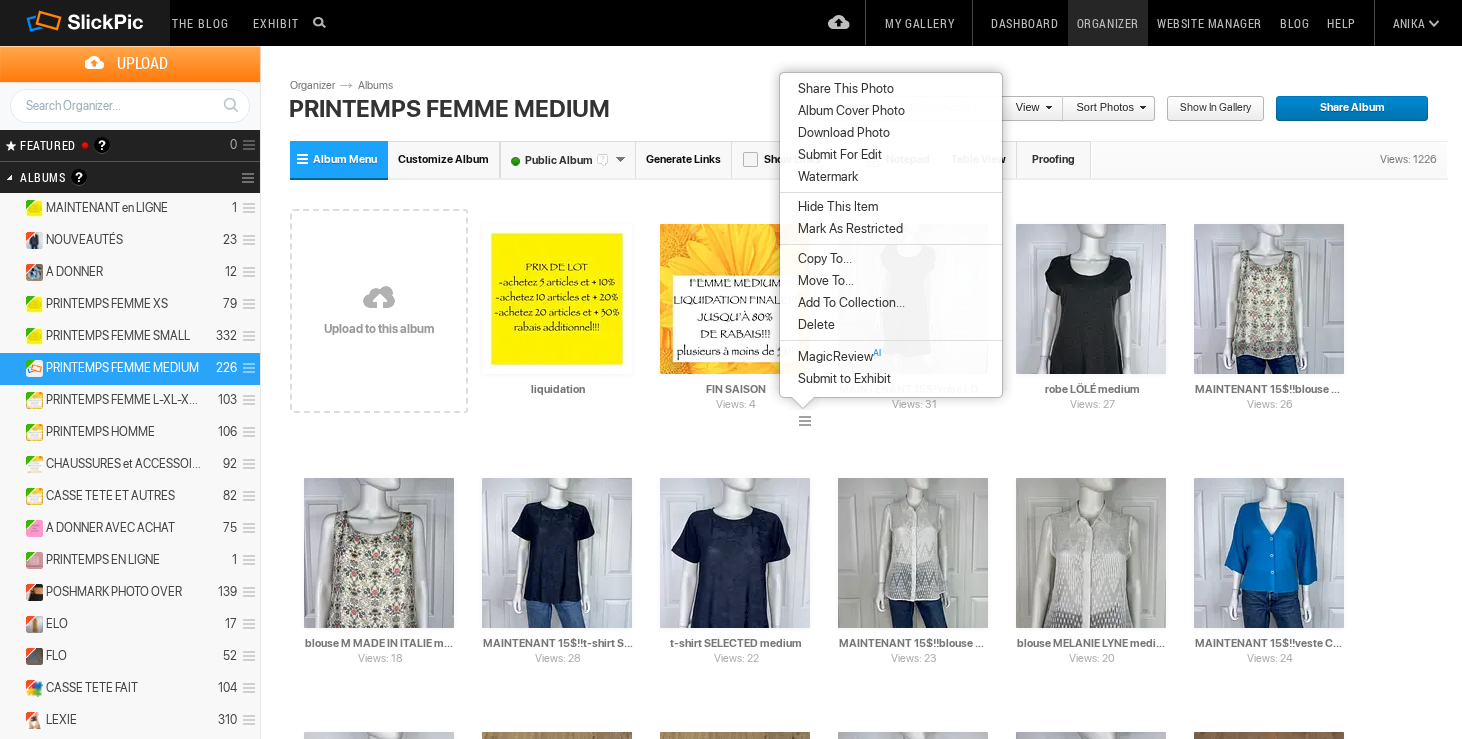 click on "Delete" at bounding box center (891, 325) 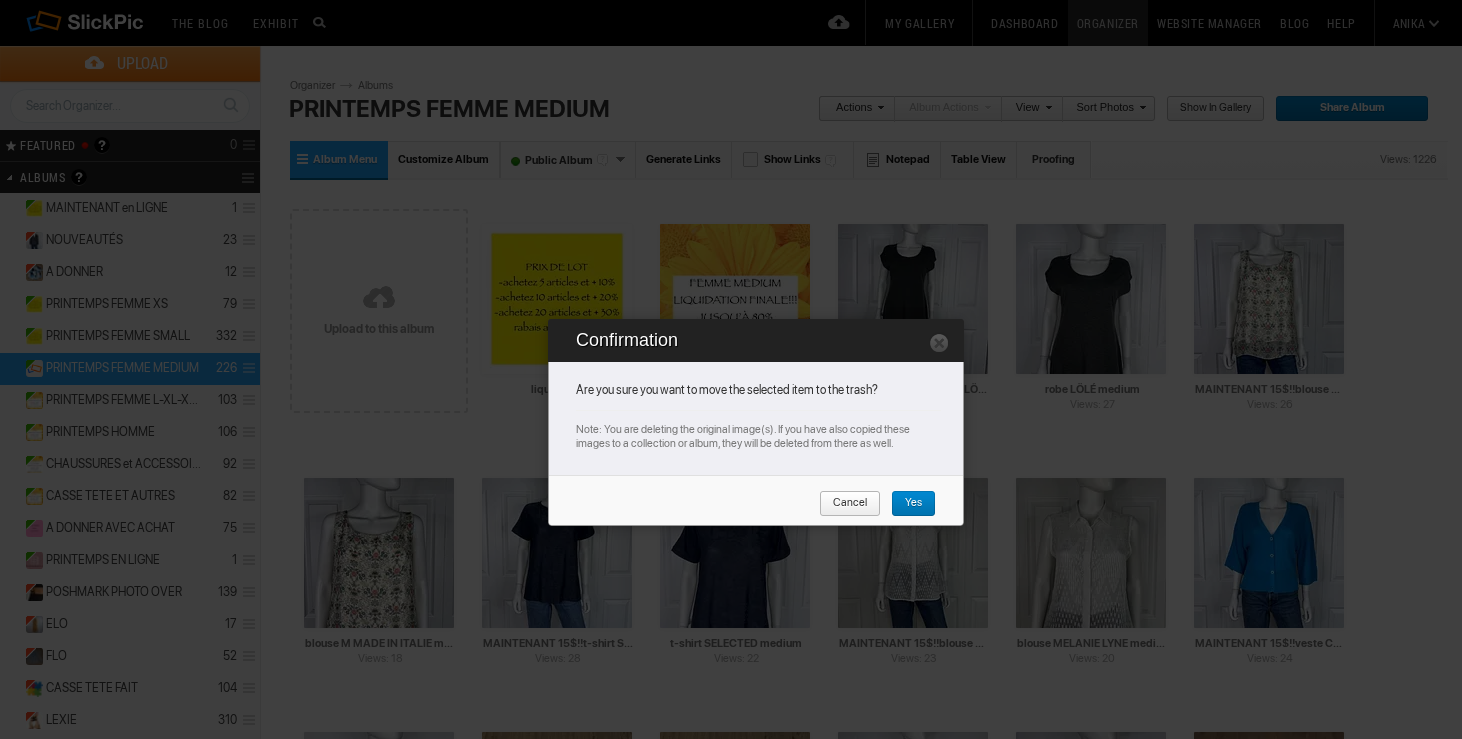 click on "Yes" at bounding box center (906, 504) 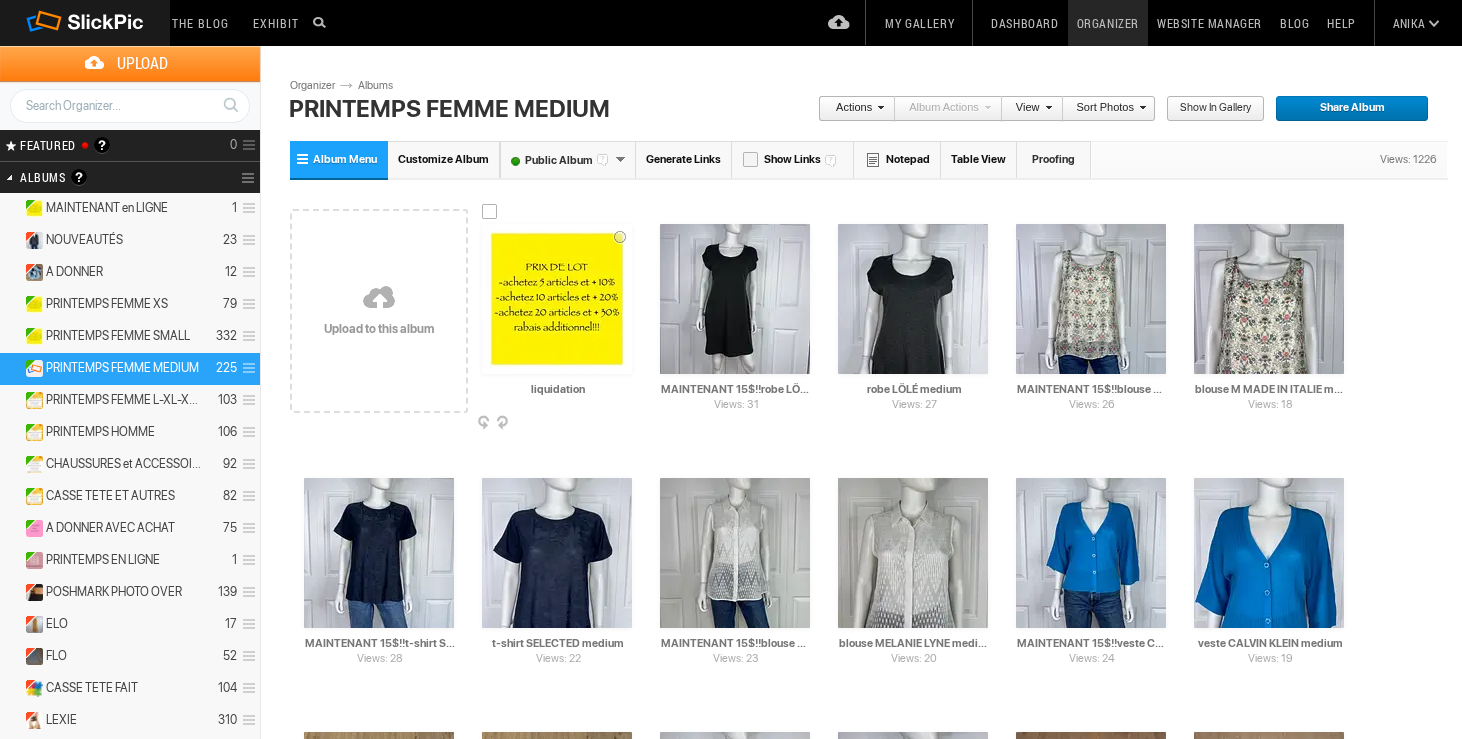 click at bounding box center (630, 424) 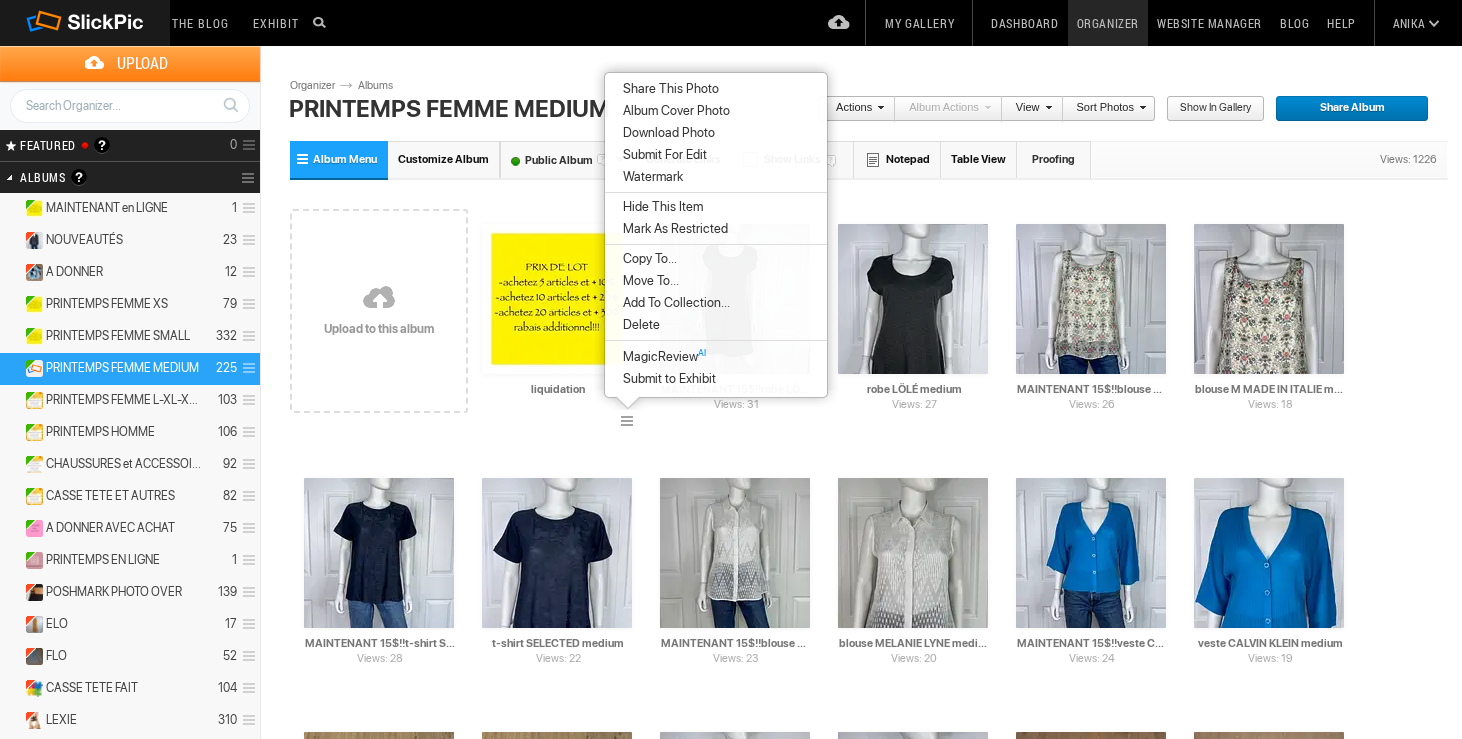 click on "Album Cover Photo" at bounding box center (673, 111) 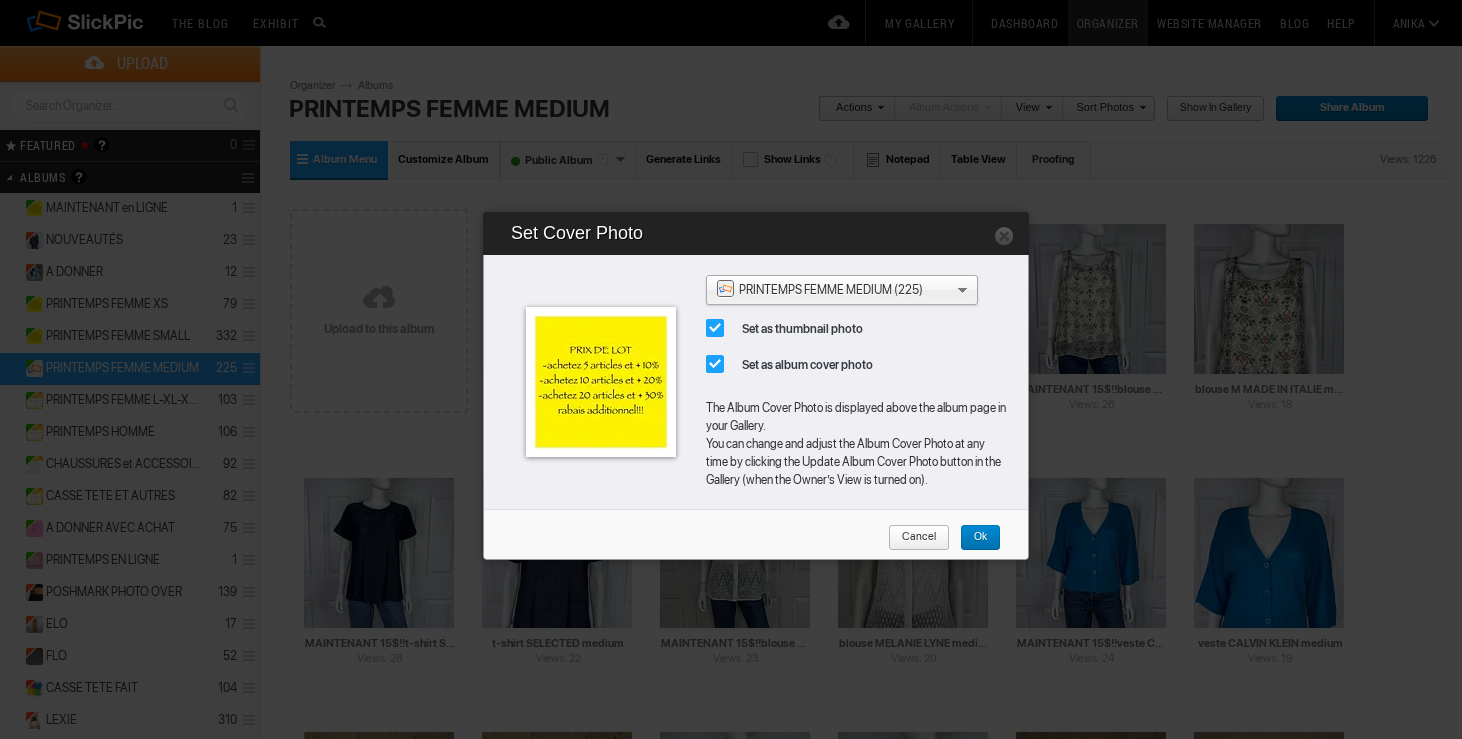click on "Ok" at bounding box center (973, 538) 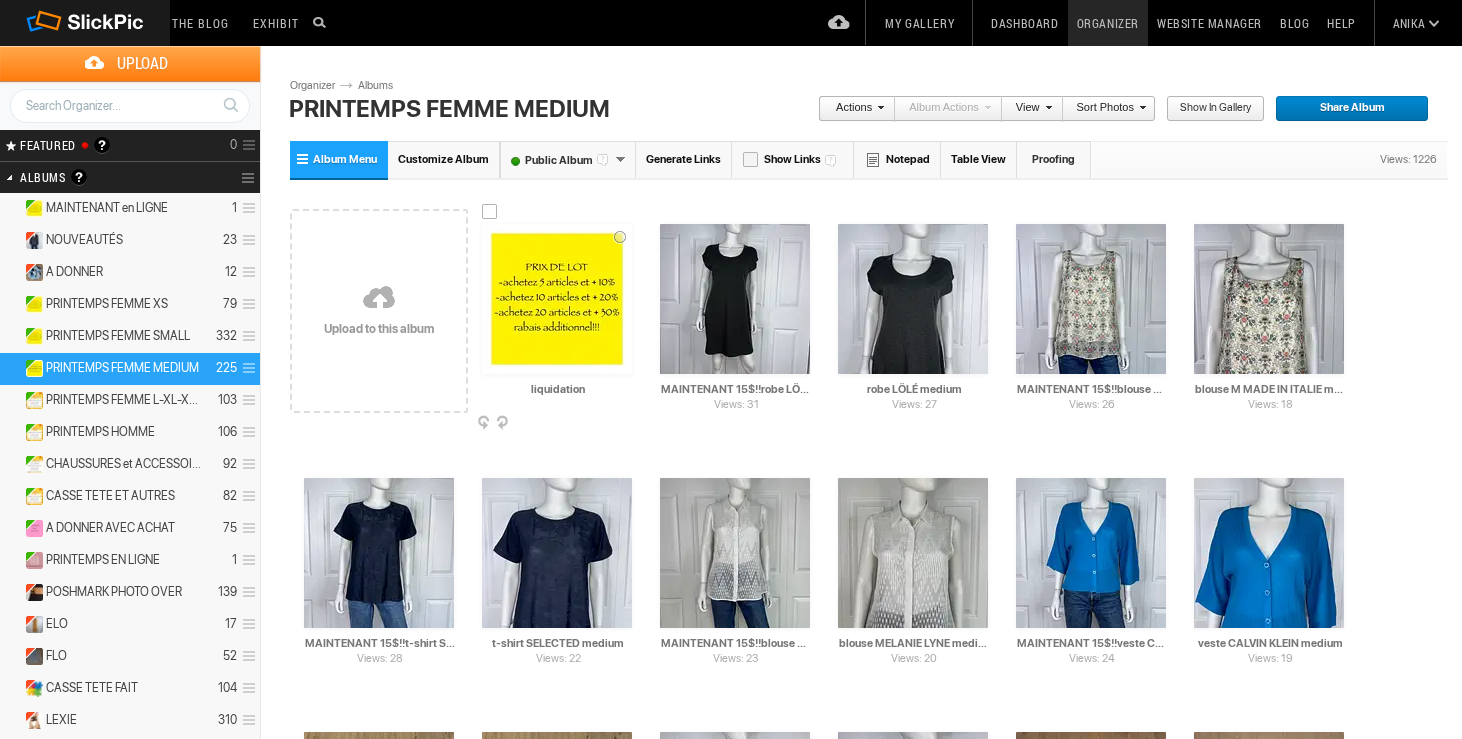 click at bounding box center [490, 212] 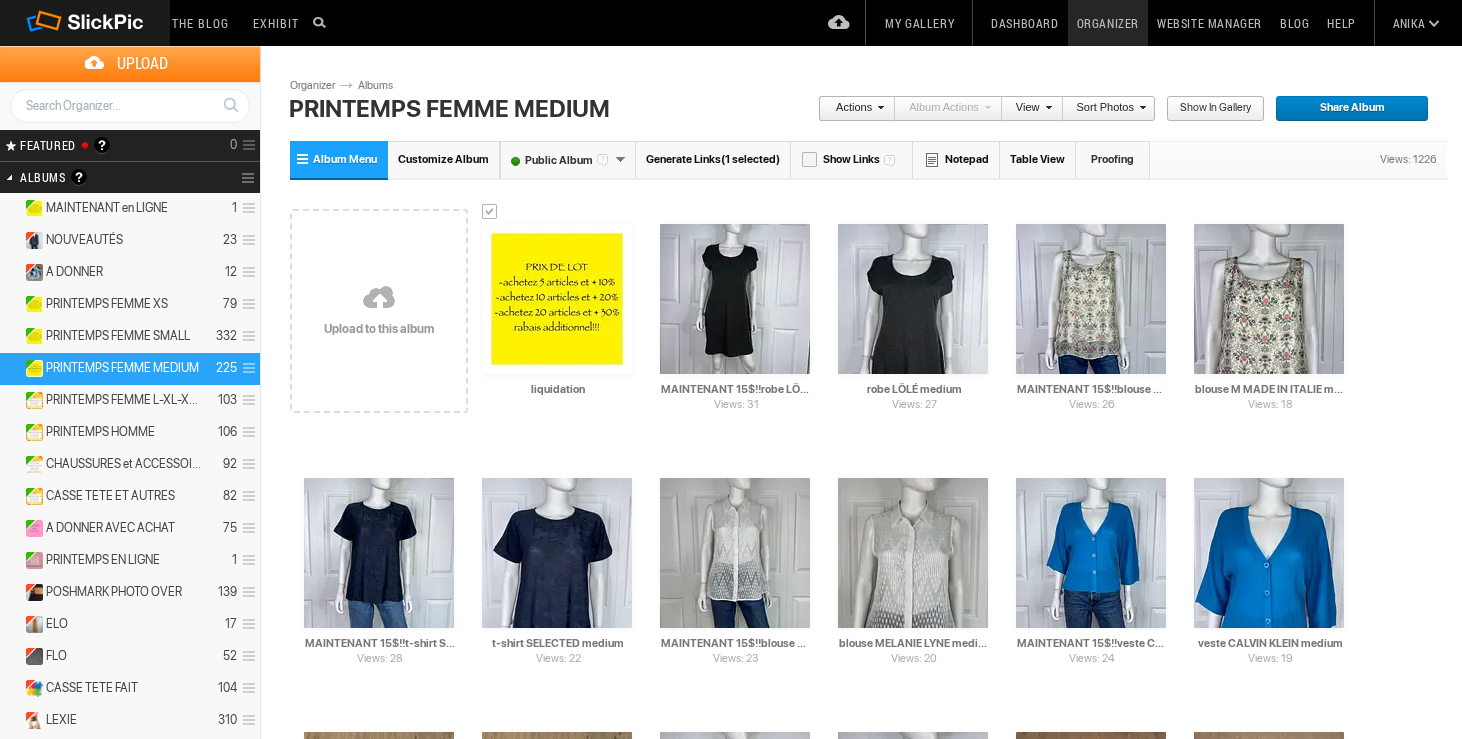 click at bounding box center (878, 107) 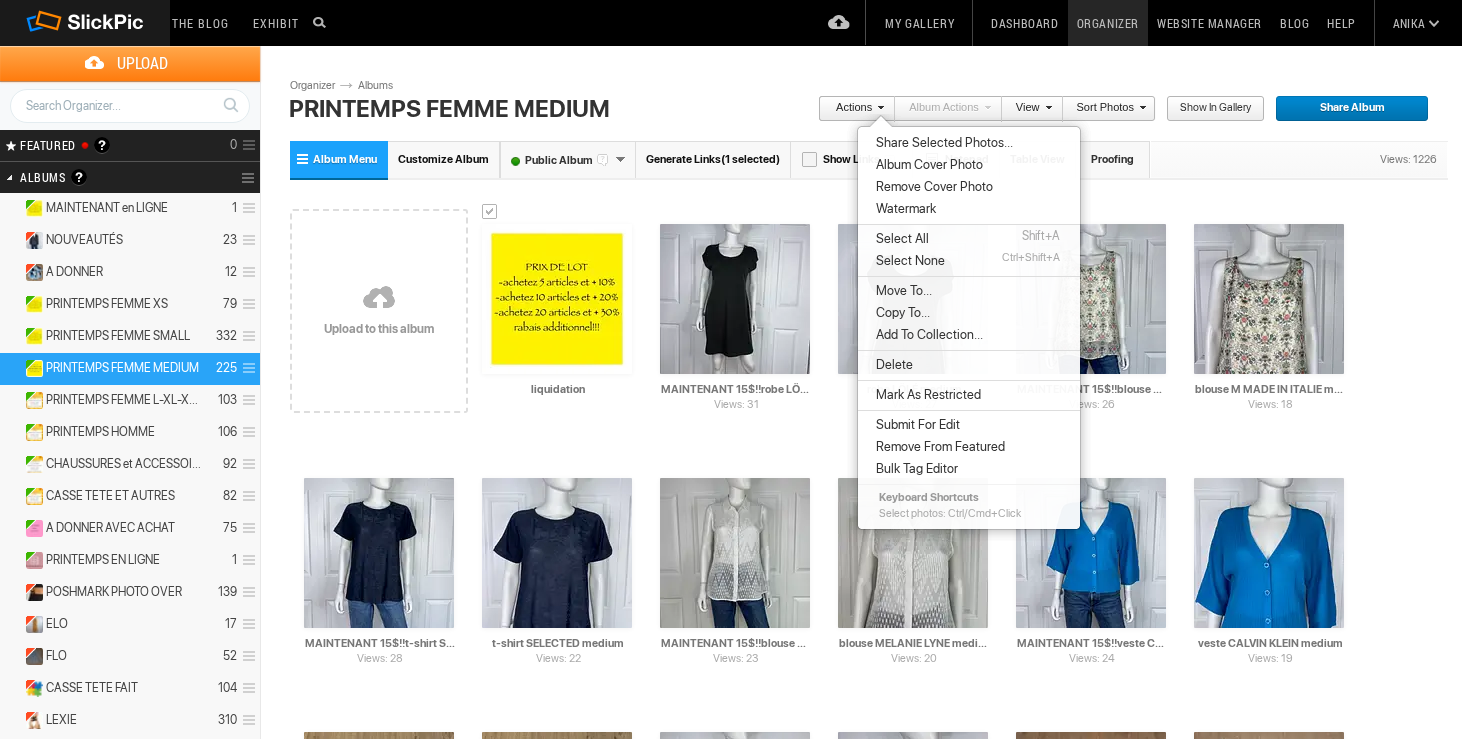 click on "Copy To..." at bounding box center [969, 313] 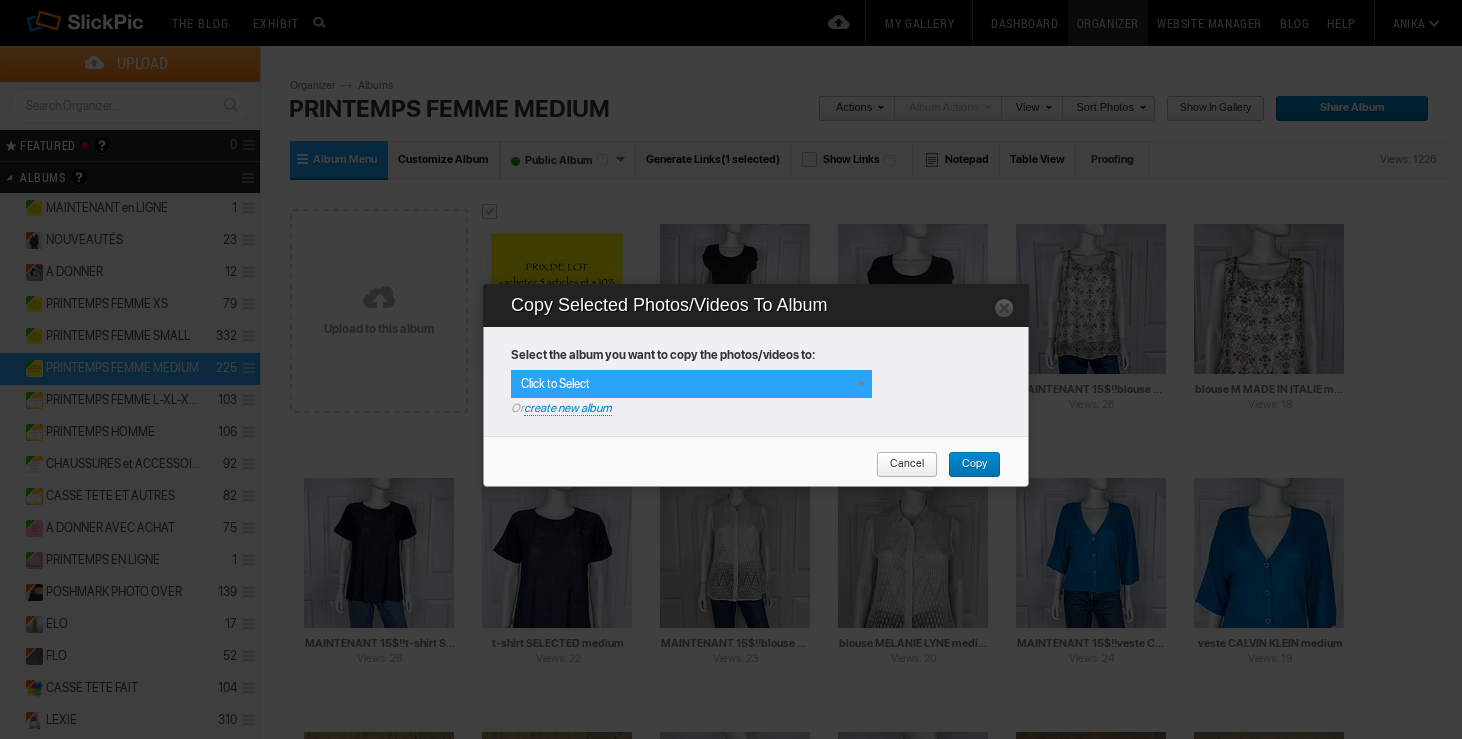 click at bounding box center (861, 384) 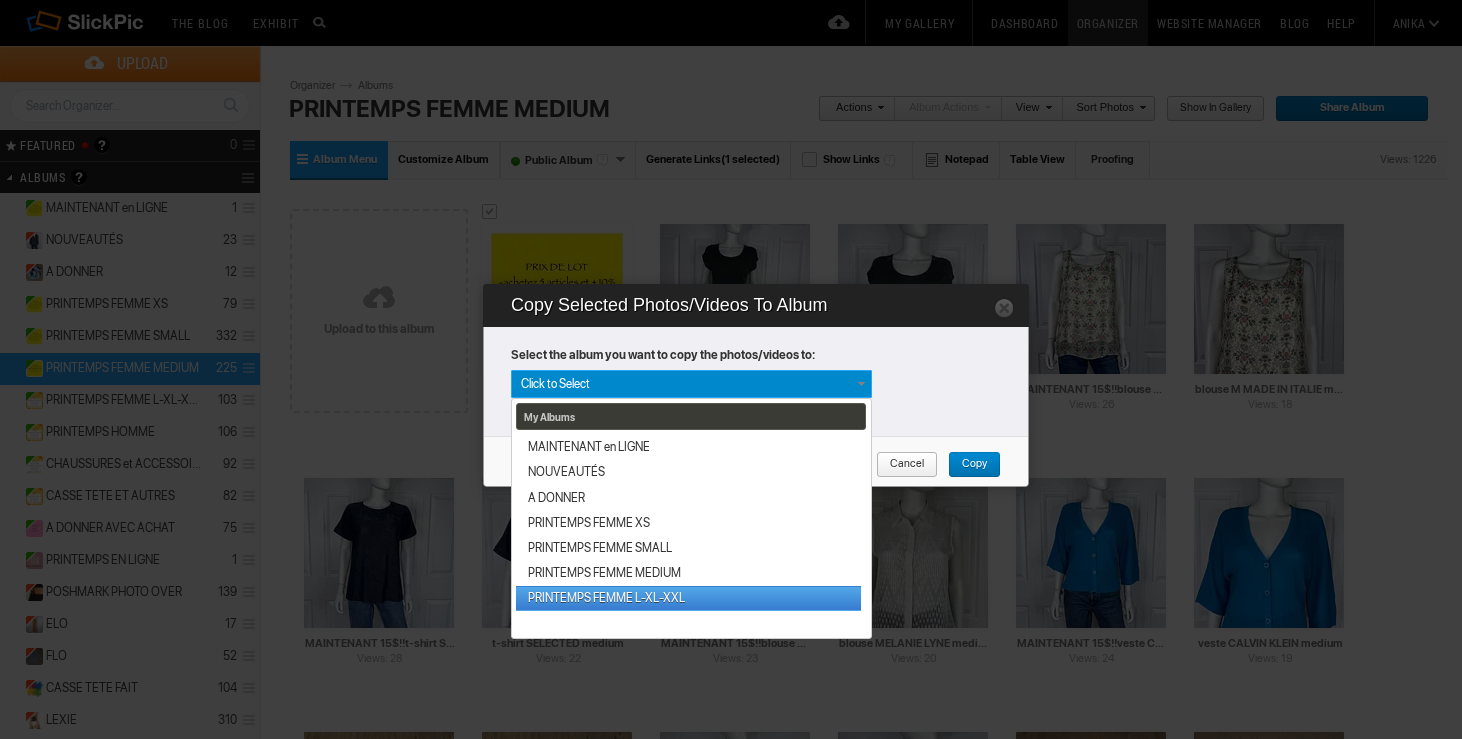 click on "PRINTEMPS FEMME L-XL-XXL" at bounding box center (688, 598) 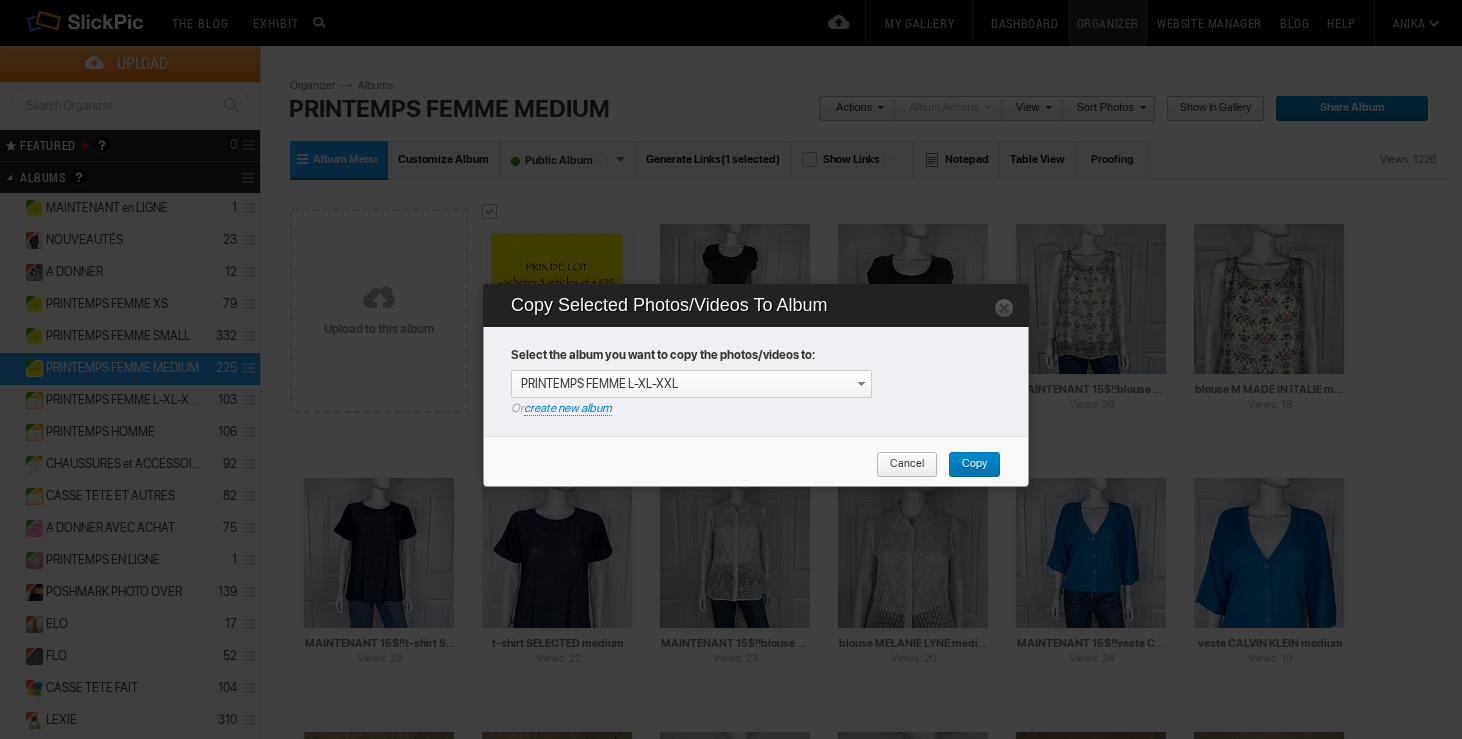 click on "Copy" at bounding box center (967, 465) 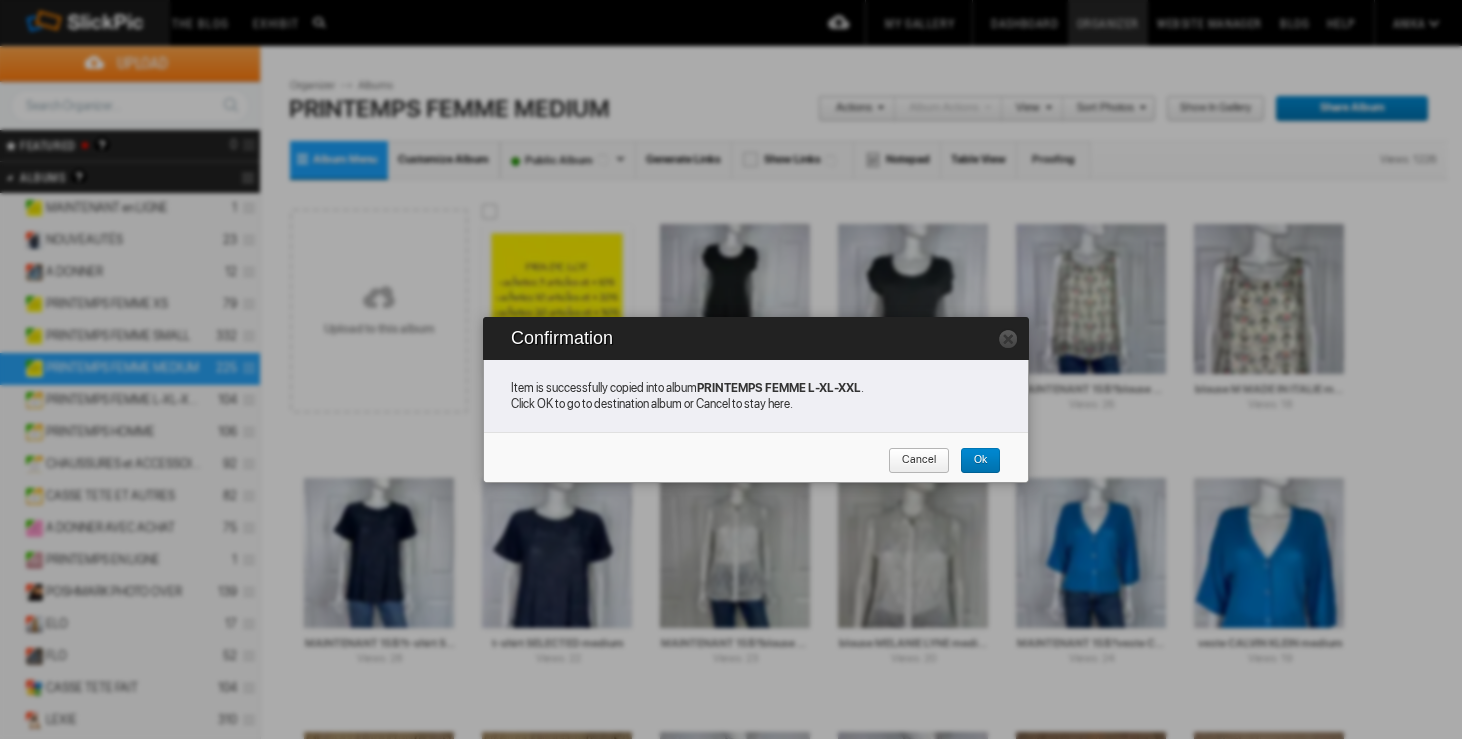 click on "Ok" at bounding box center (973, 461) 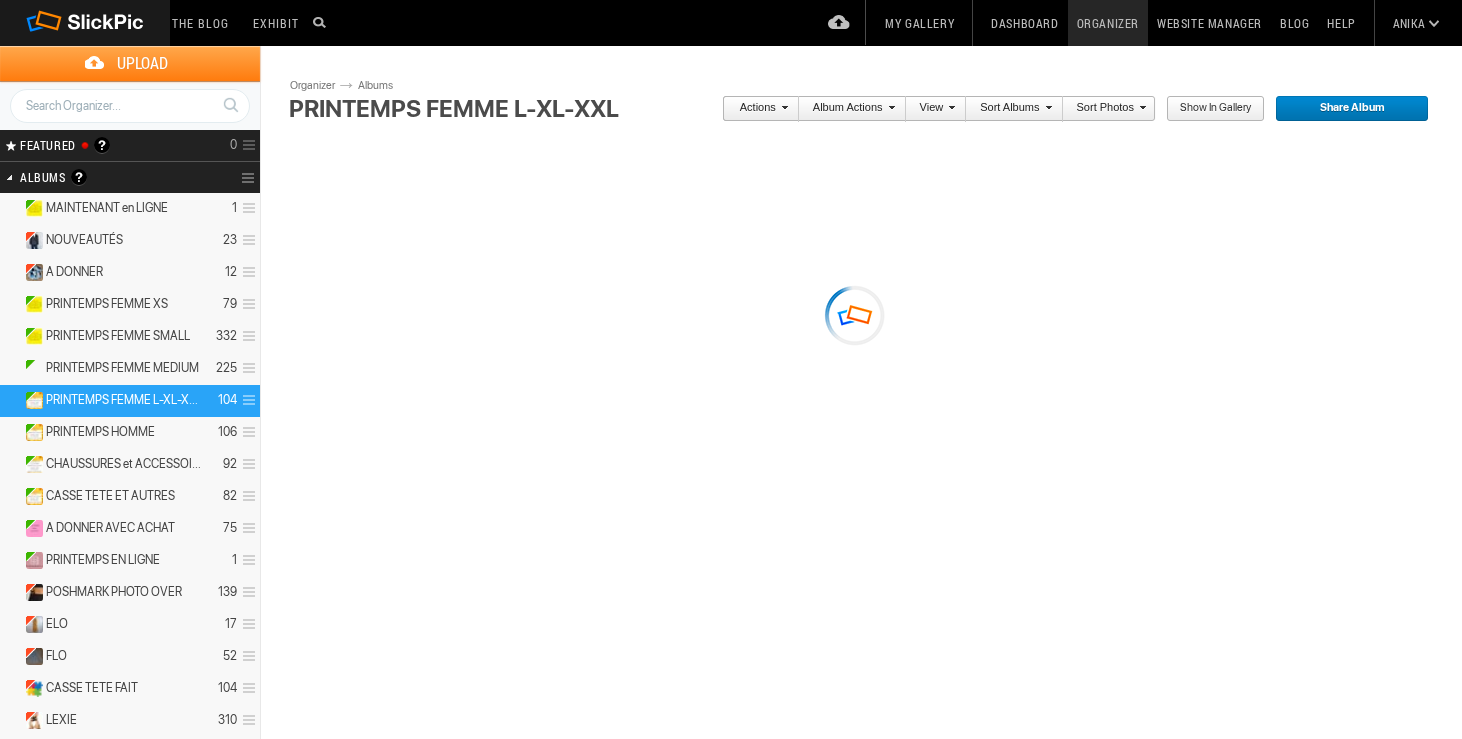 scroll, scrollTop: 0, scrollLeft: 0, axis: both 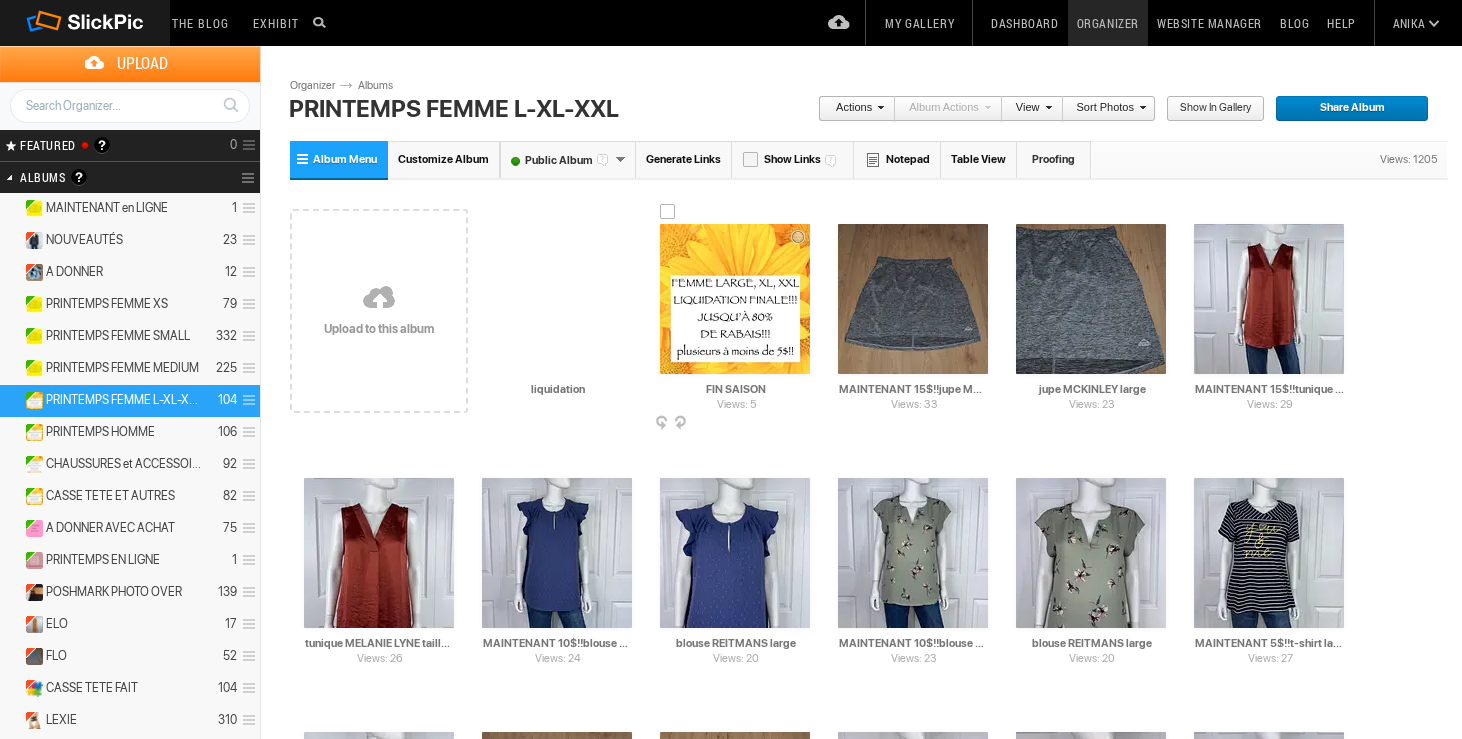 click at bounding box center [808, 424] 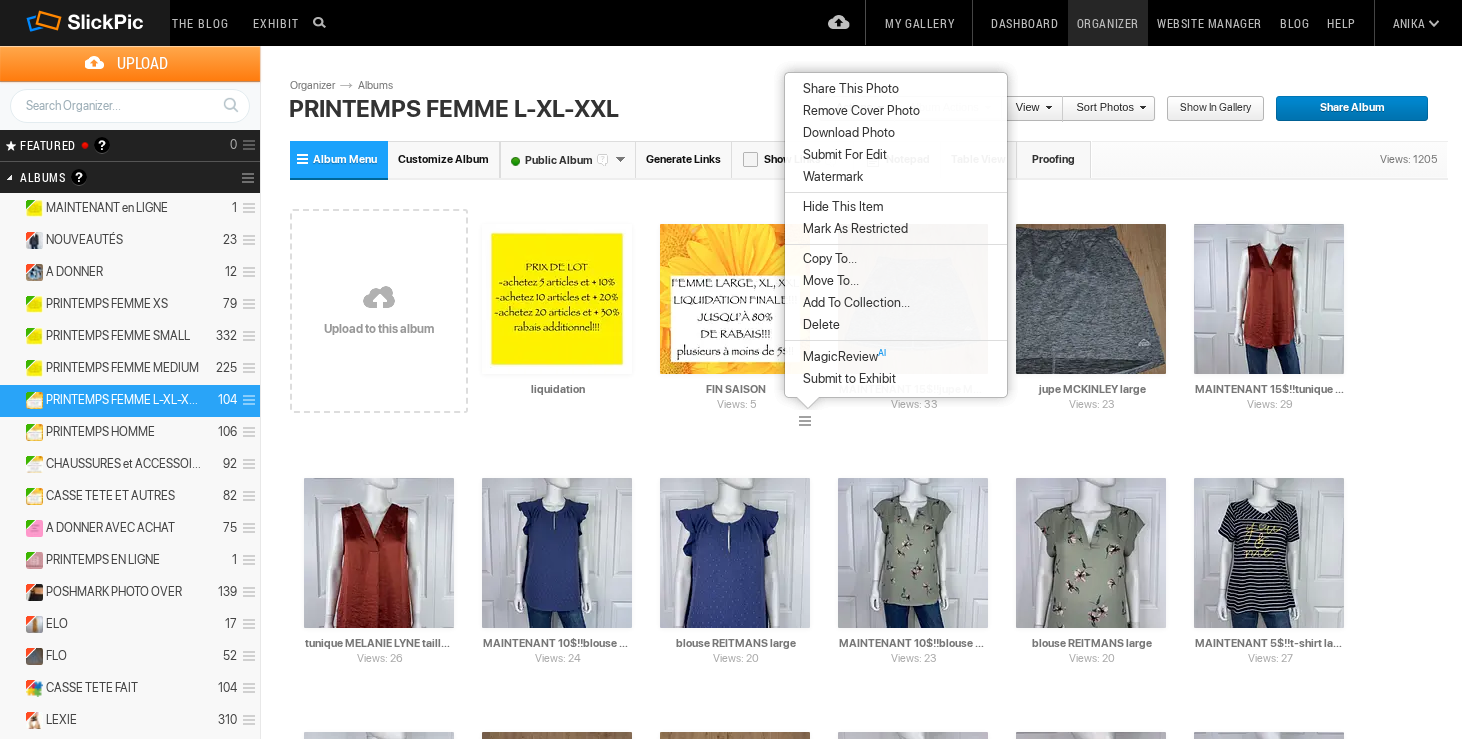 click on "Delete" at bounding box center [896, 325] 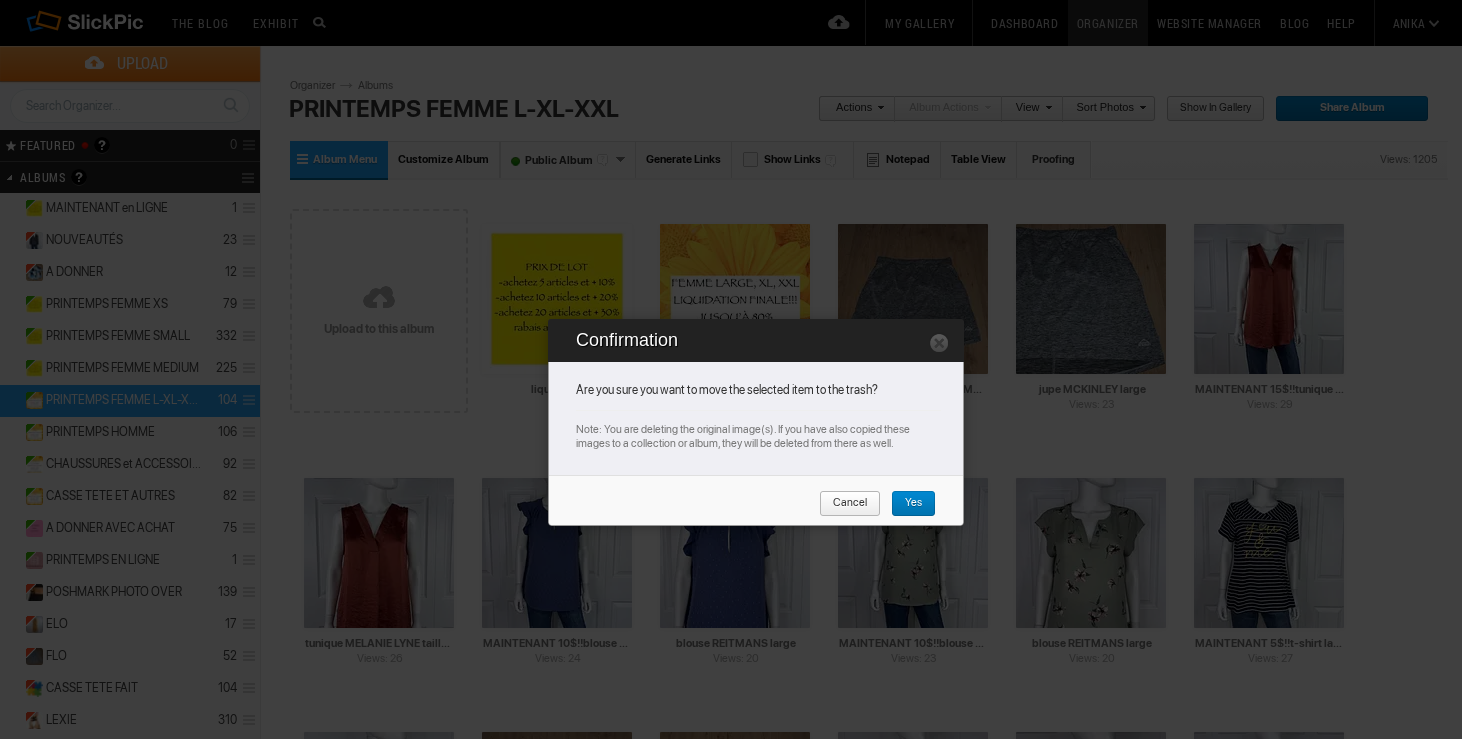 click on "Cancel Yes" at bounding box center [761, 511] 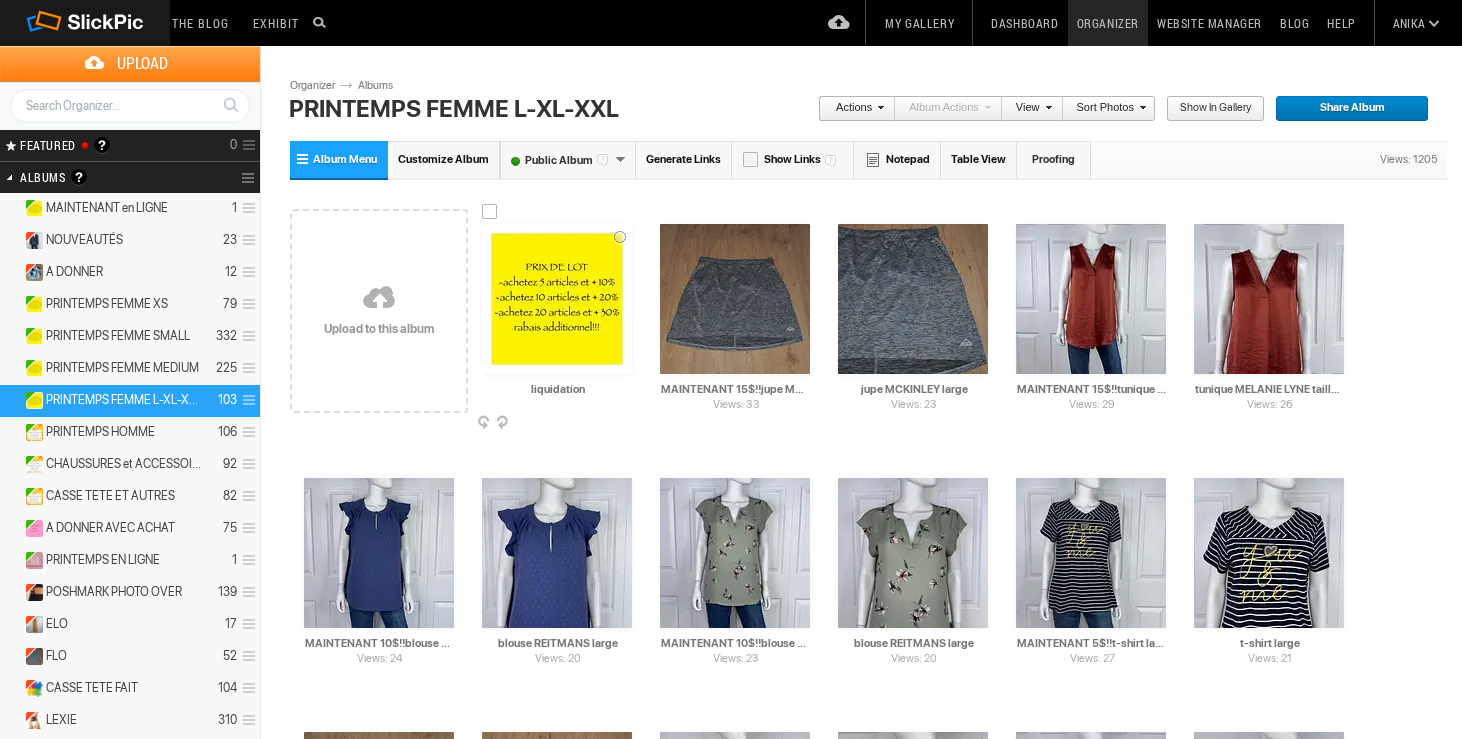click at bounding box center [630, 424] 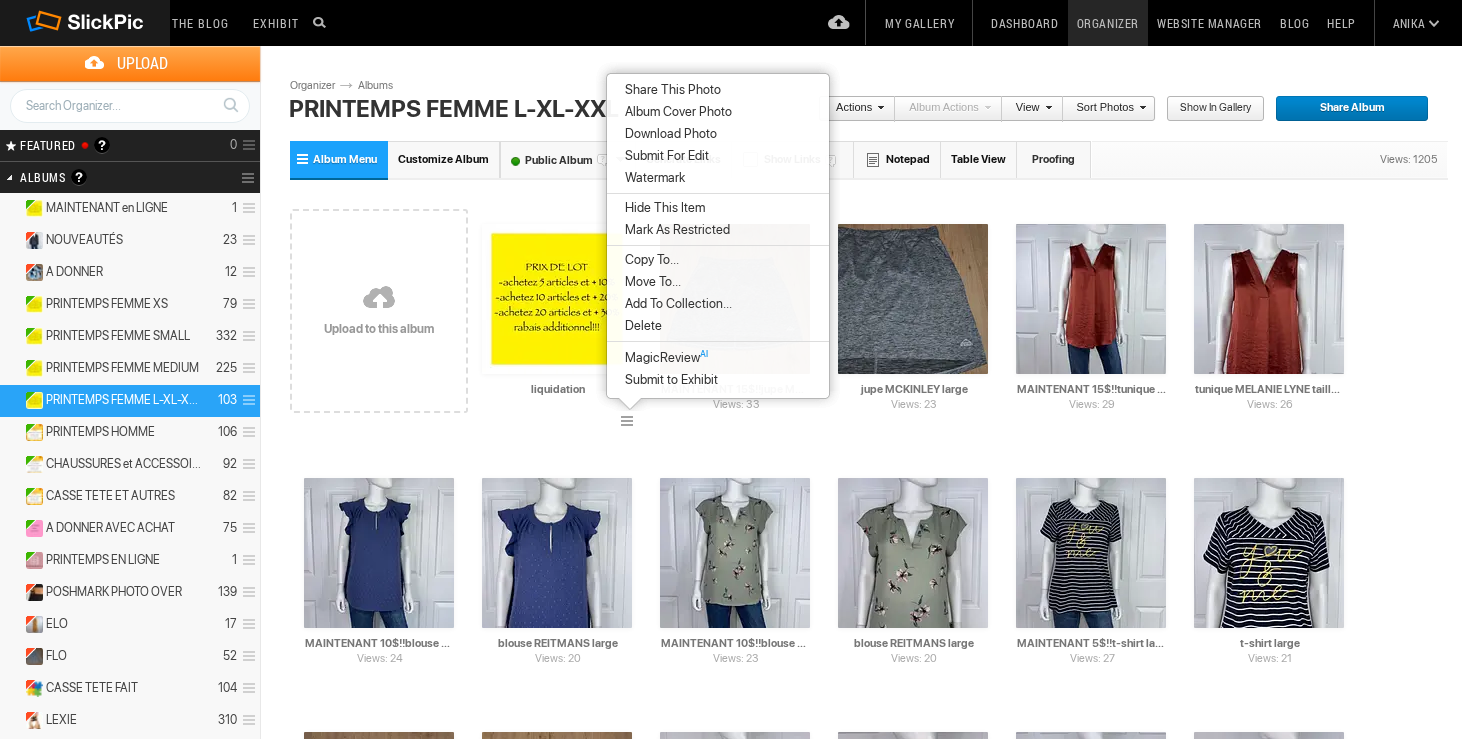 click on "Album Cover Photo" at bounding box center [675, 112] 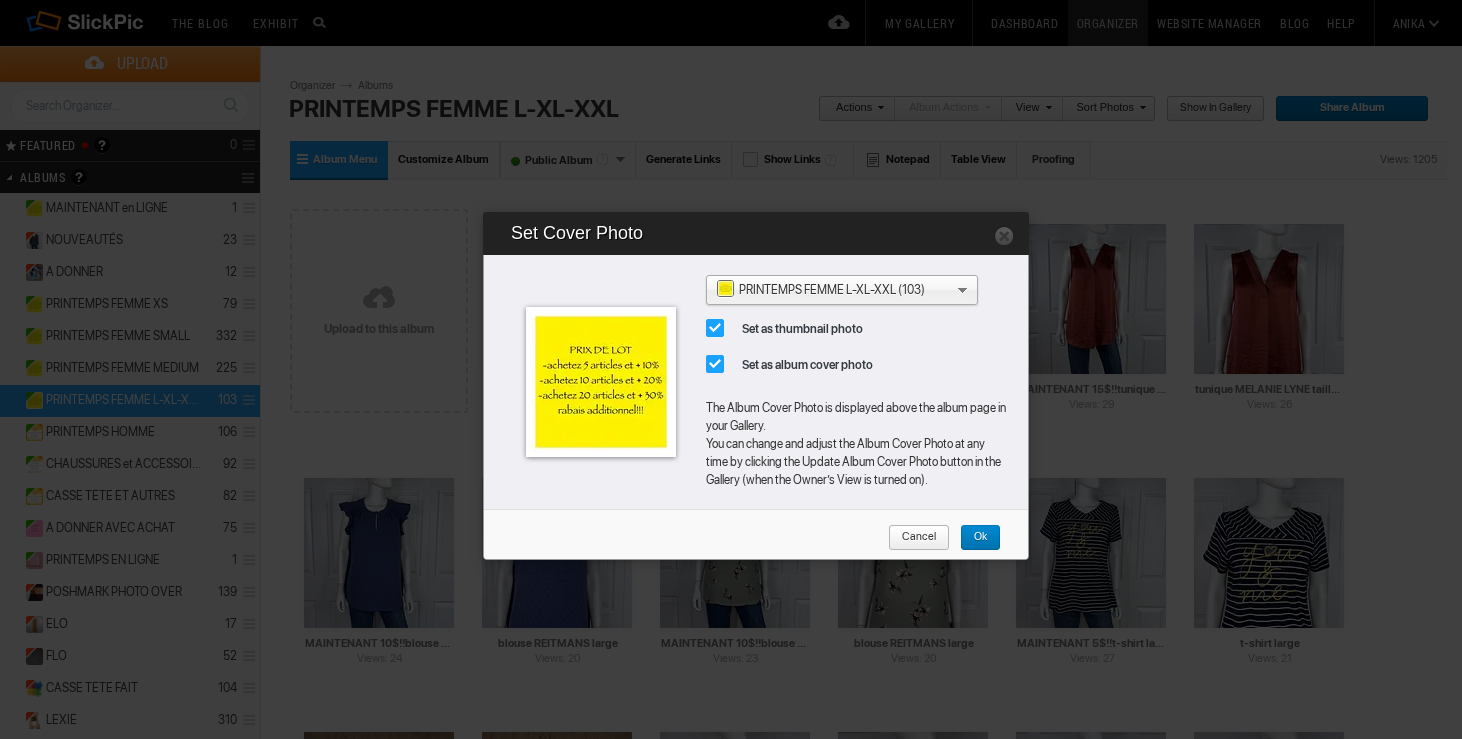 click on "Ok" at bounding box center (973, 538) 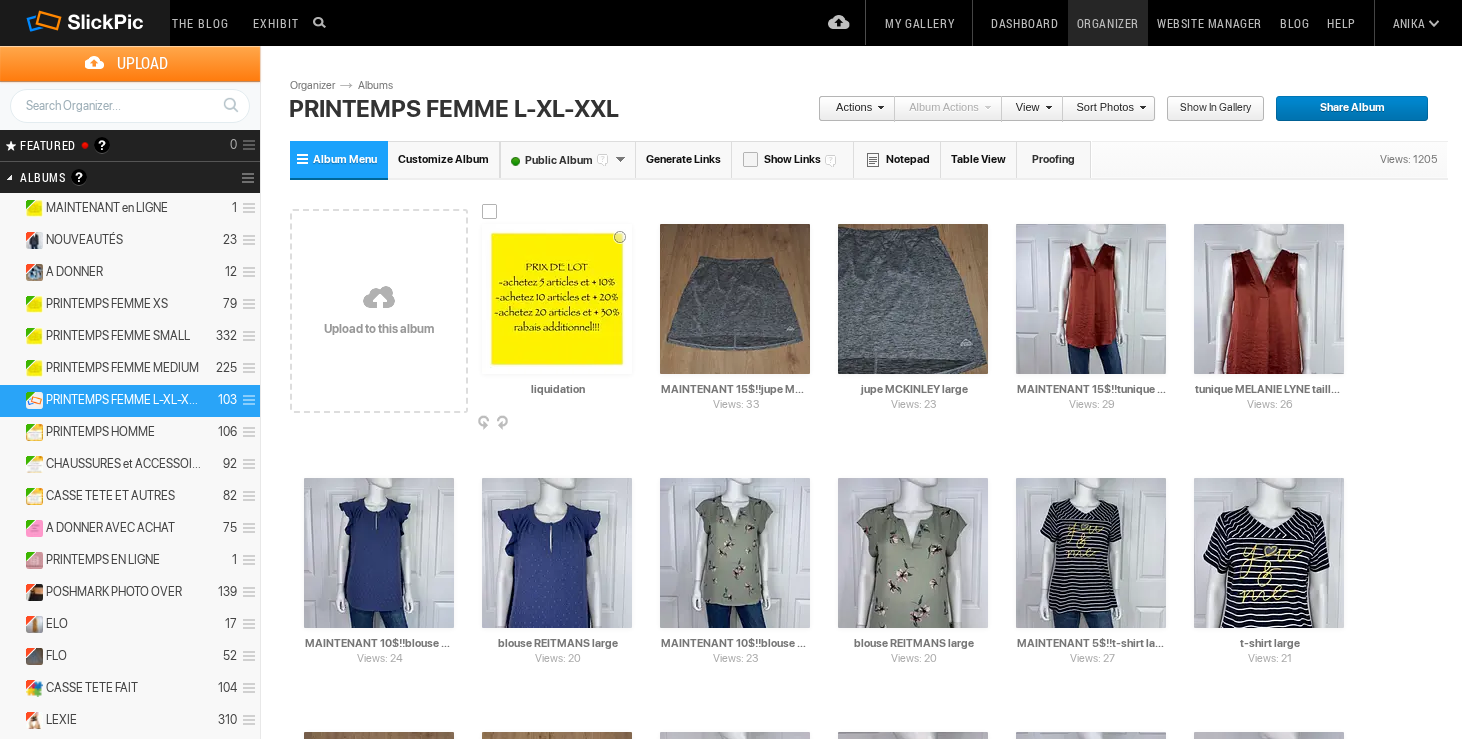 click at bounding box center (490, 212) 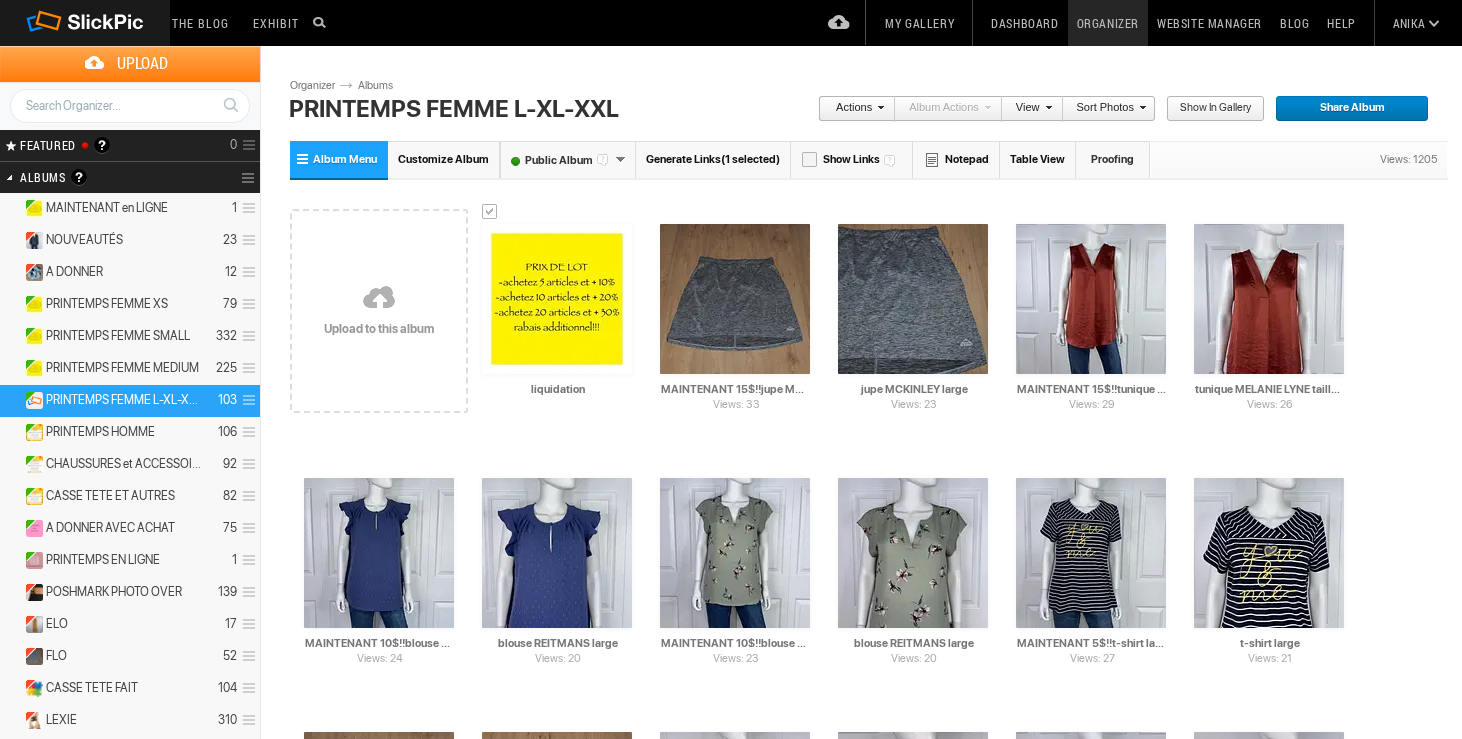click on "Actions" at bounding box center (851, 109) 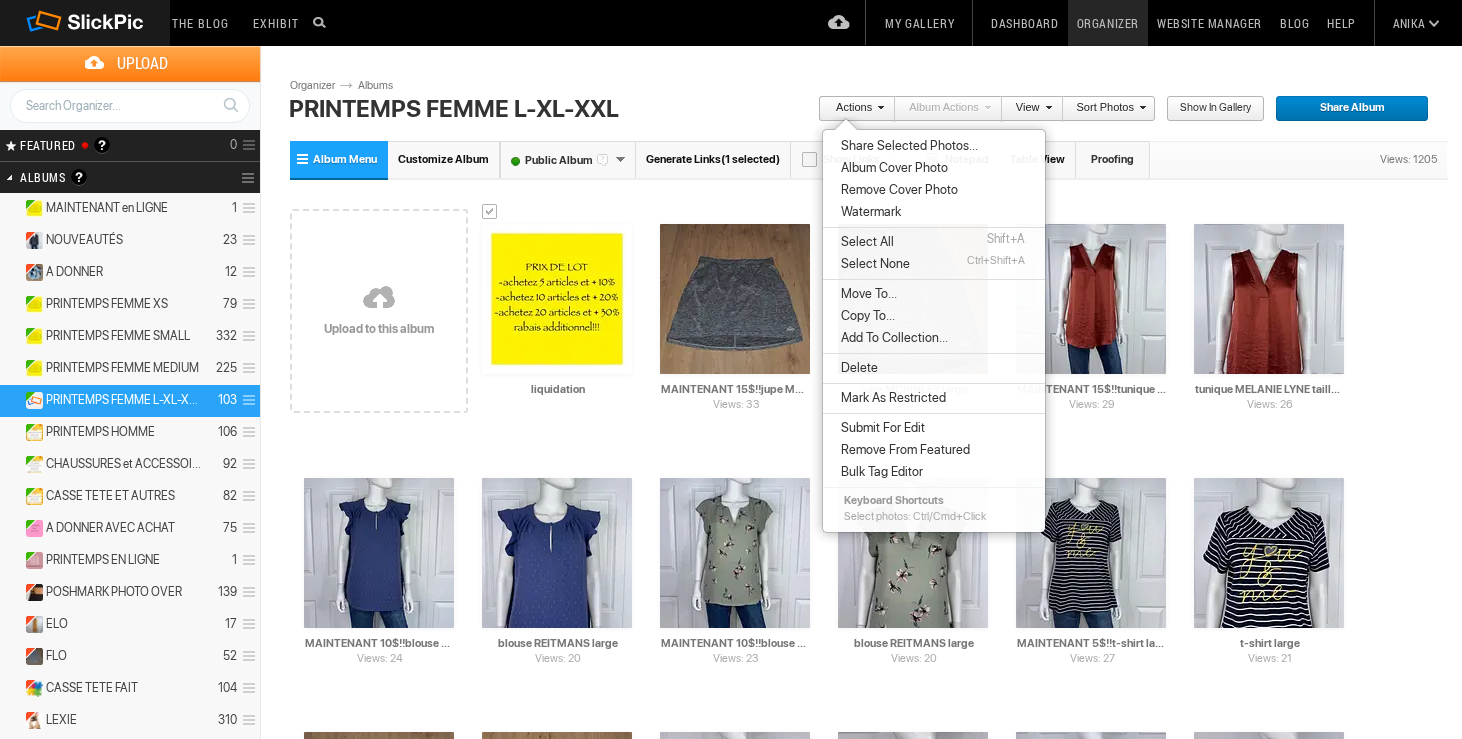 click on "Move To..." at bounding box center (866, 294) 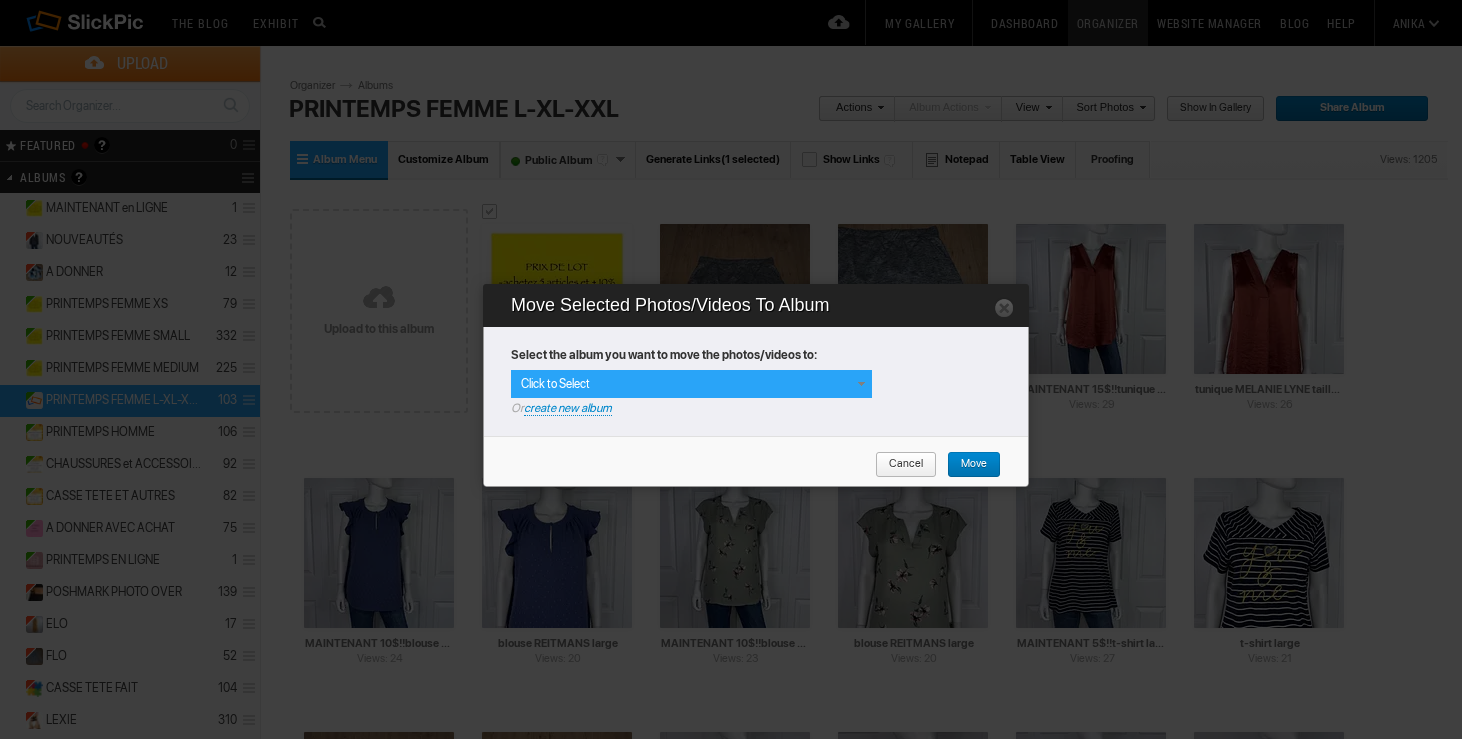 click on "Click to Select" at bounding box center (691, 384) 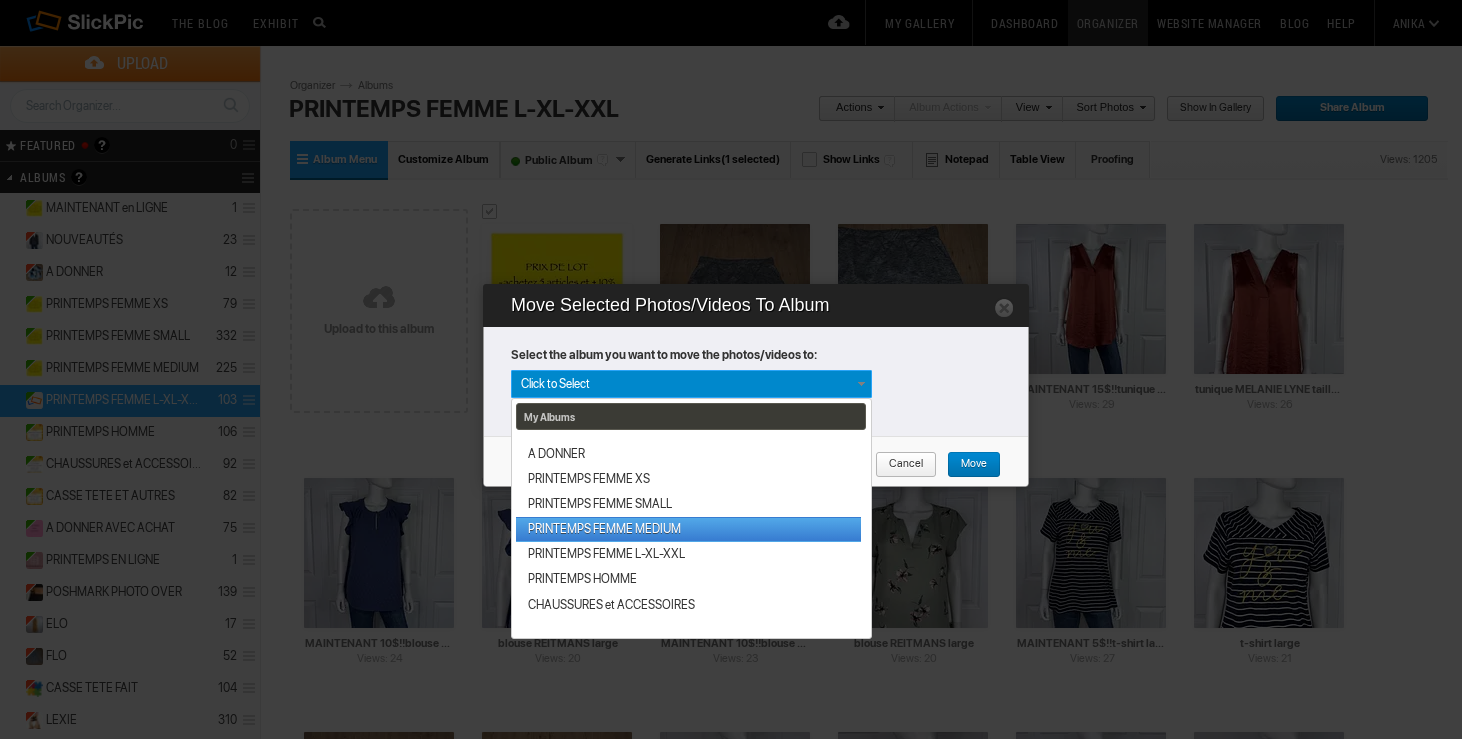 scroll, scrollTop: 51, scrollLeft: 0, axis: vertical 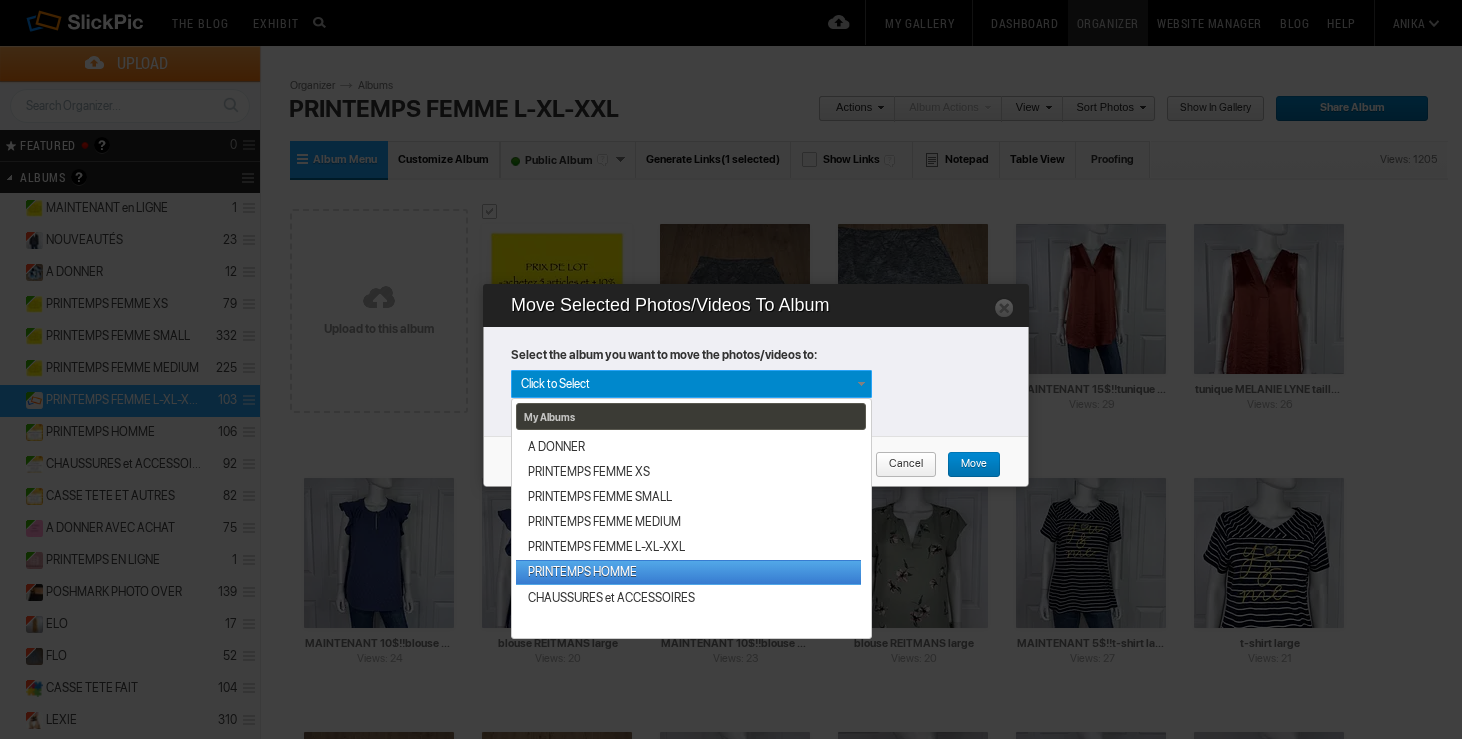 click on "PRINTEMPS HOMME" at bounding box center (688, 572) 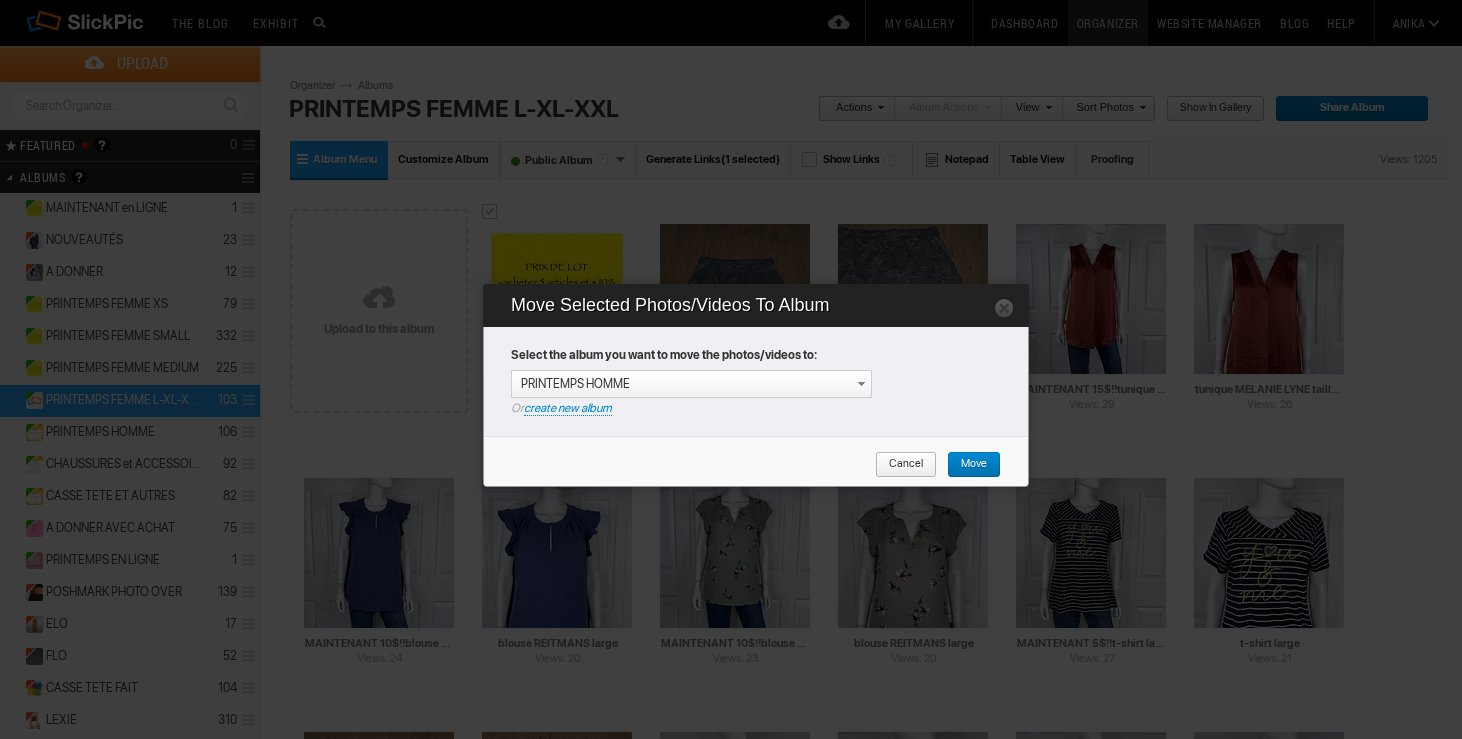 click on "Move" at bounding box center [967, 465] 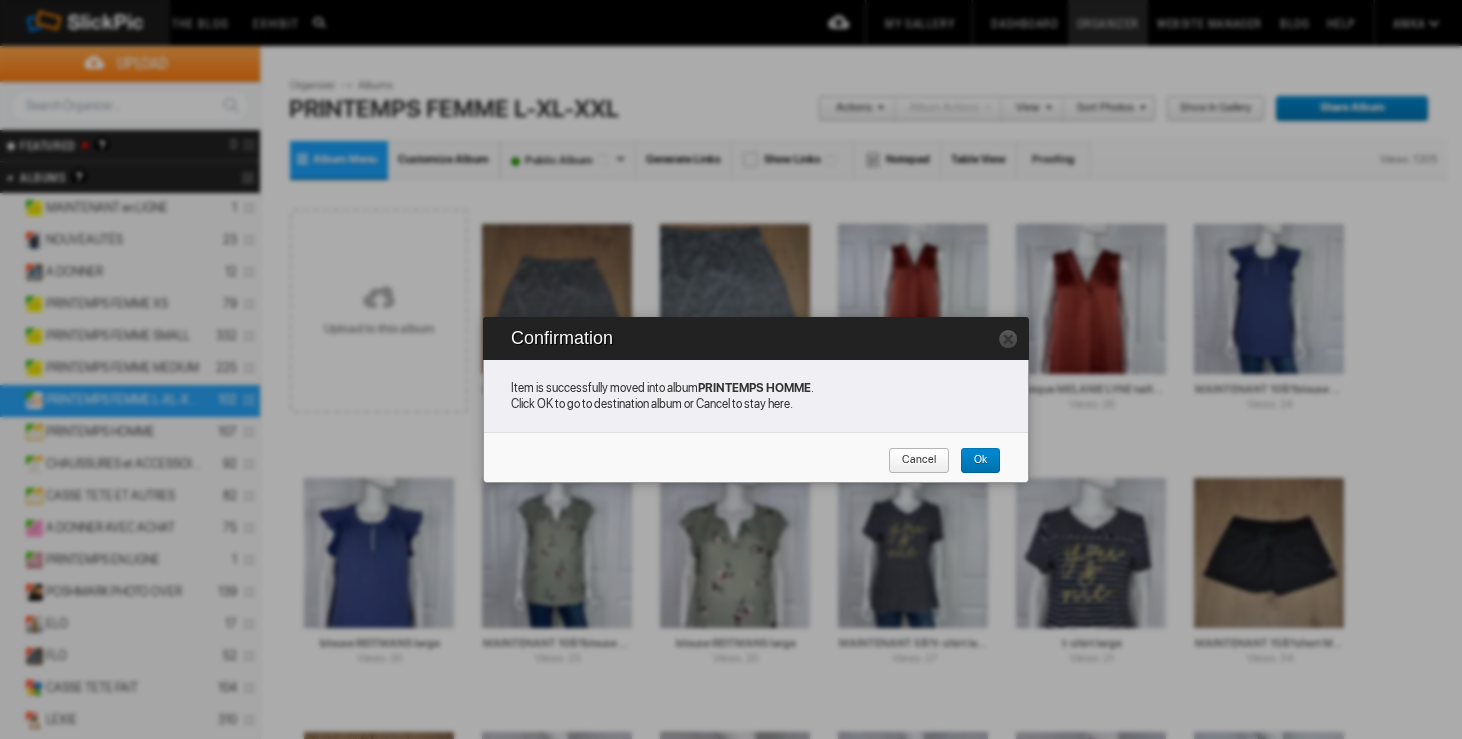 click on "Ok" at bounding box center (980, 461) 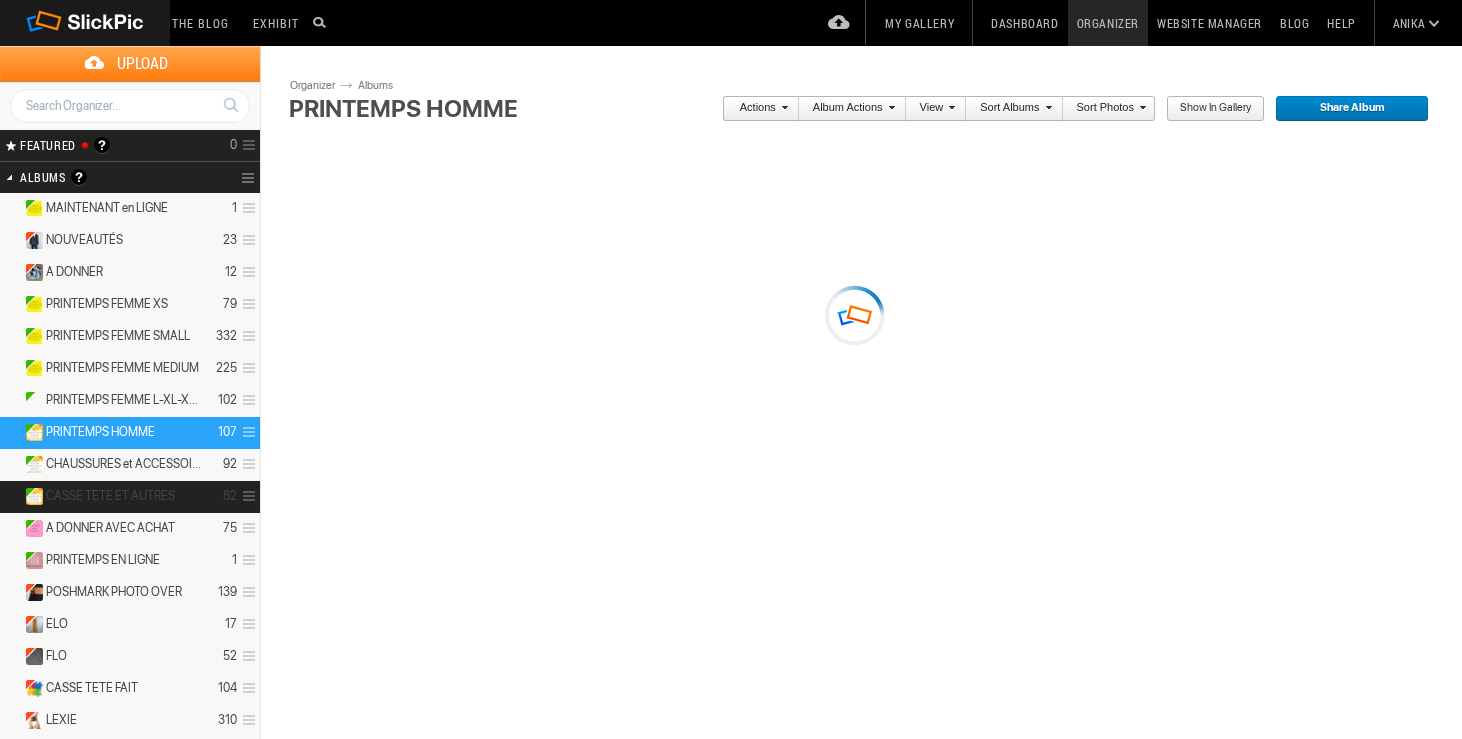 scroll, scrollTop: 0, scrollLeft: 0, axis: both 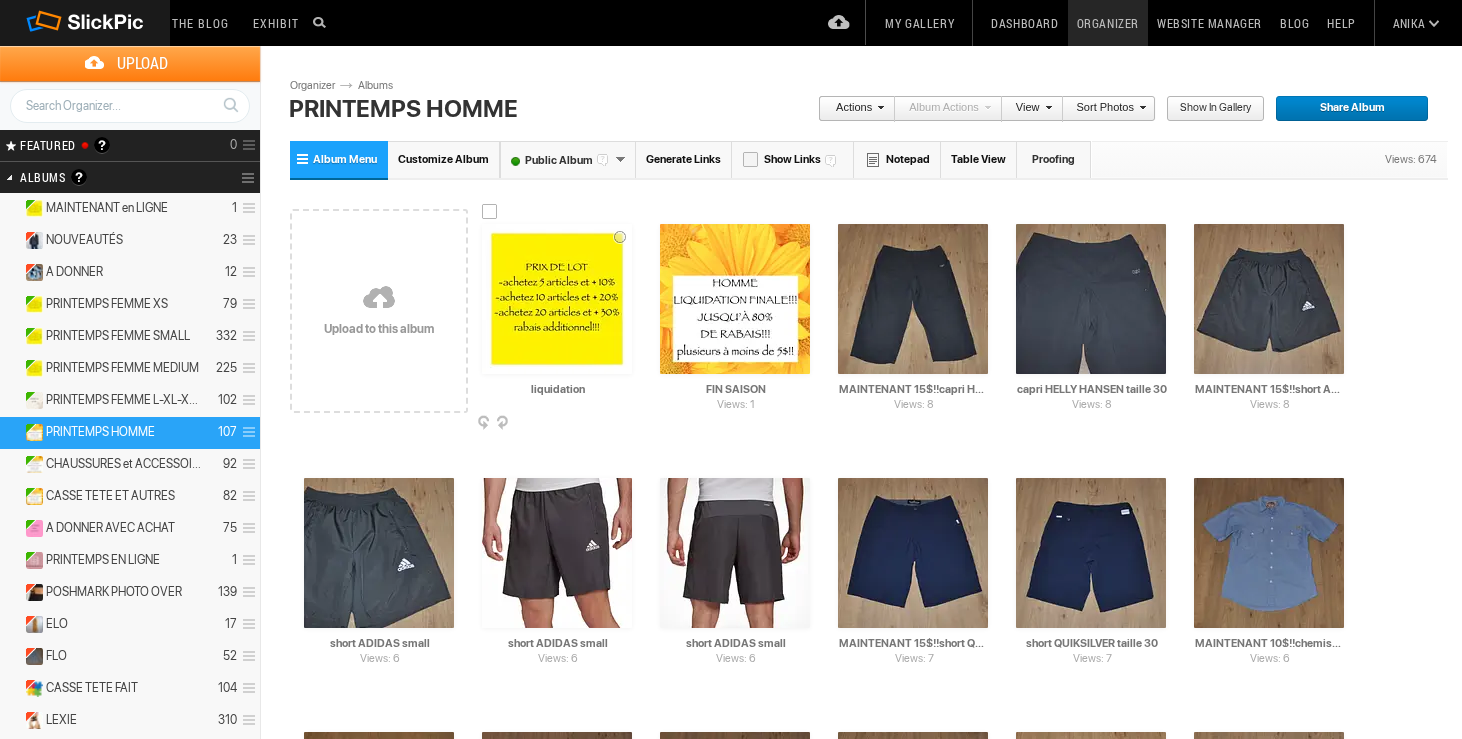 click at bounding box center (490, 212) 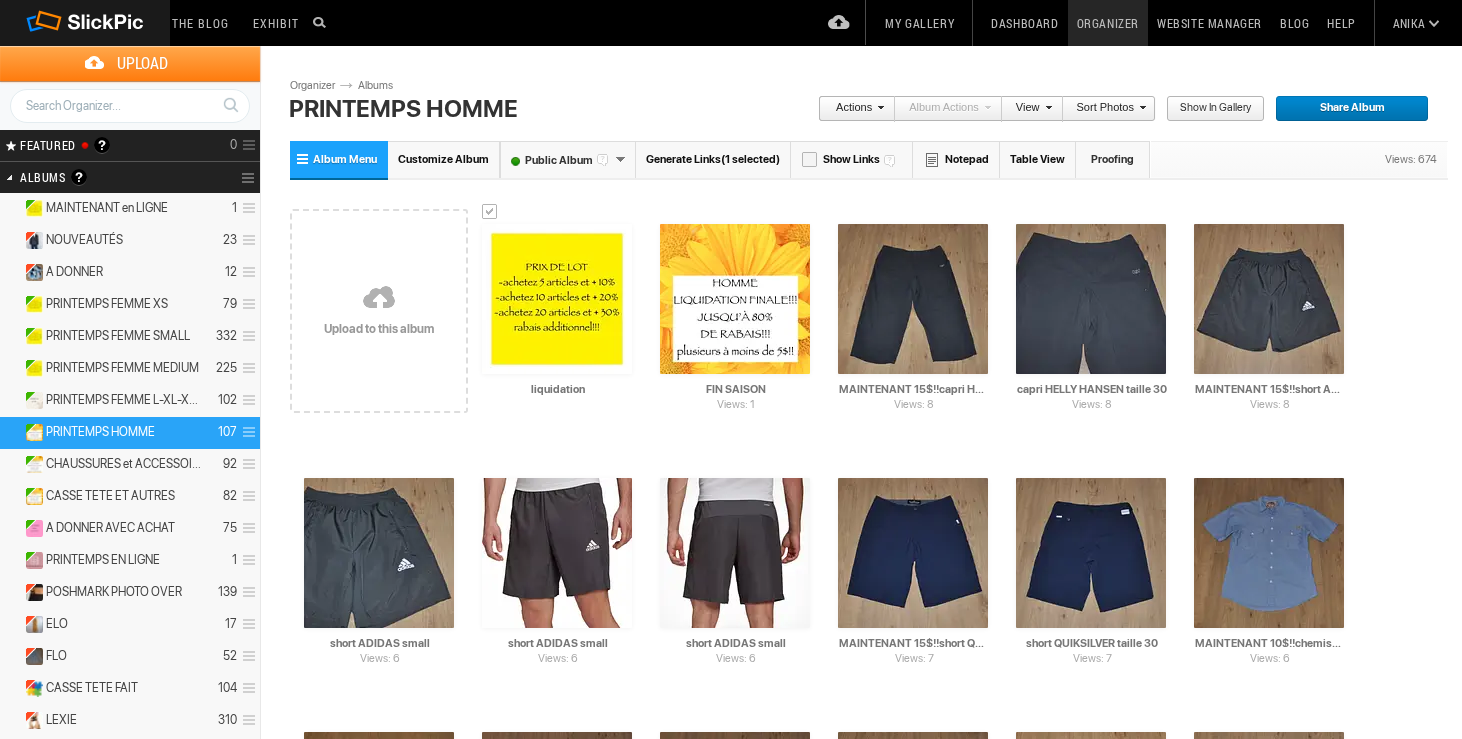 click on "Actions" at bounding box center (851, 109) 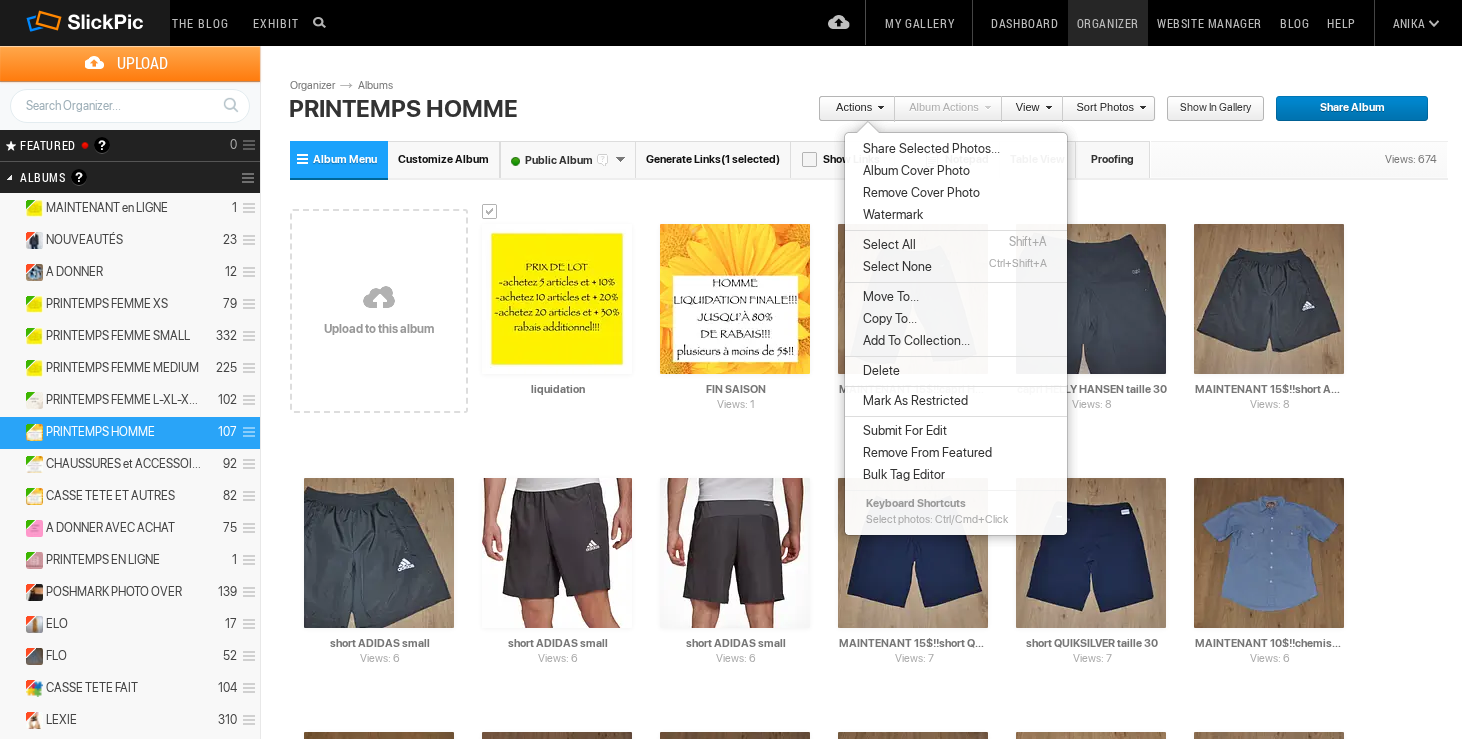 click on "Copy To..." at bounding box center [887, 319] 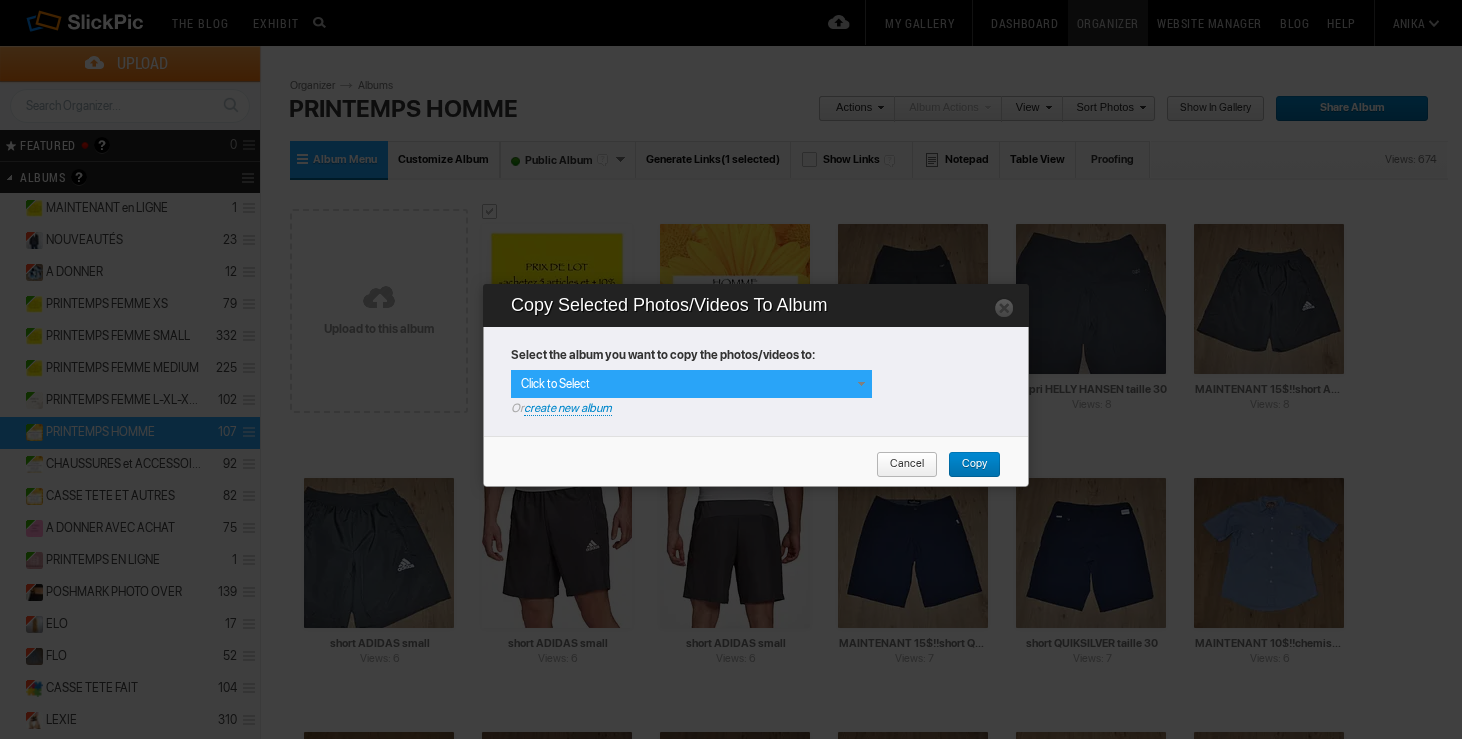 click at bounding box center (861, 384) 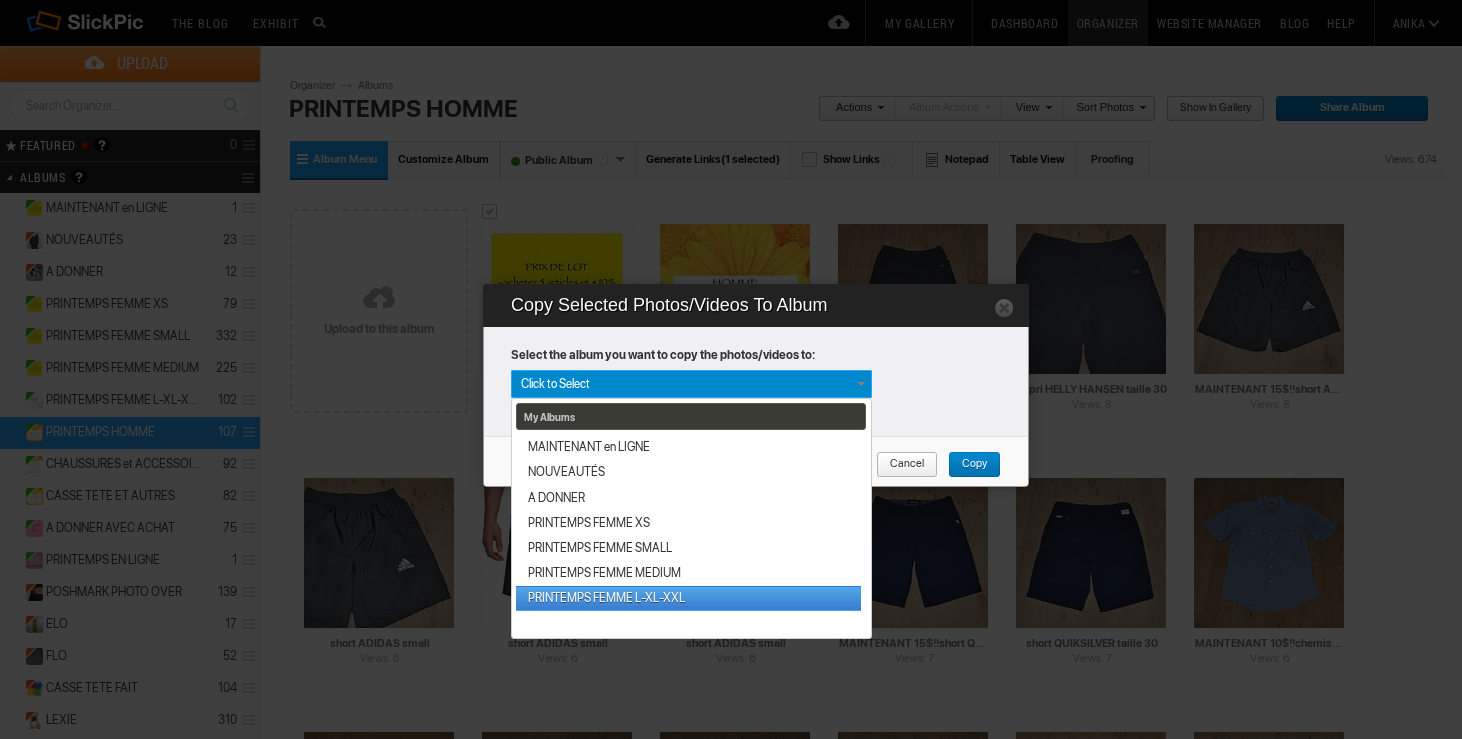 click on "PRINTEMPS FEMME L-XL-XXL" at bounding box center (688, 598) 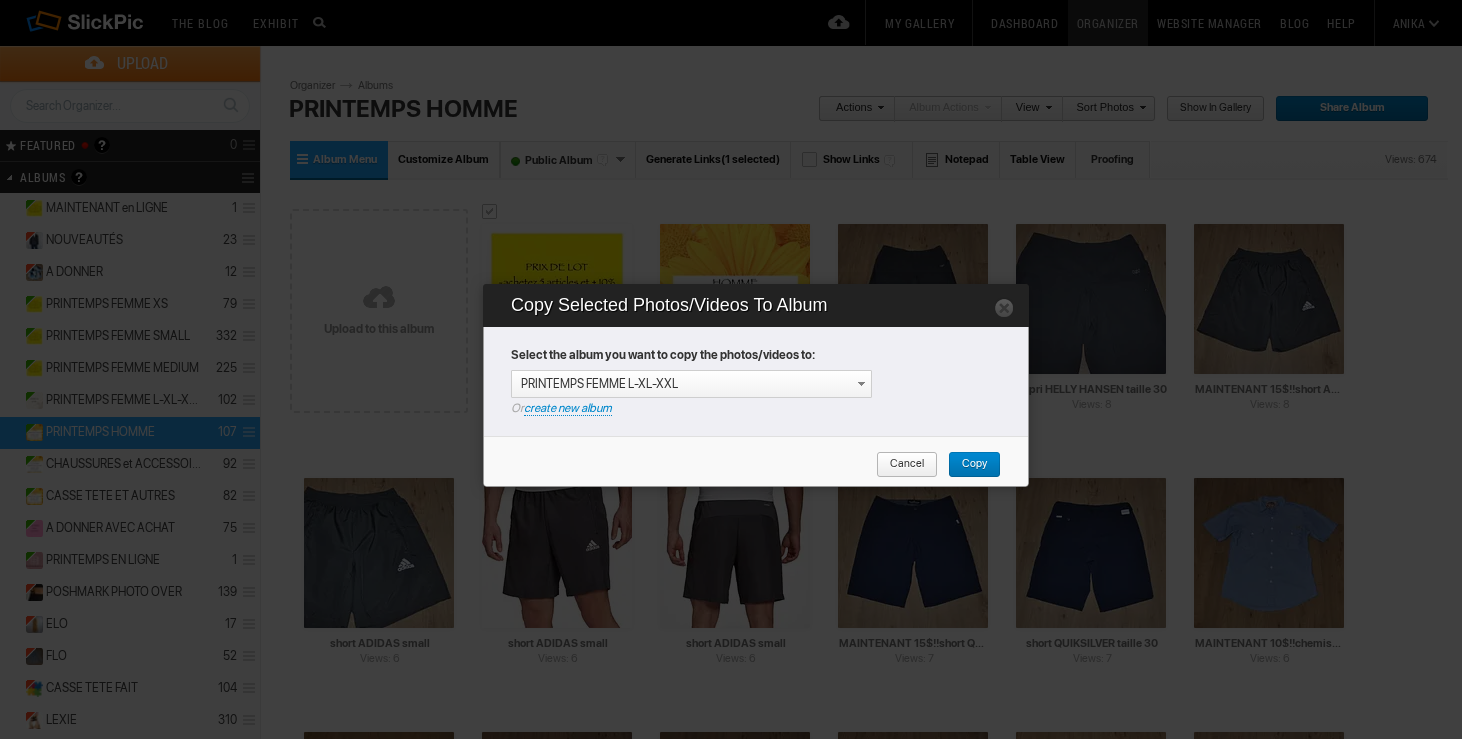 click on "Copy" at bounding box center (967, 465) 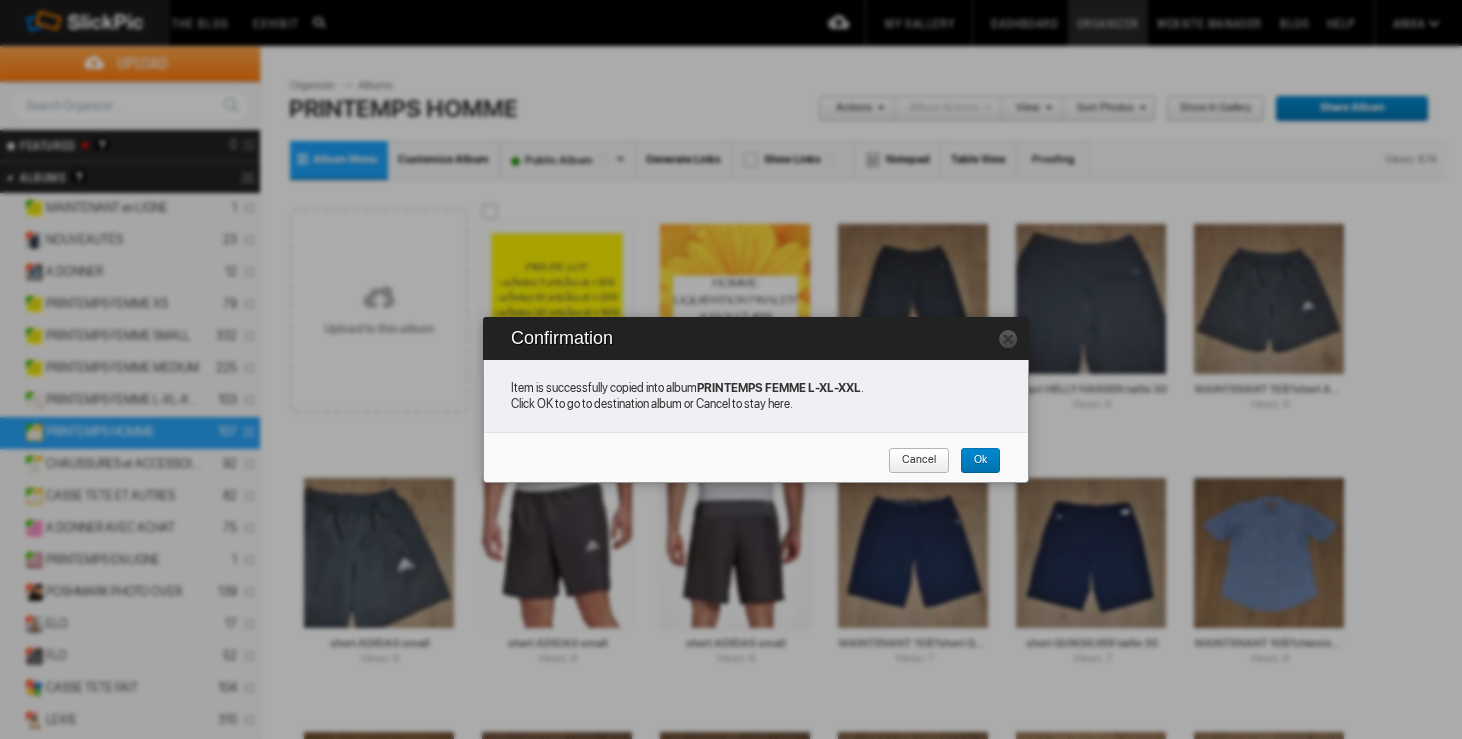 click on "Ok" at bounding box center [973, 461] 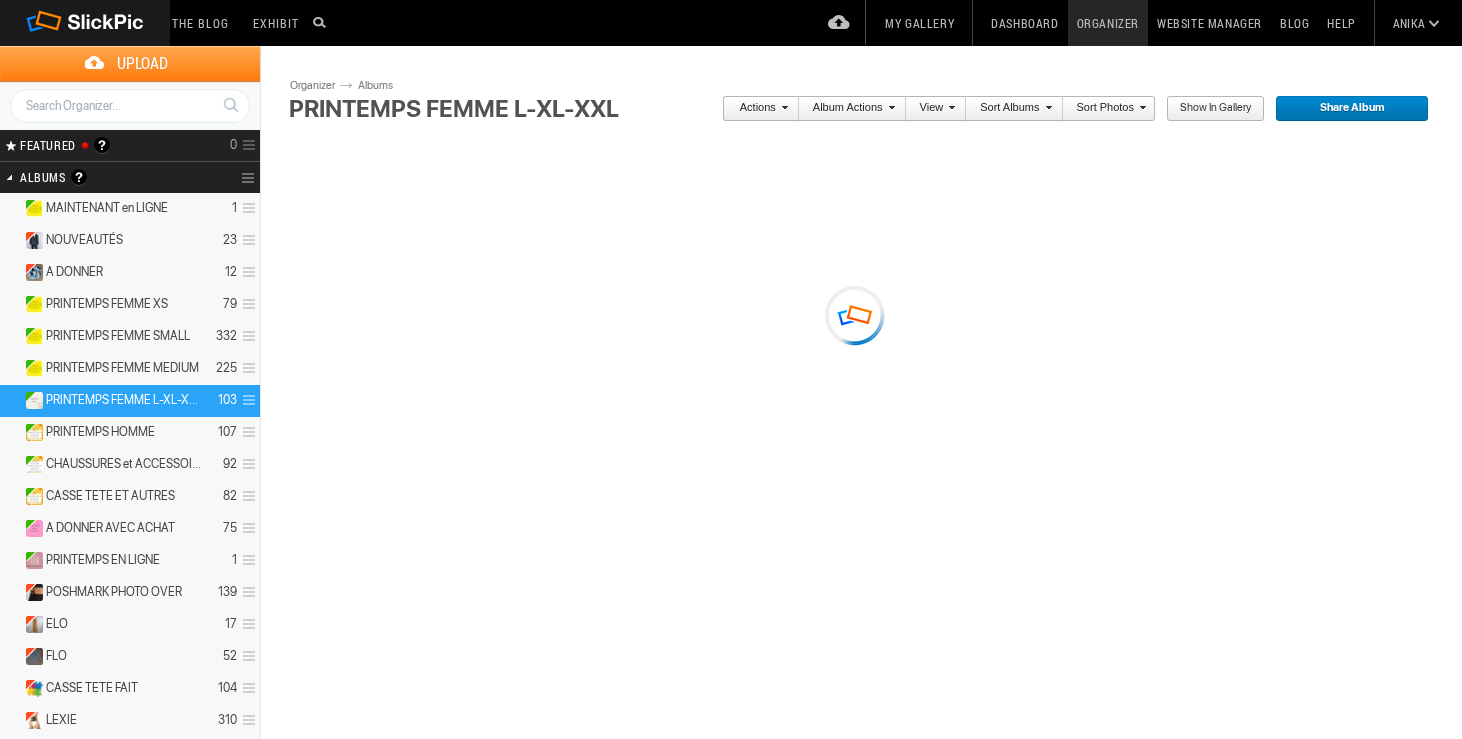 scroll, scrollTop: 0, scrollLeft: 0, axis: both 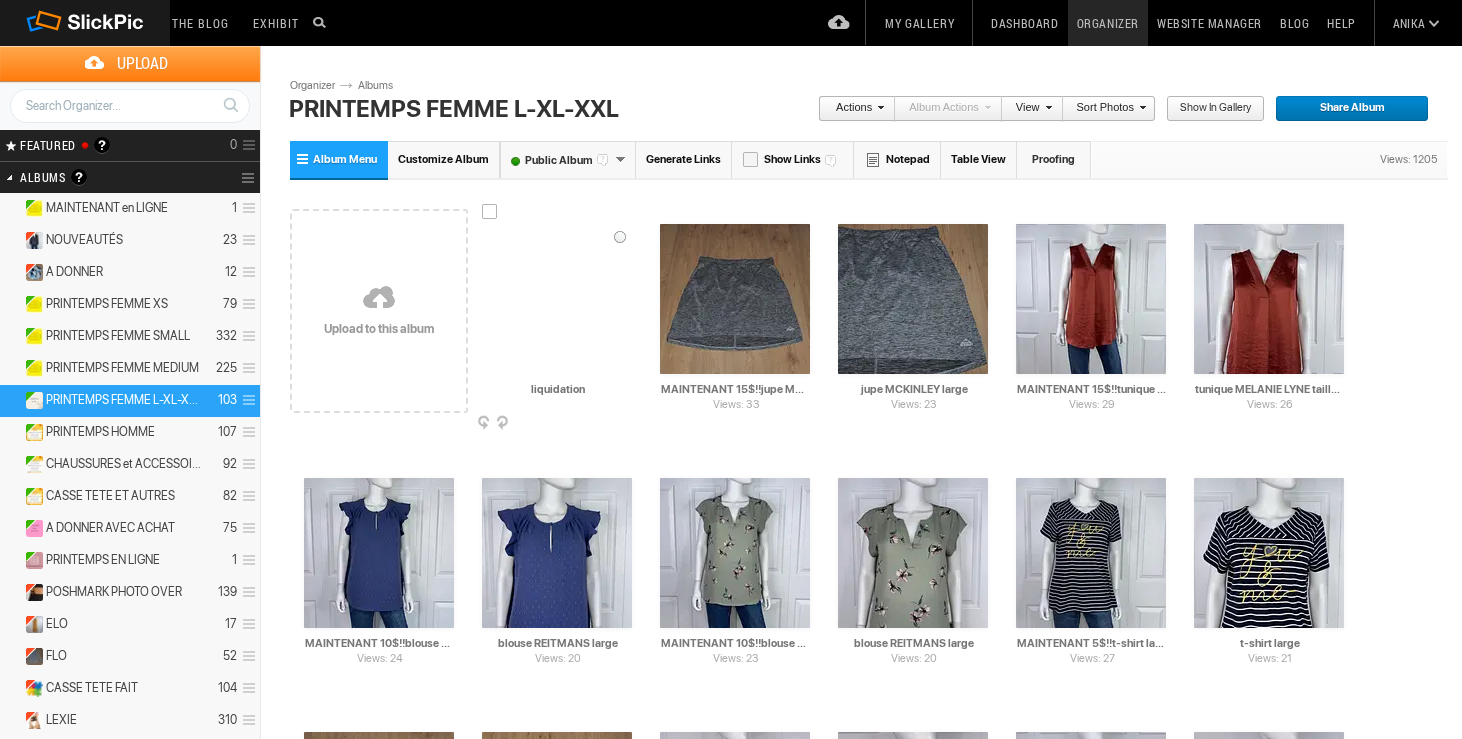 click on "AI liquidation
HTML:
Direct:
Forum:
Photo ID:
22793521
More...
Order Print Submit For Edit" at bounding box center [557, 311] 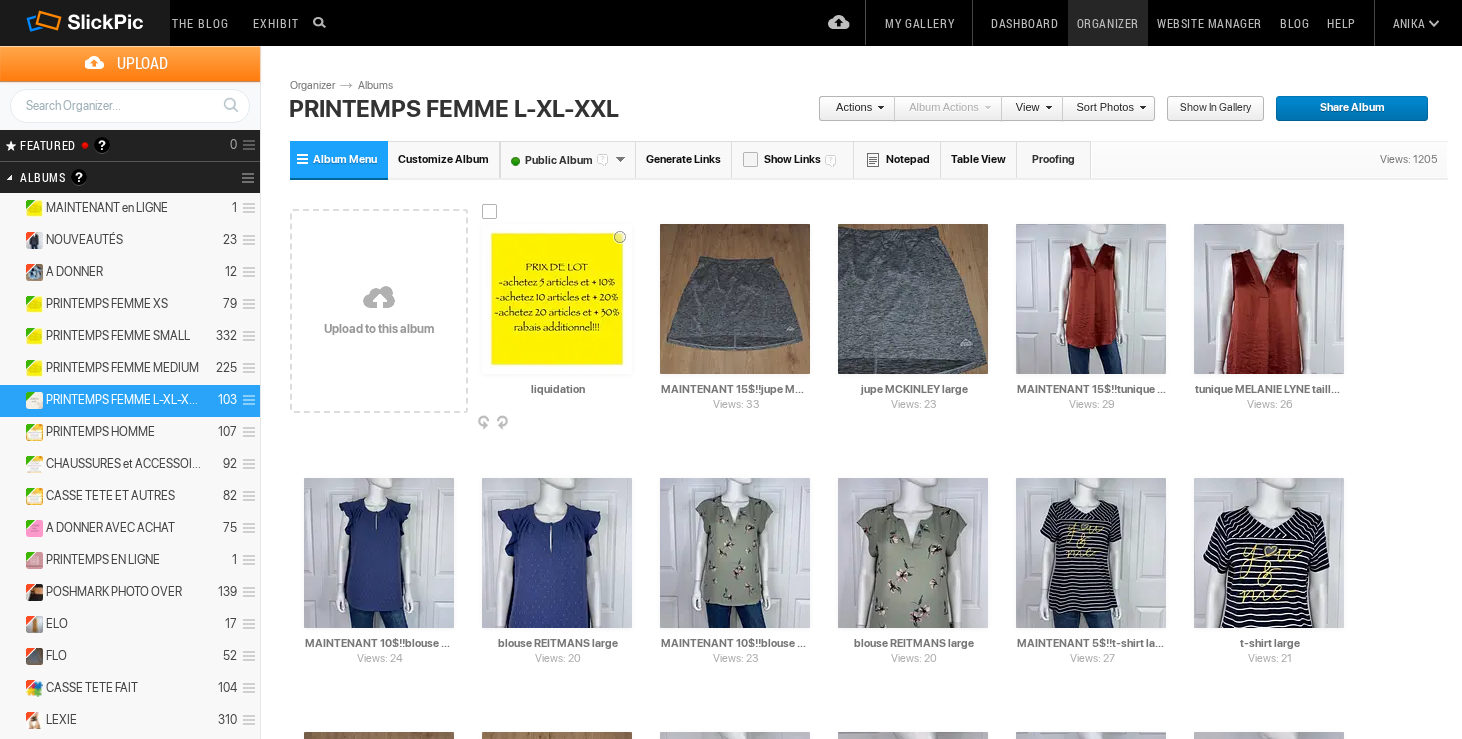 click at bounding box center (630, 424) 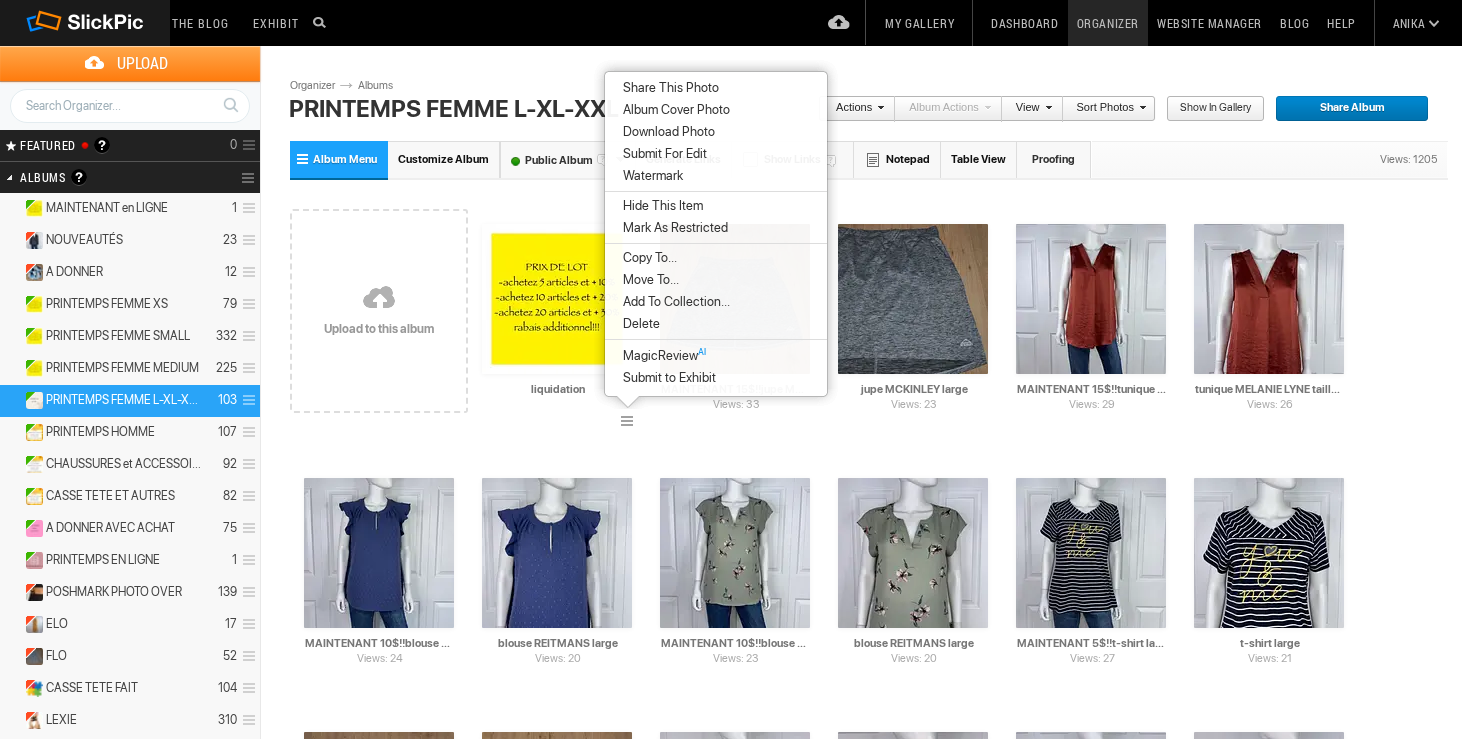 click on "Album Cover Photo" at bounding box center [673, 110] 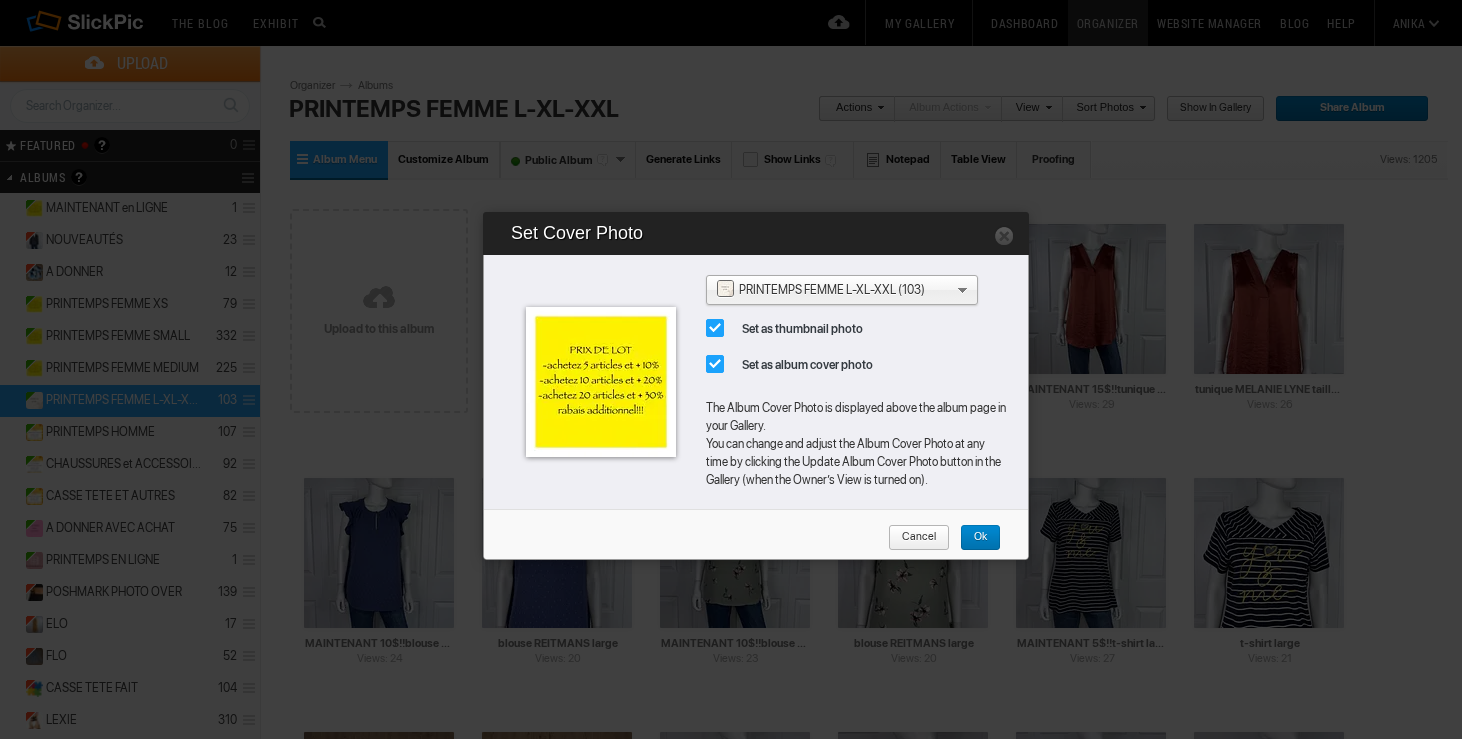 click on "Ok" at bounding box center [980, 538] 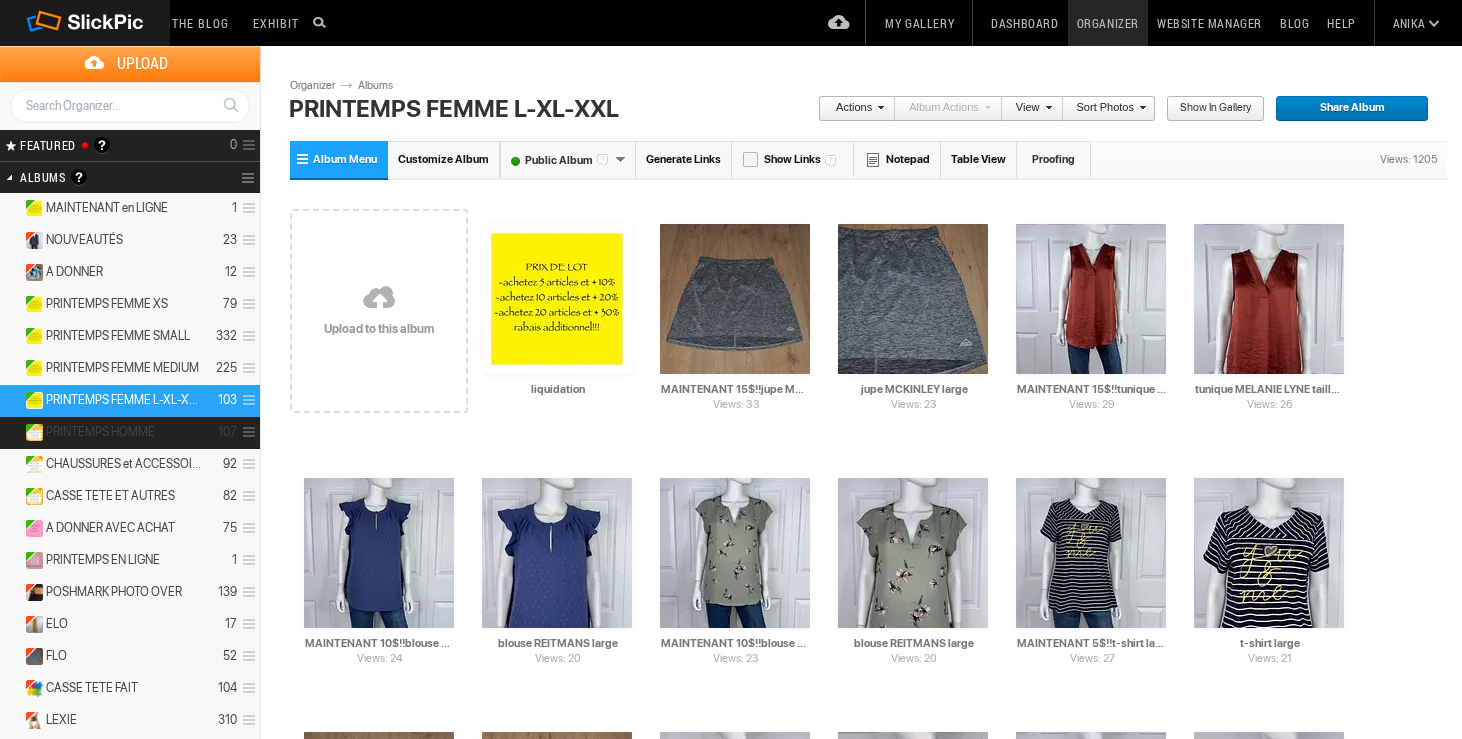 click on "PRINTEMPS HOMME" at bounding box center (100, 432) 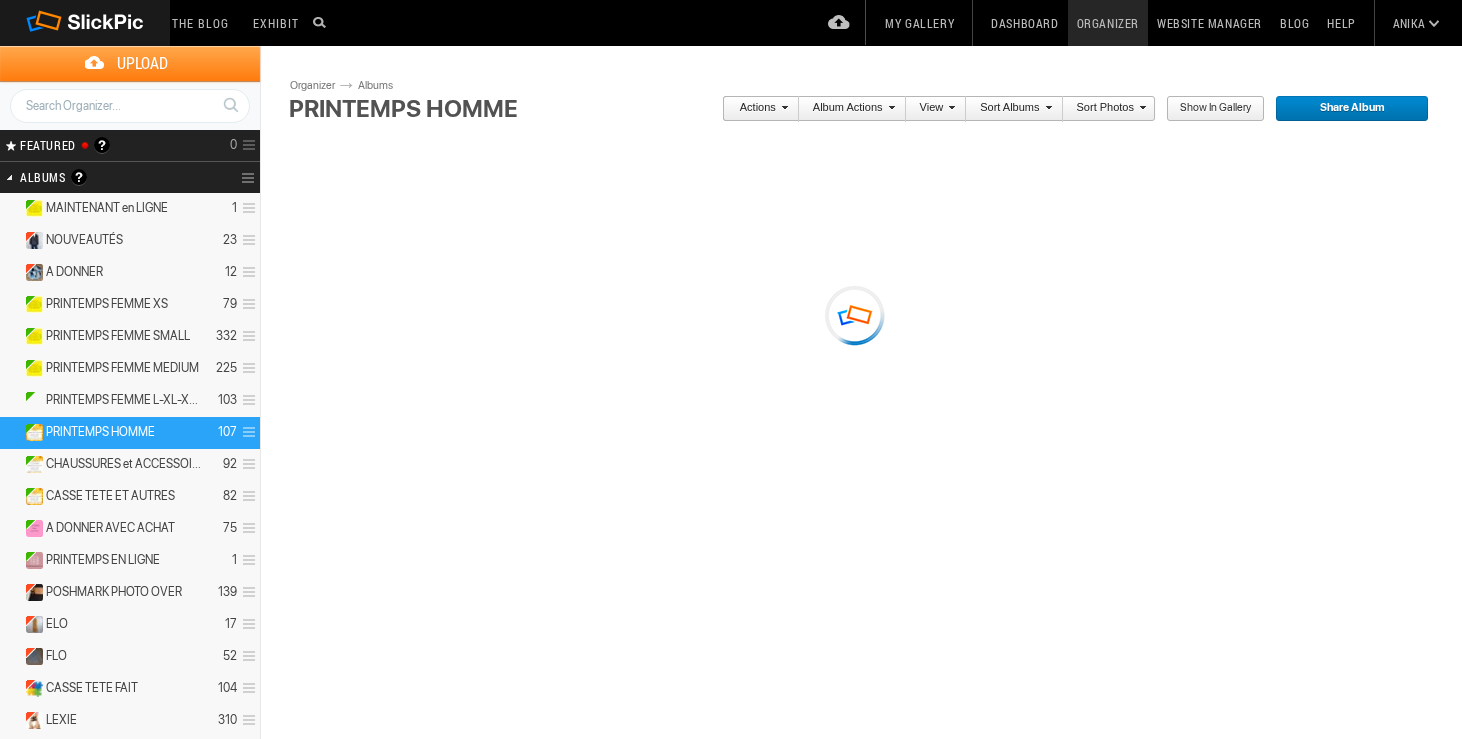 scroll, scrollTop: 0, scrollLeft: 0, axis: both 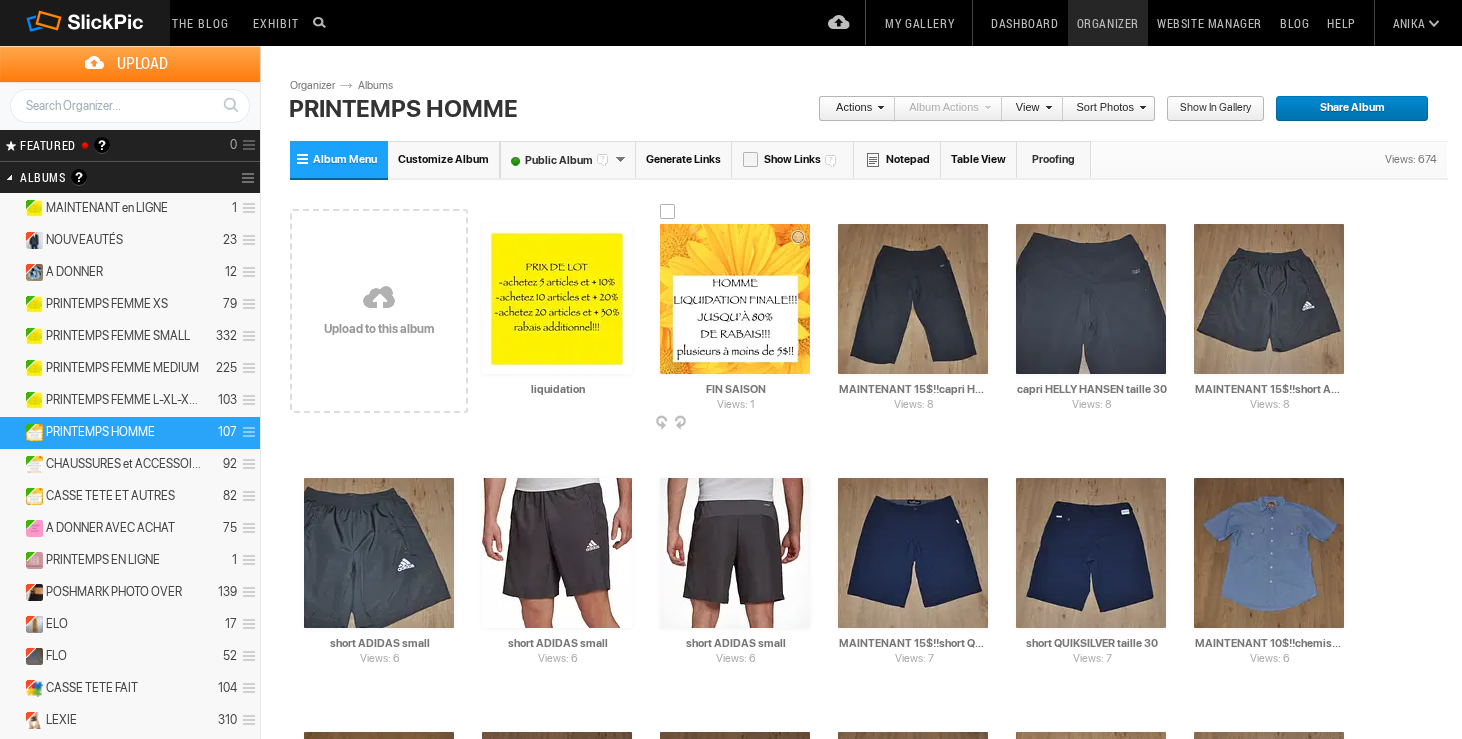 click at bounding box center (808, 424) 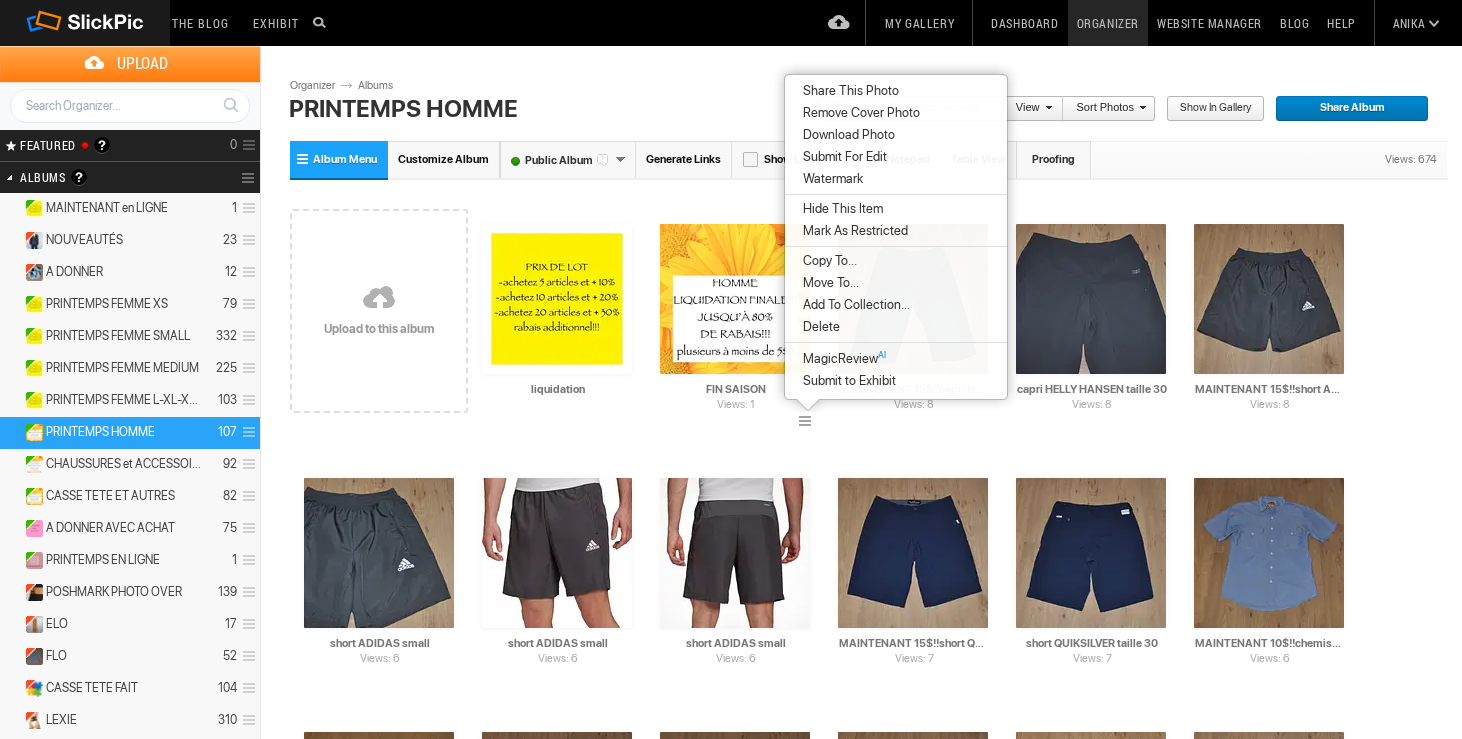 click on "Delete" at bounding box center [818, 327] 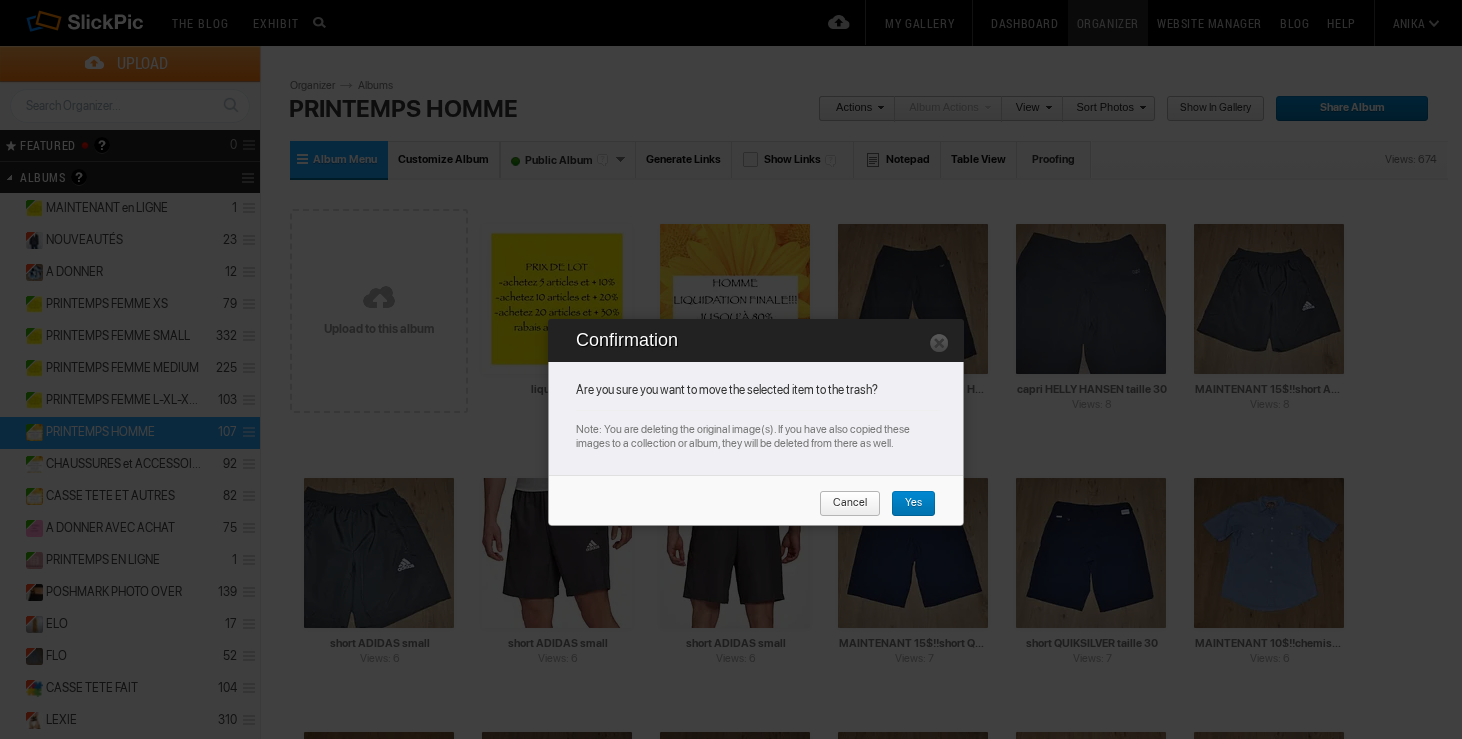 click on "Yes" at bounding box center [906, 504] 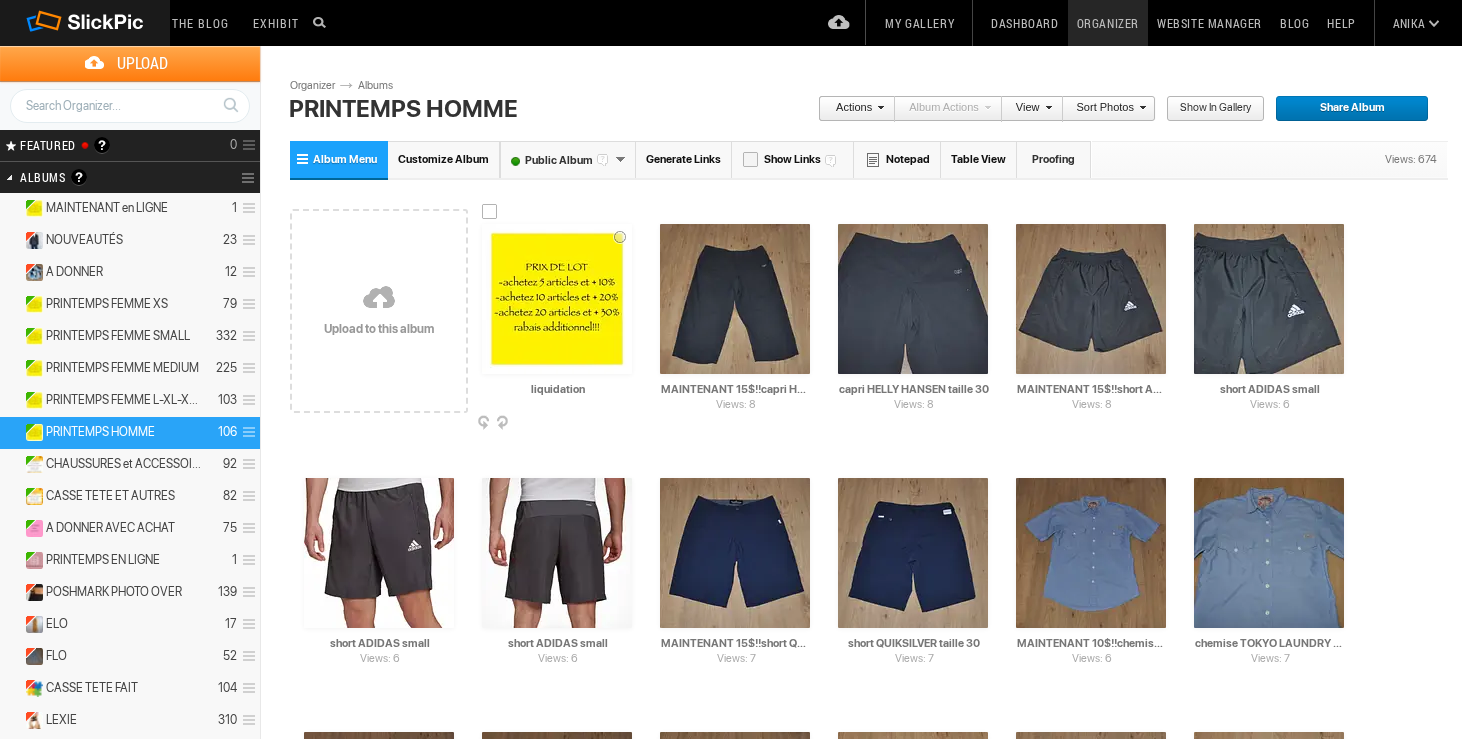 click at bounding box center (630, 424) 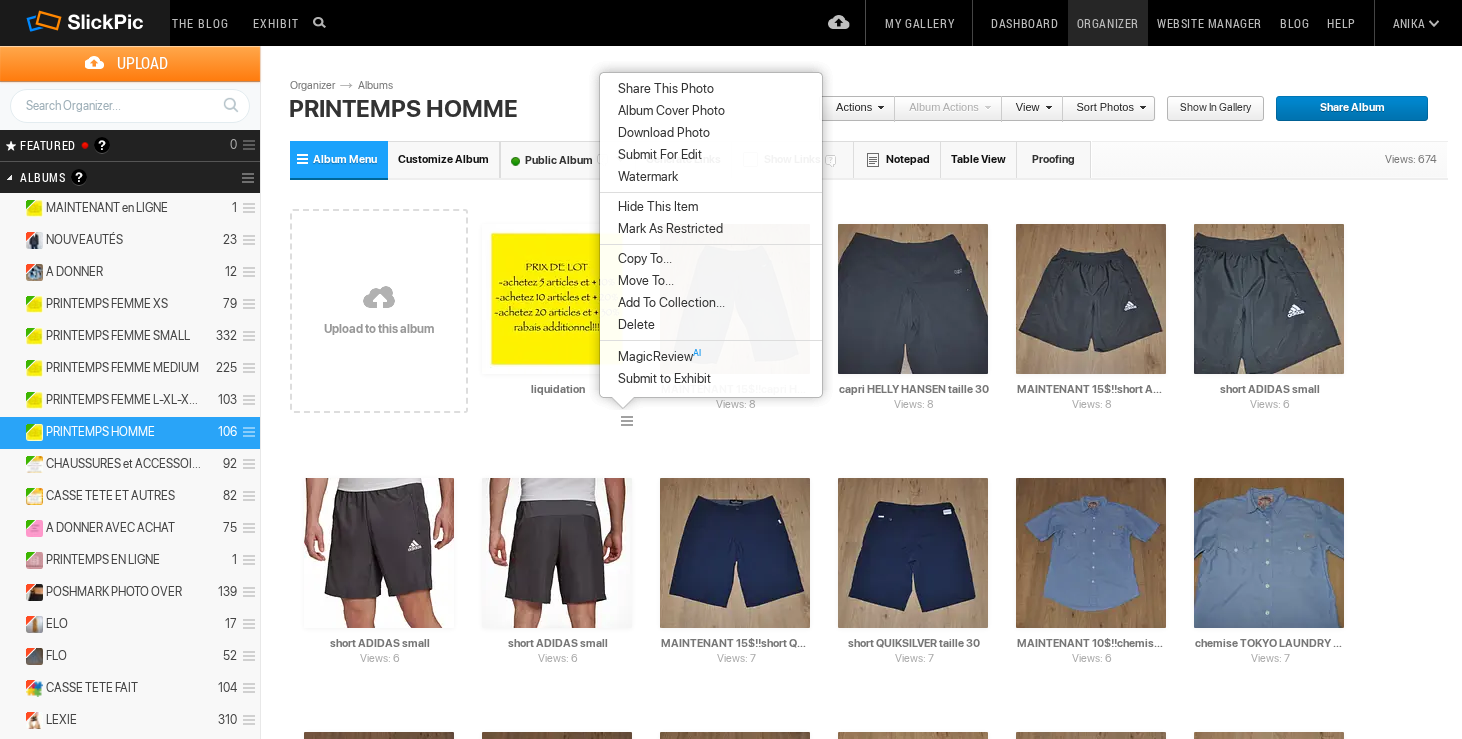 click on "Album Cover Photo" at bounding box center [668, 111] 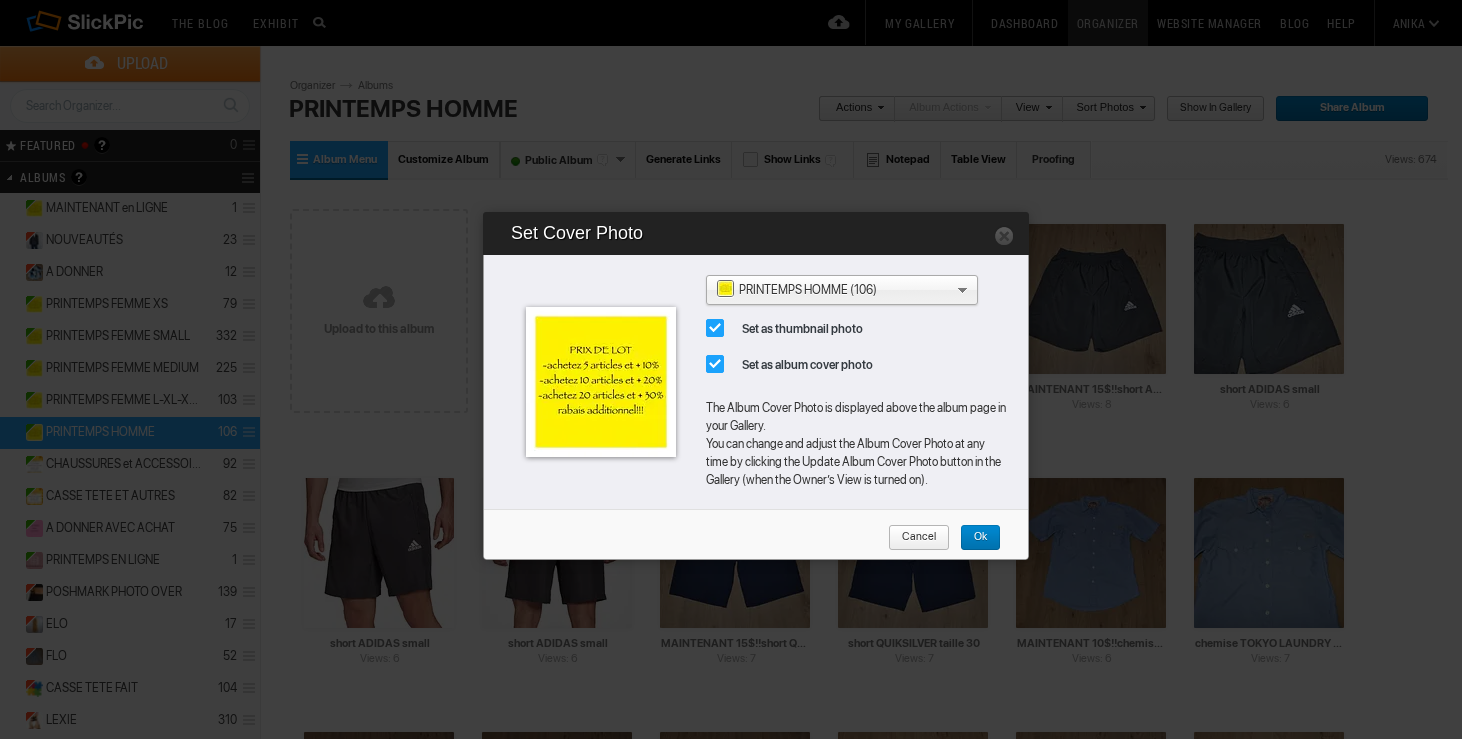 click on "Ok" at bounding box center (973, 538) 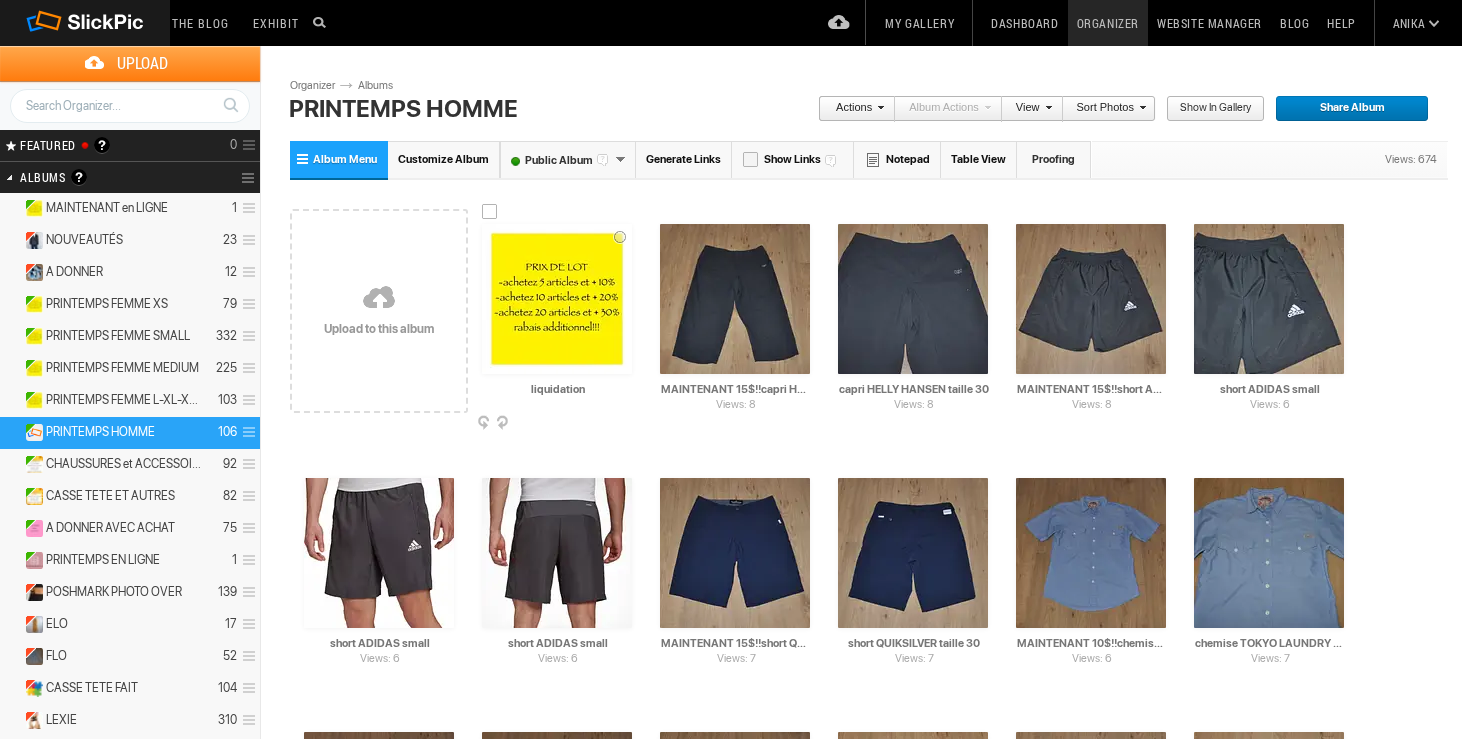 click at bounding box center [490, 212] 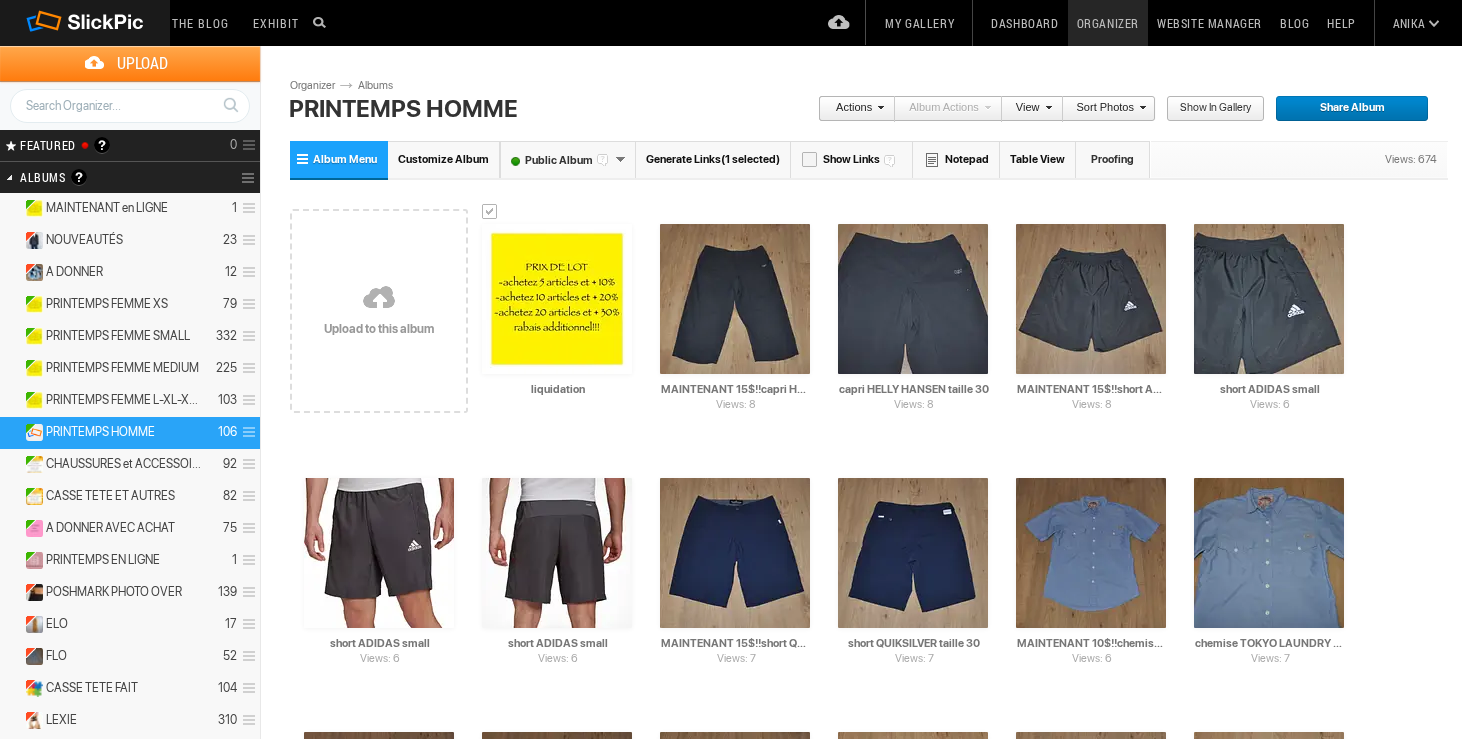 click on "Actions" at bounding box center (851, 109) 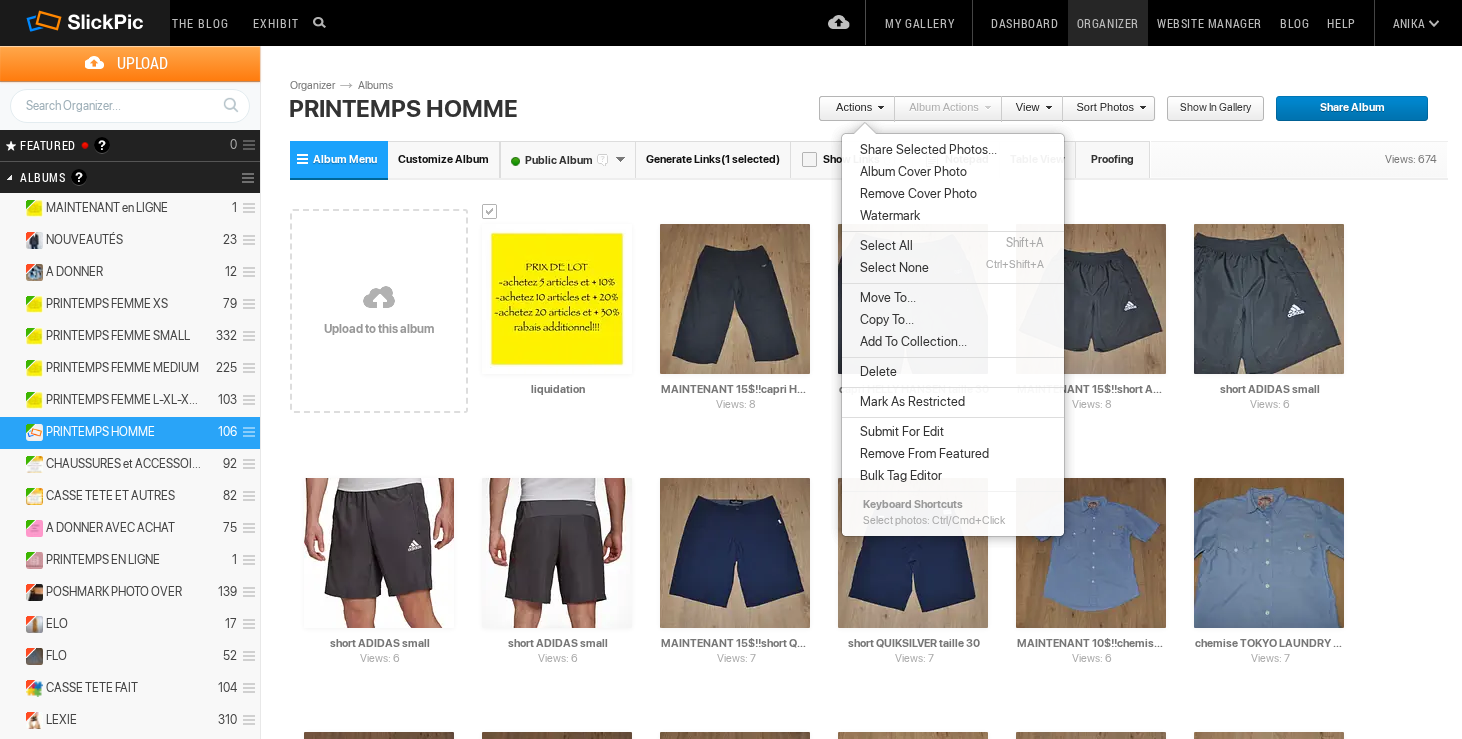 click on "Copy To..." at bounding box center (884, 320) 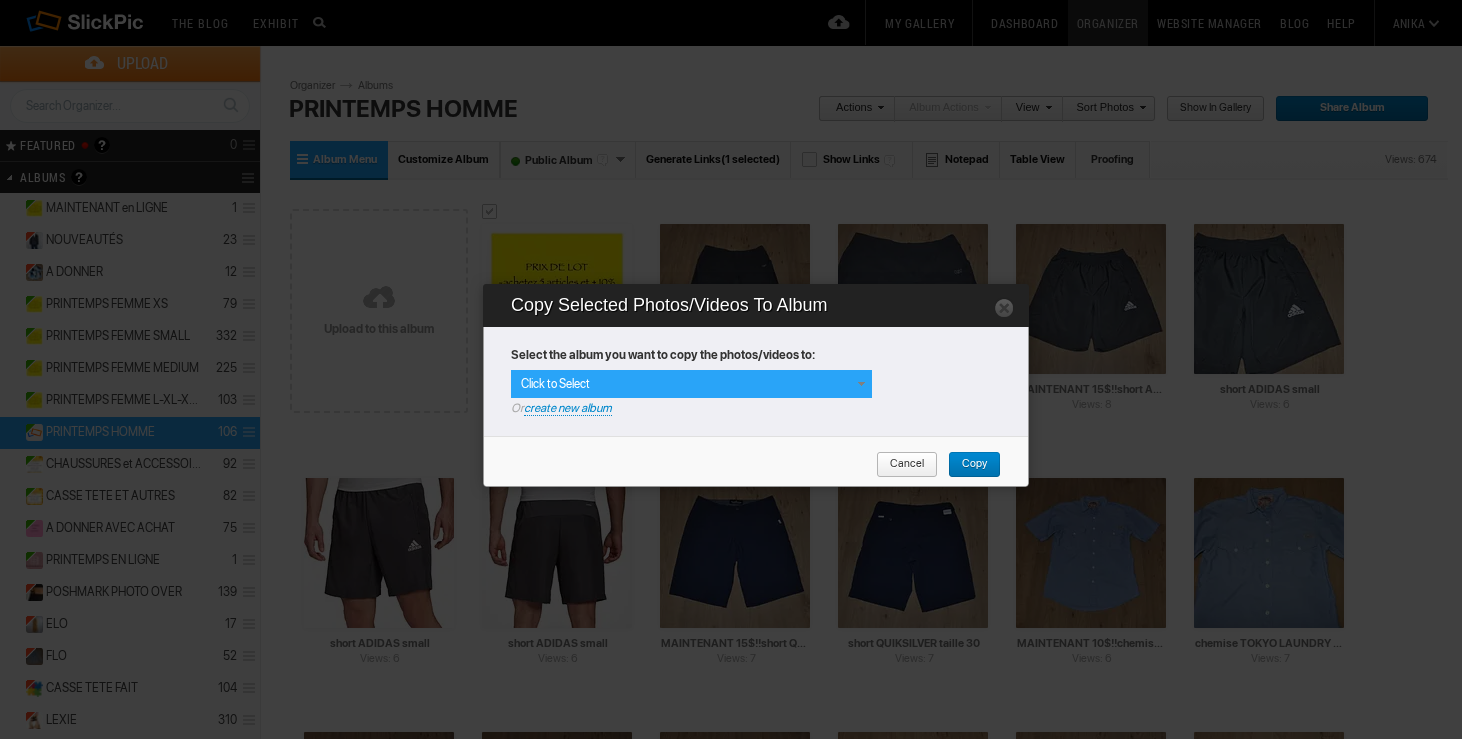 click at bounding box center [861, 384] 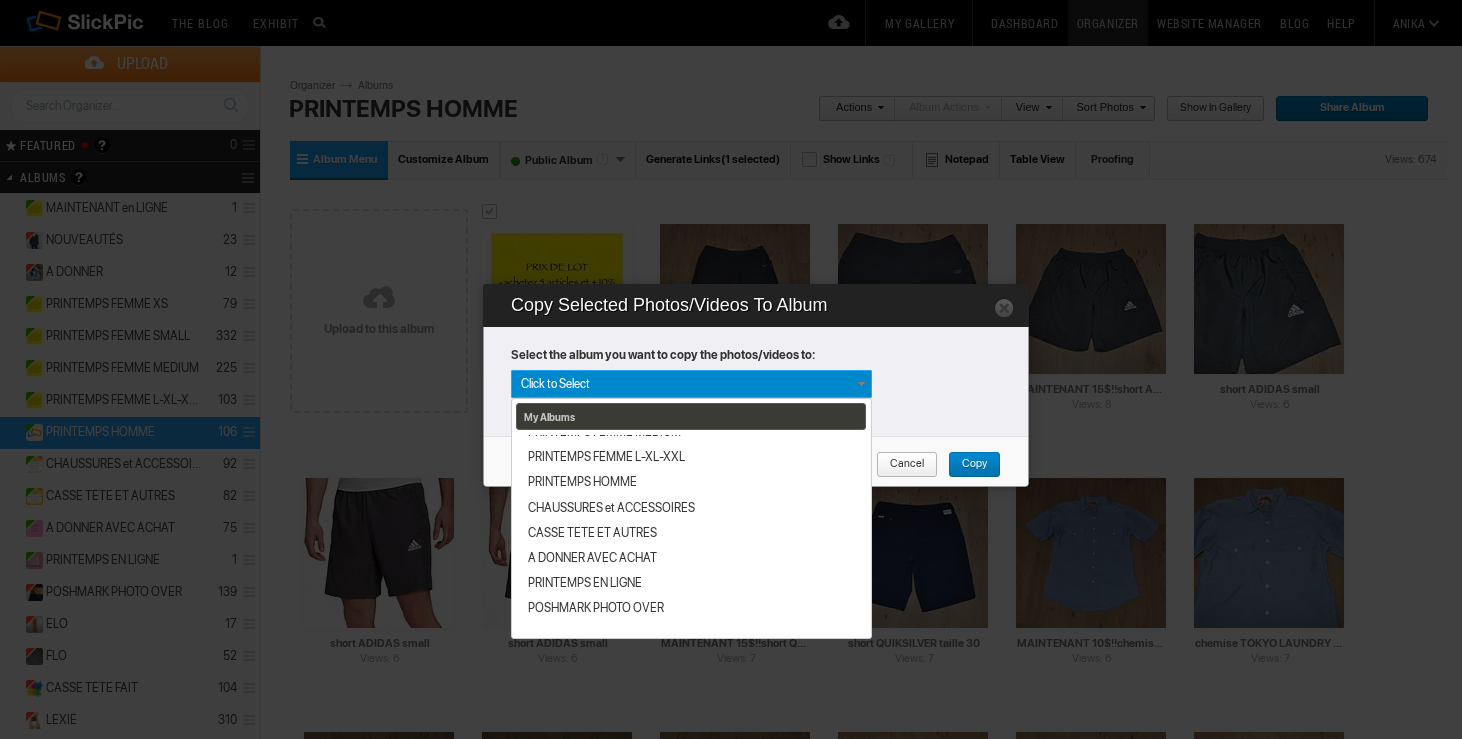 scroll, scrollTop: 146, scrollLeft: 0, axis: vertical 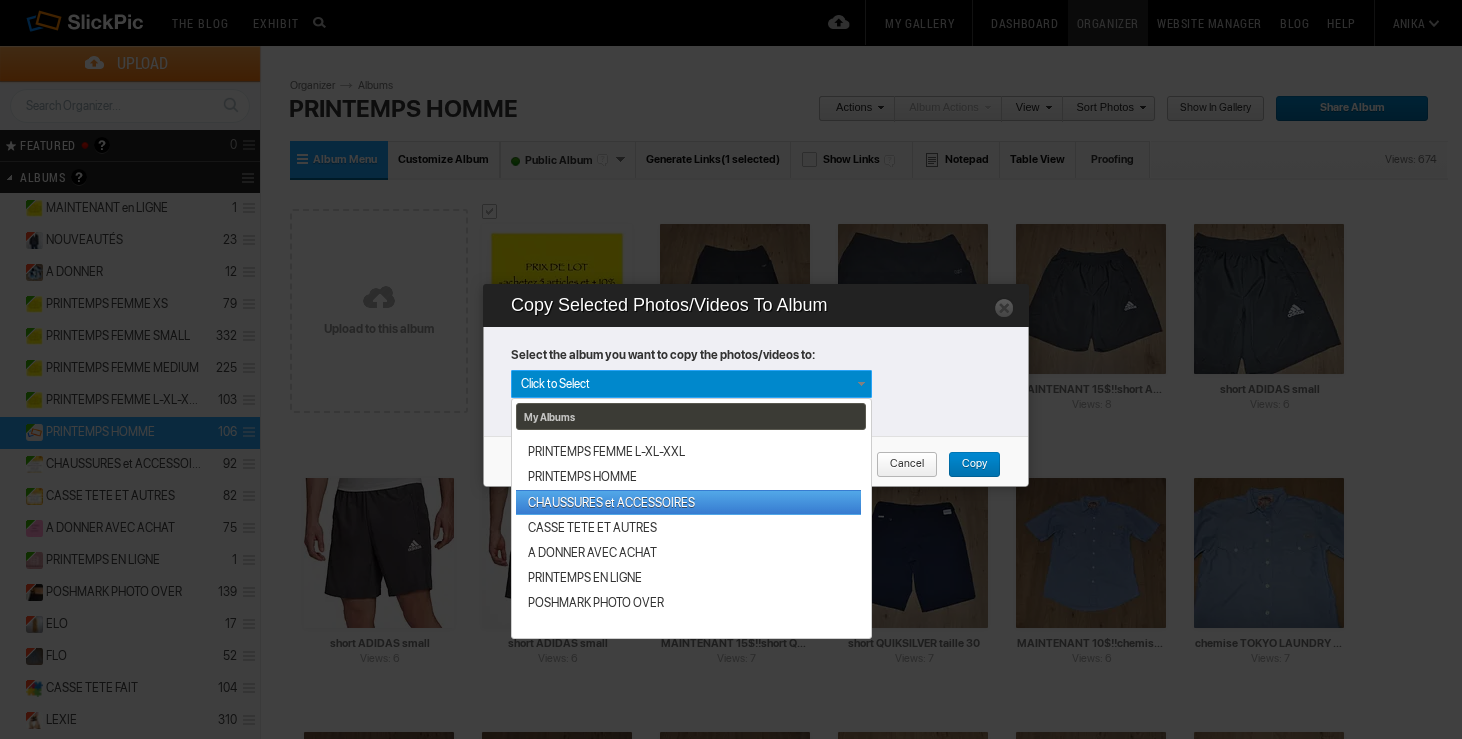 click on "CHAUSSURES et ACCESSOIRES" at bounding box center [688, 502] 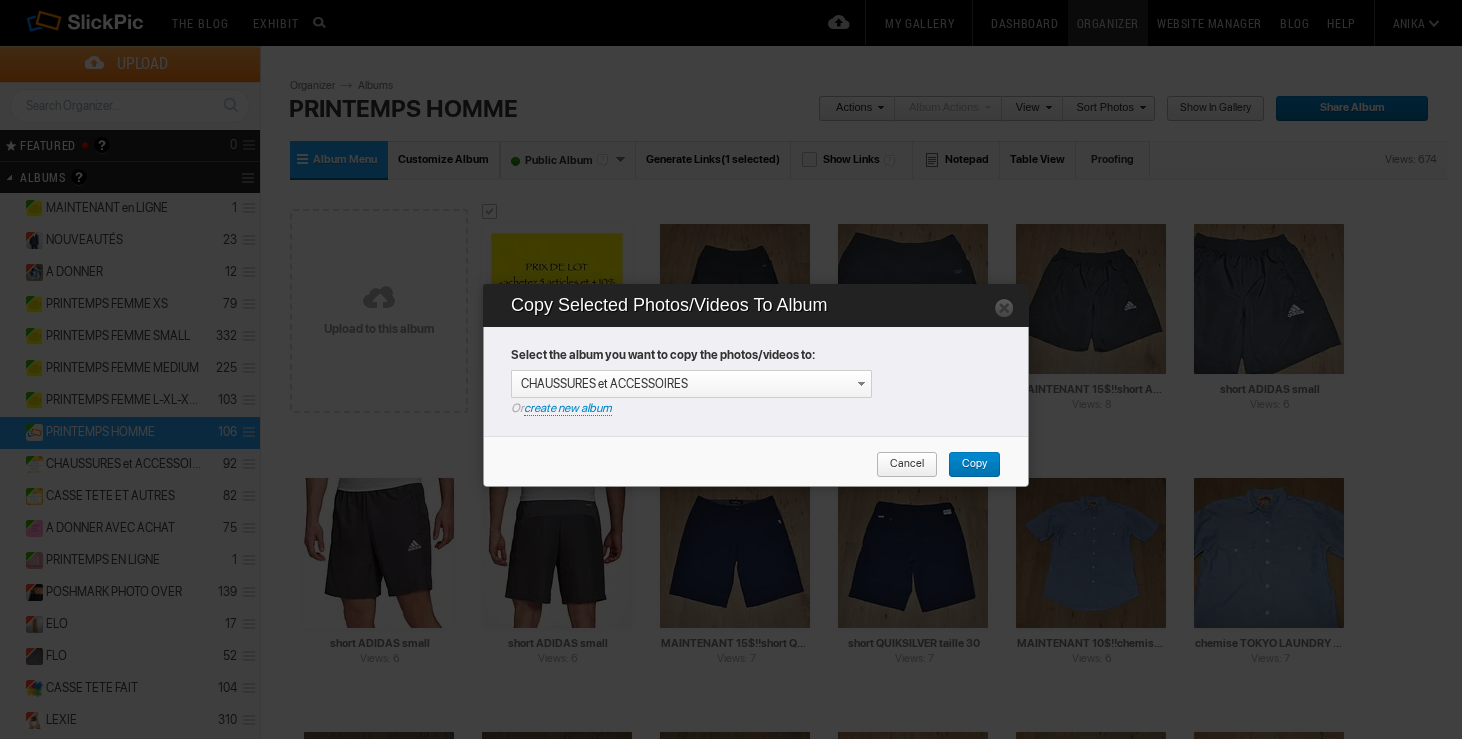 click on "Copy" at bounding box center [967, 465] 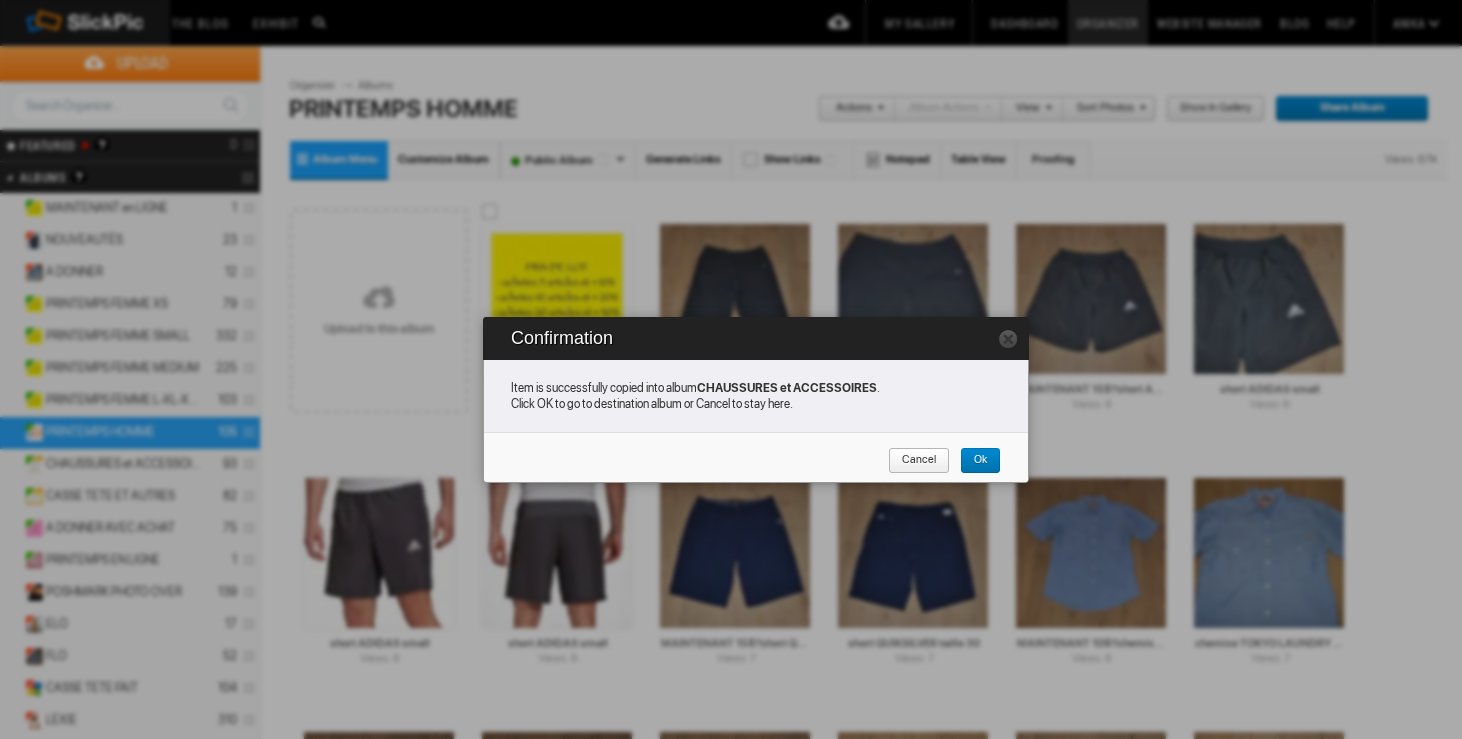 click on "Ok" at bounding box center (973, 461) 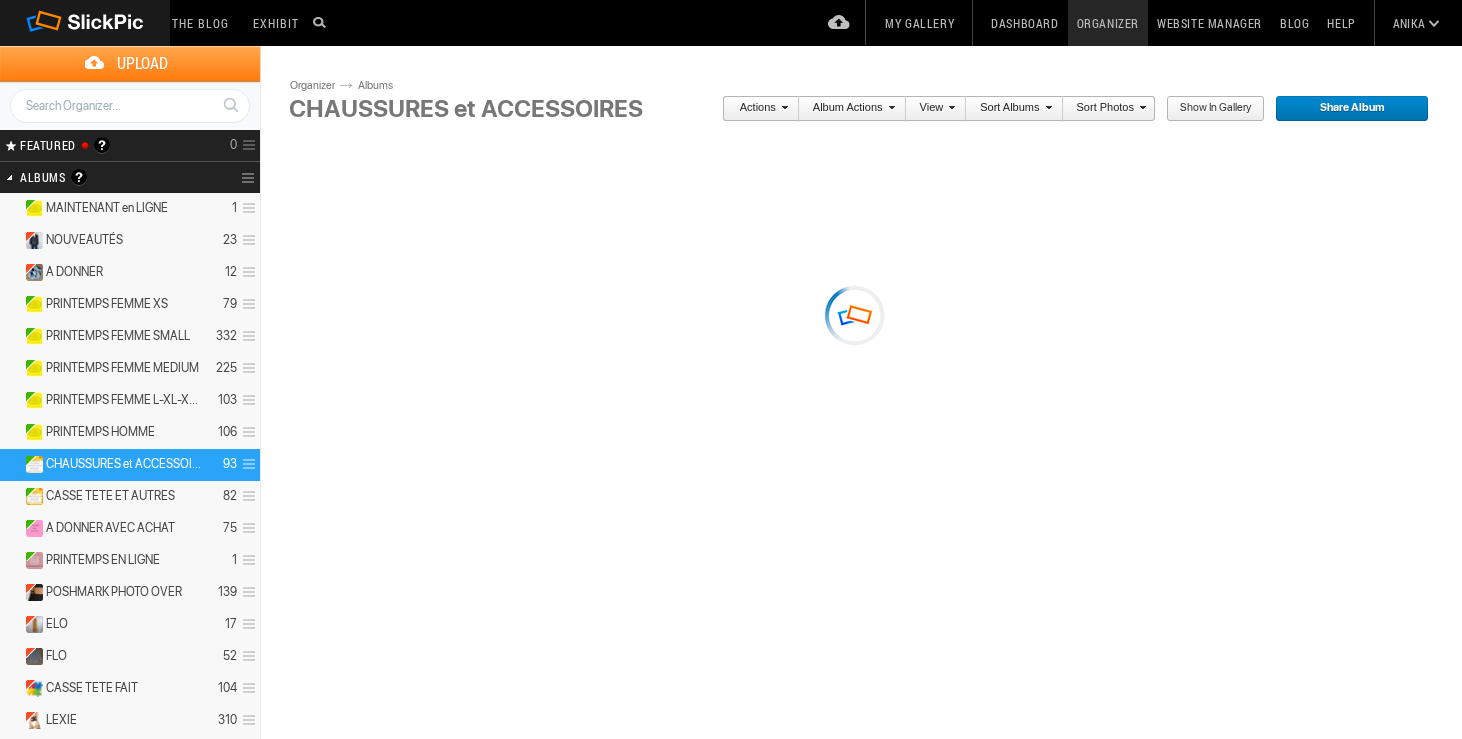 scroll, scrollTop: 0, scrollLeft: 0, axis: both 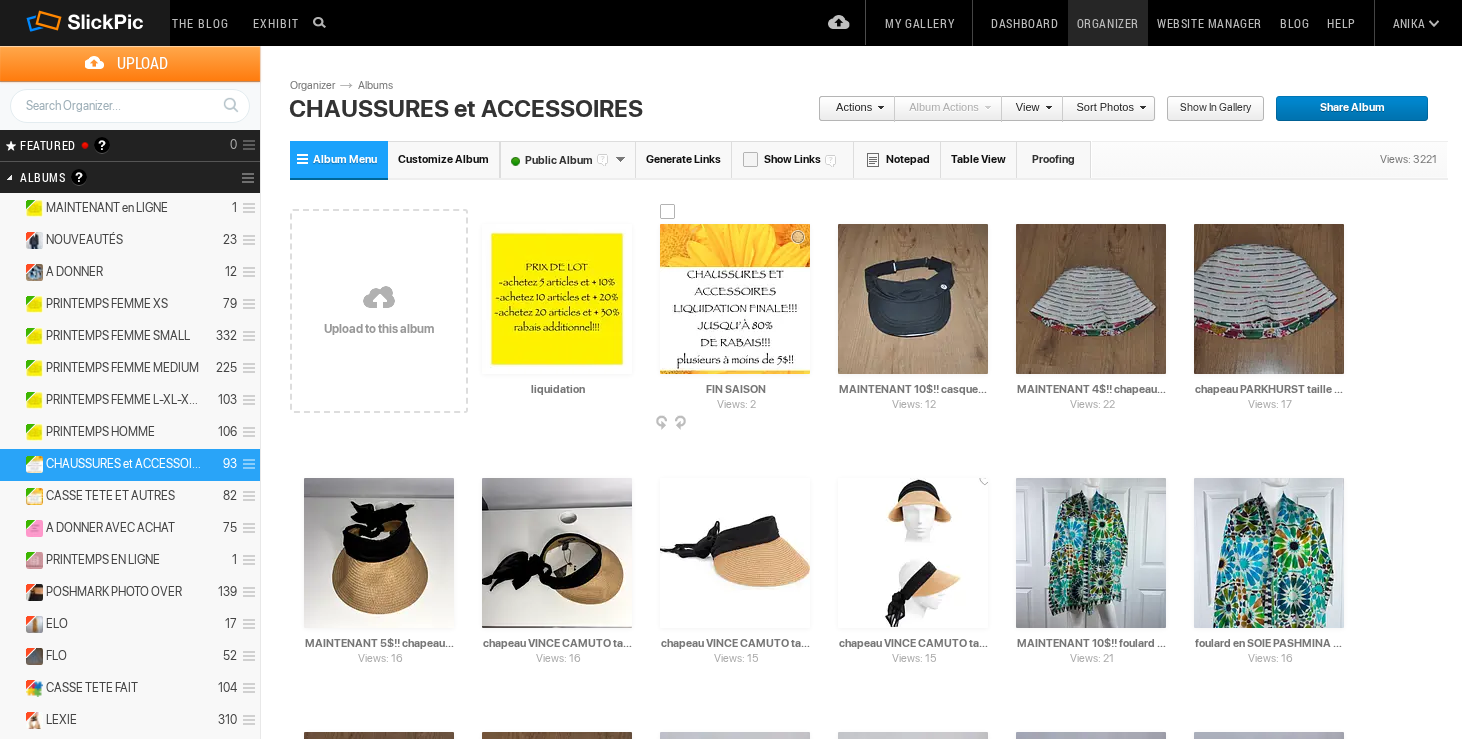 click at bounding box center [808, 424] 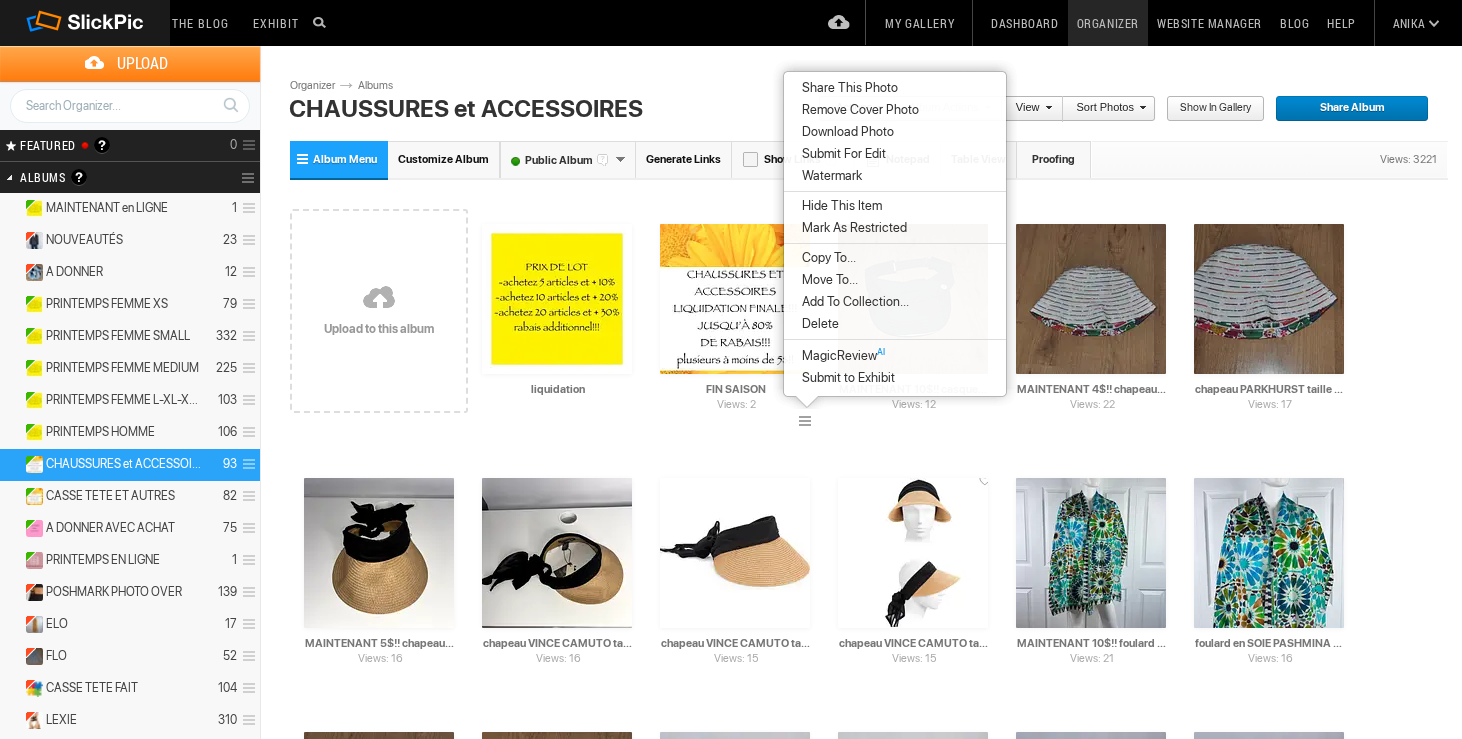 click on "Delete" at bounding box center (817, 324) 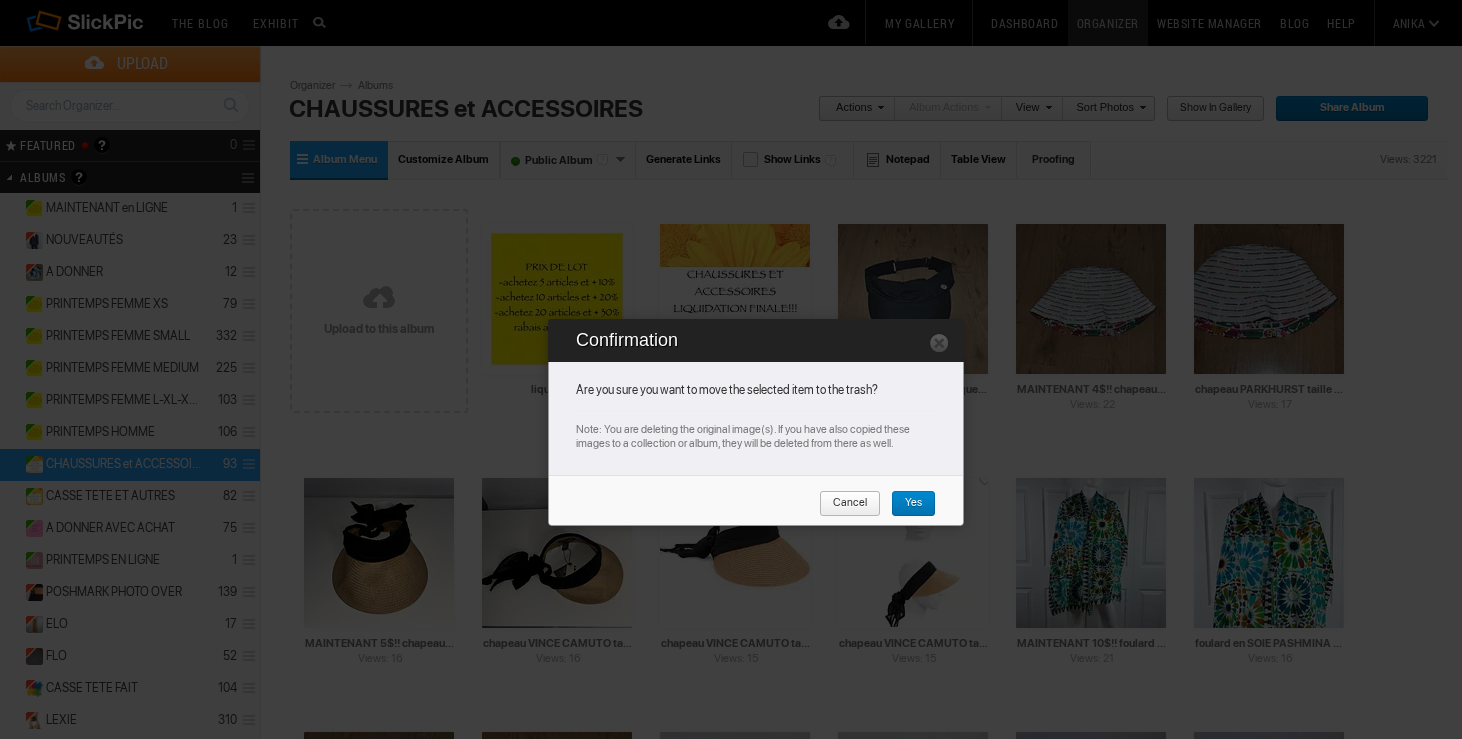 click on "Yes" at bounding box center (913, 504) 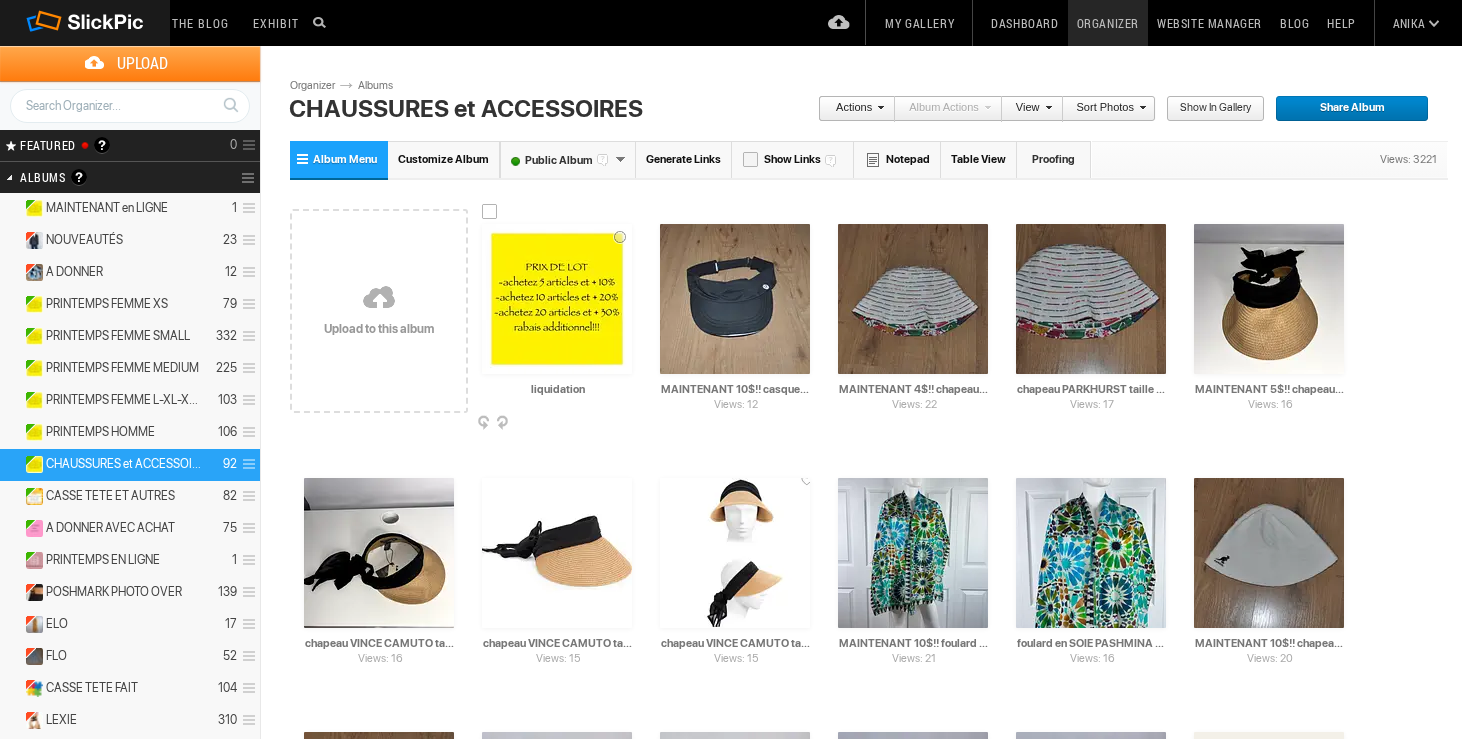 click at bounding box center [630, 424] 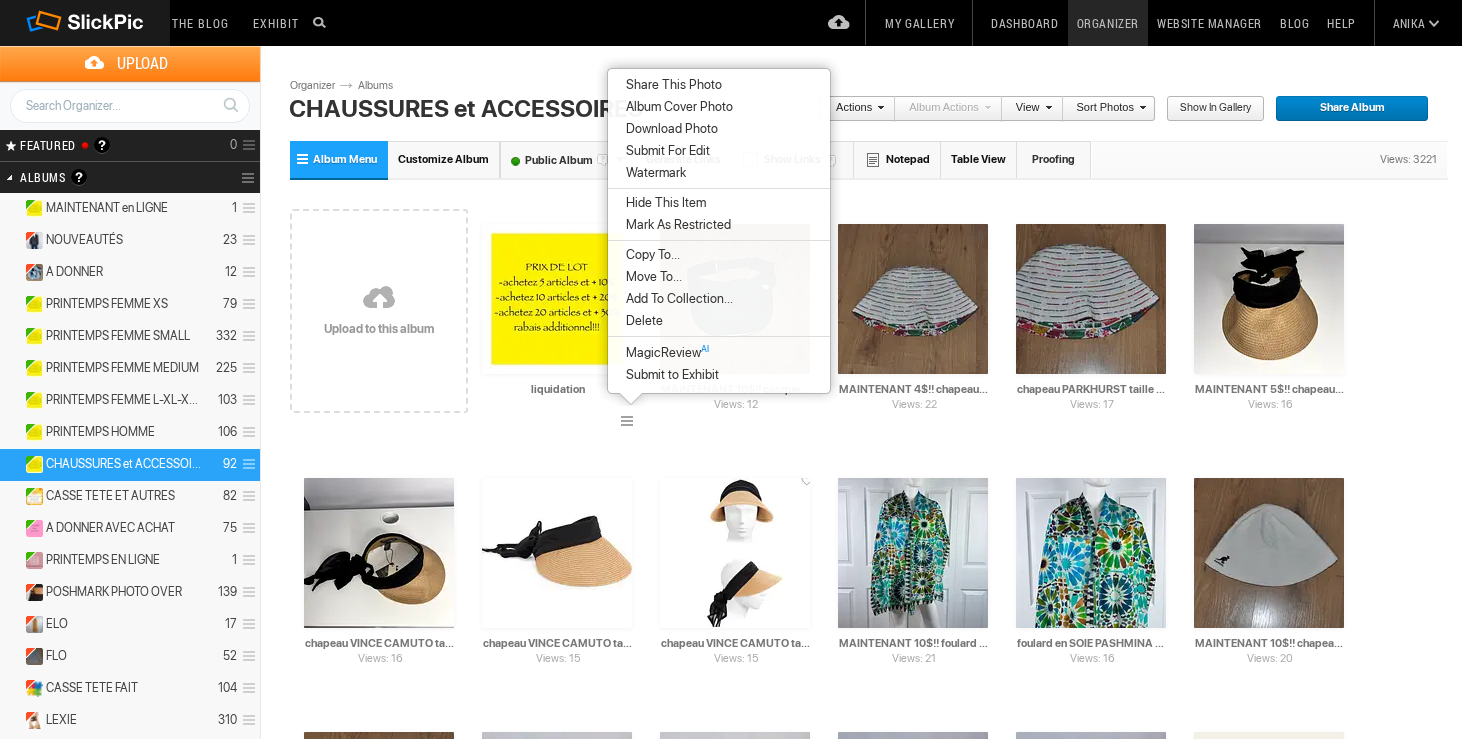 click on "Album Cover Photo" at bounding box center [719, 107] 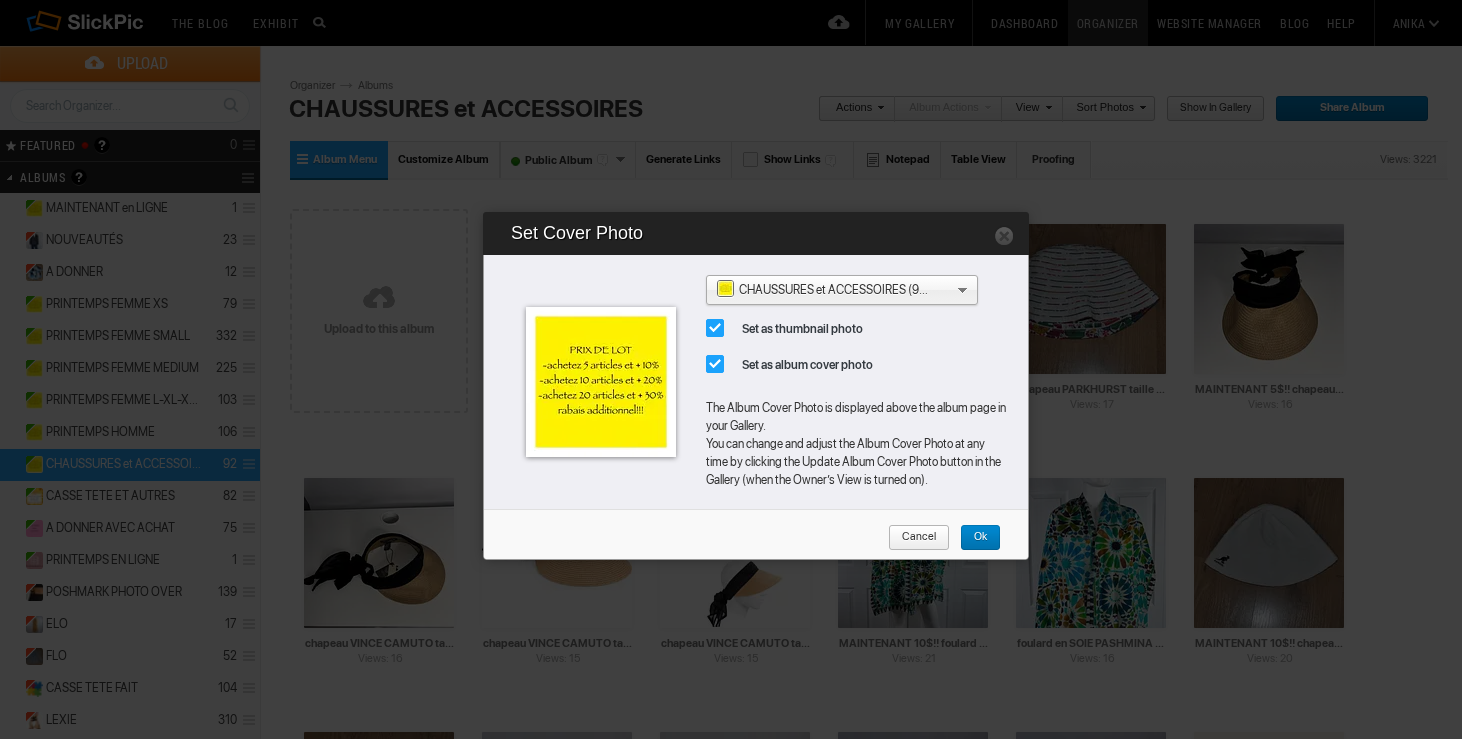 click on "Ok" at bounding box center [980, 538] 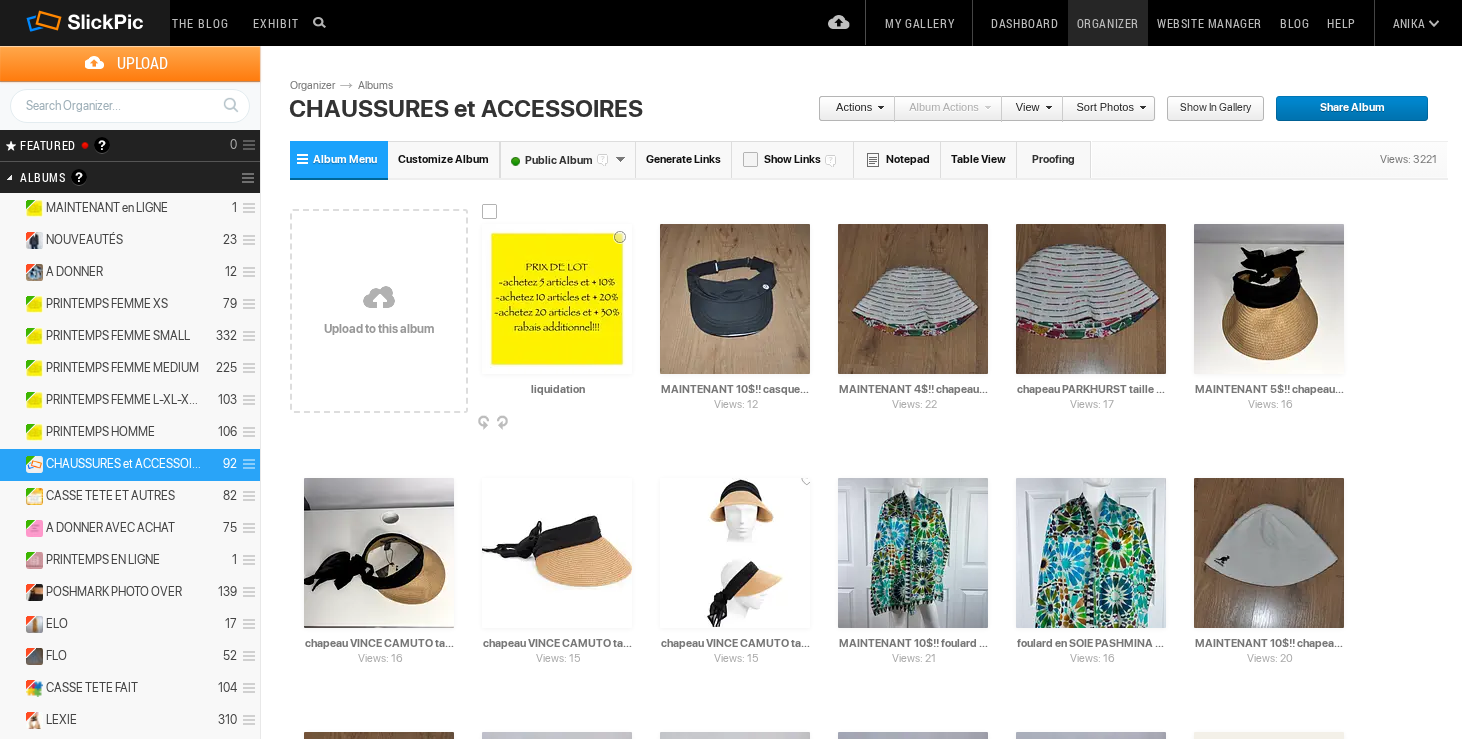 click at bounding box center (490, 212) 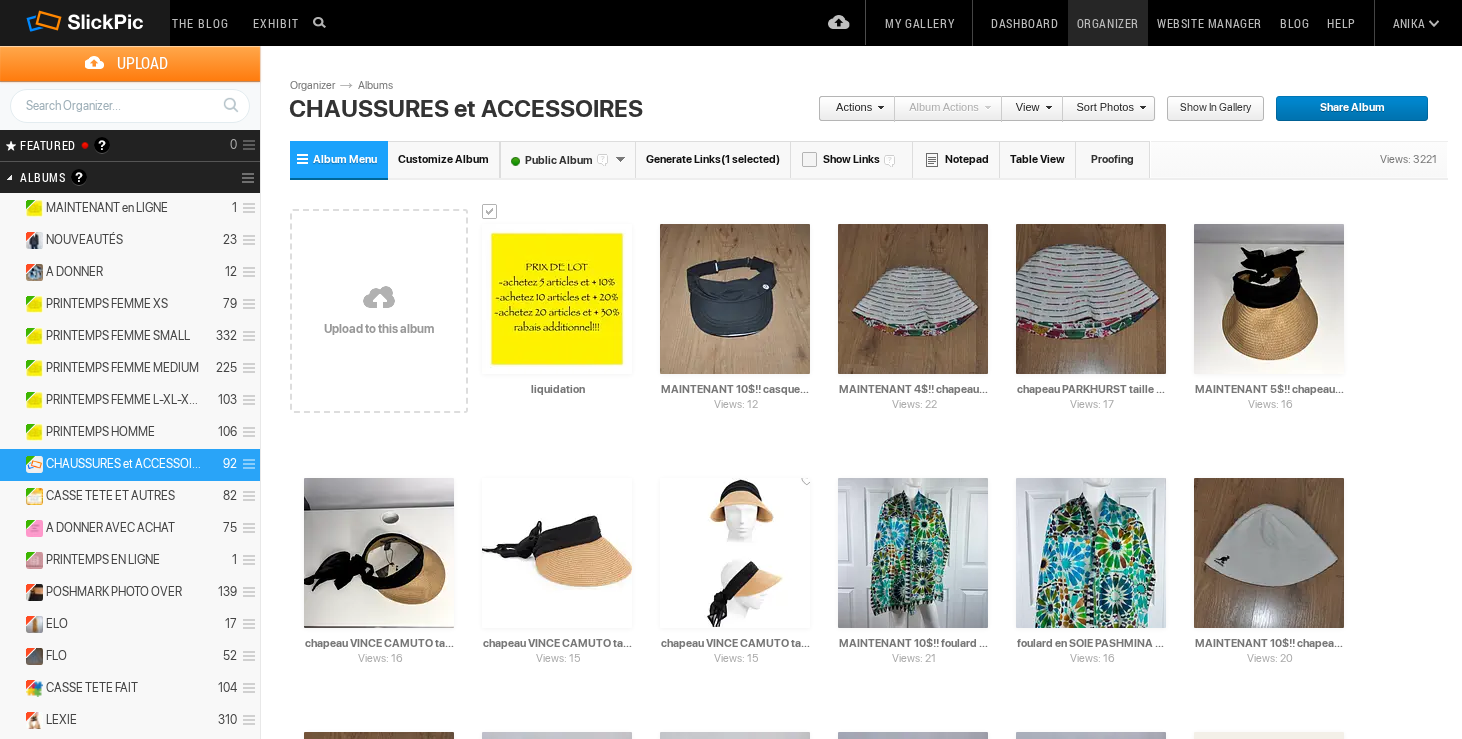 click on "Actions" at bounding box center (851, 109) 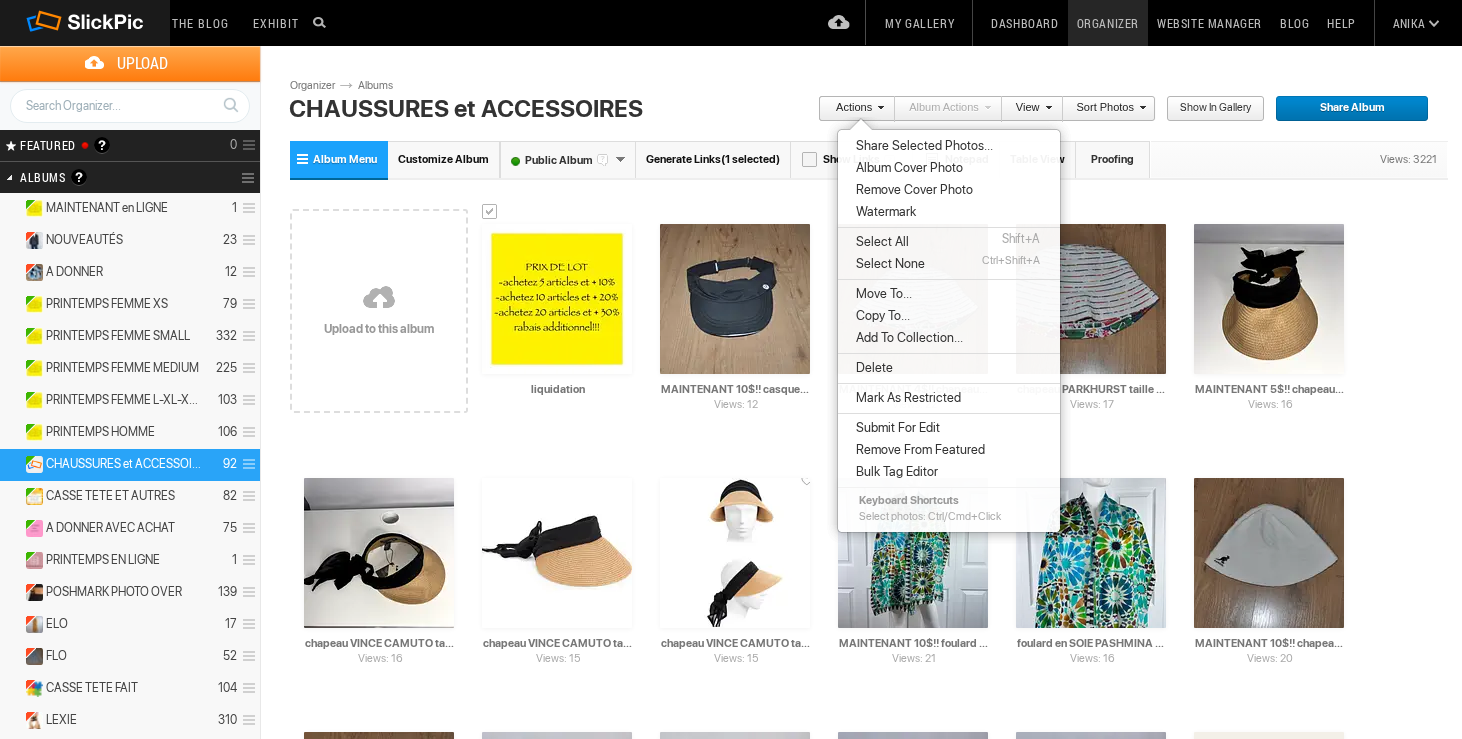 click on "Copy To..." at bounding box center (880, 316) 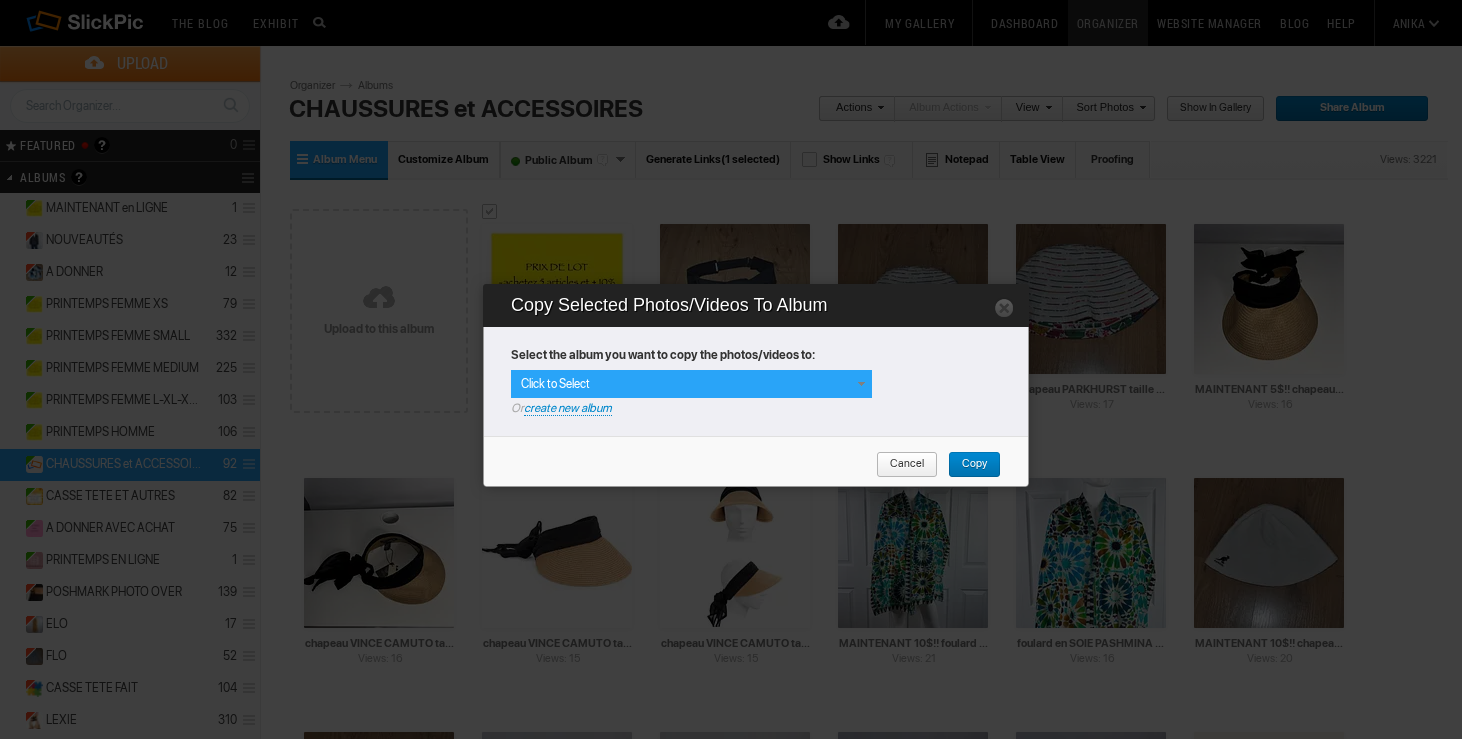 click at bounding box center [861, 384] 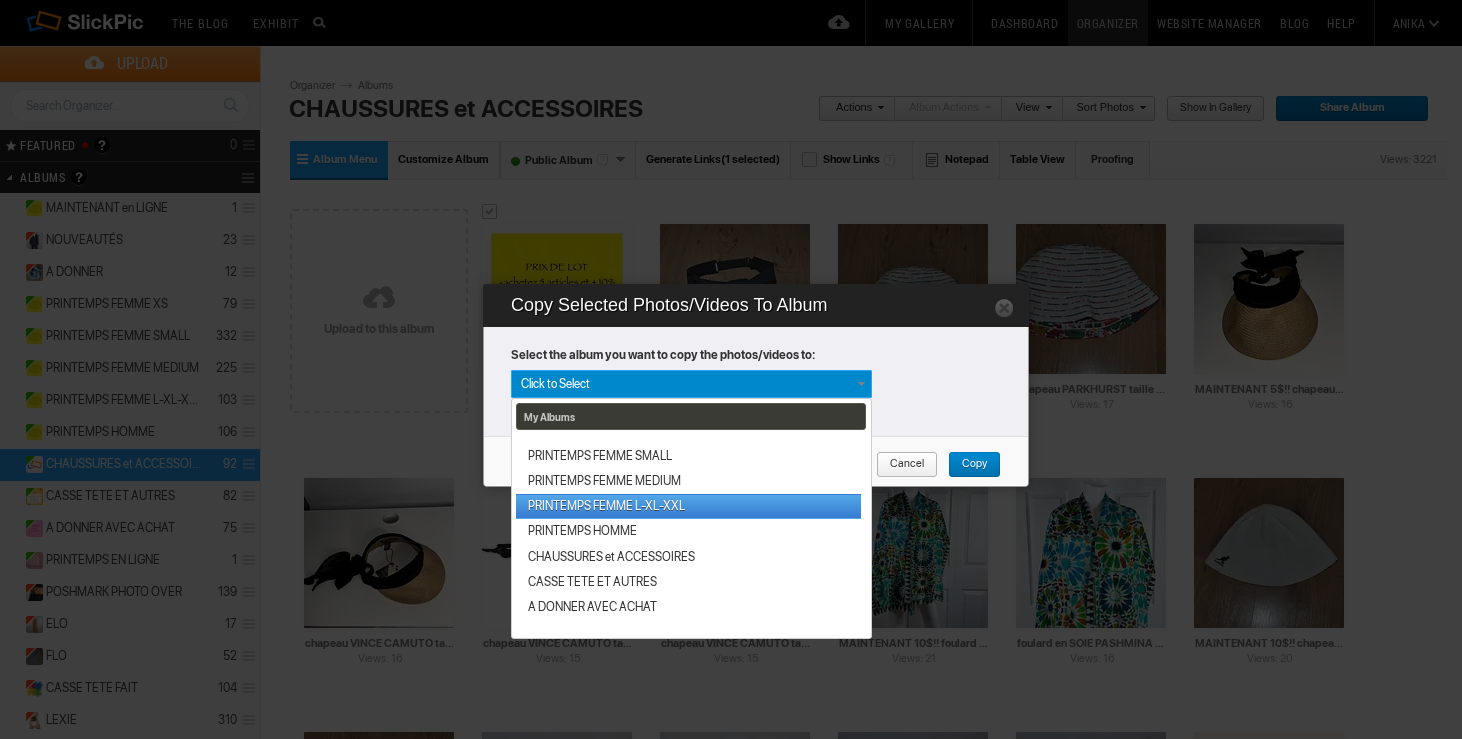 scroll, scrollTop: 97, scrollLeft: 0, axis: vertical 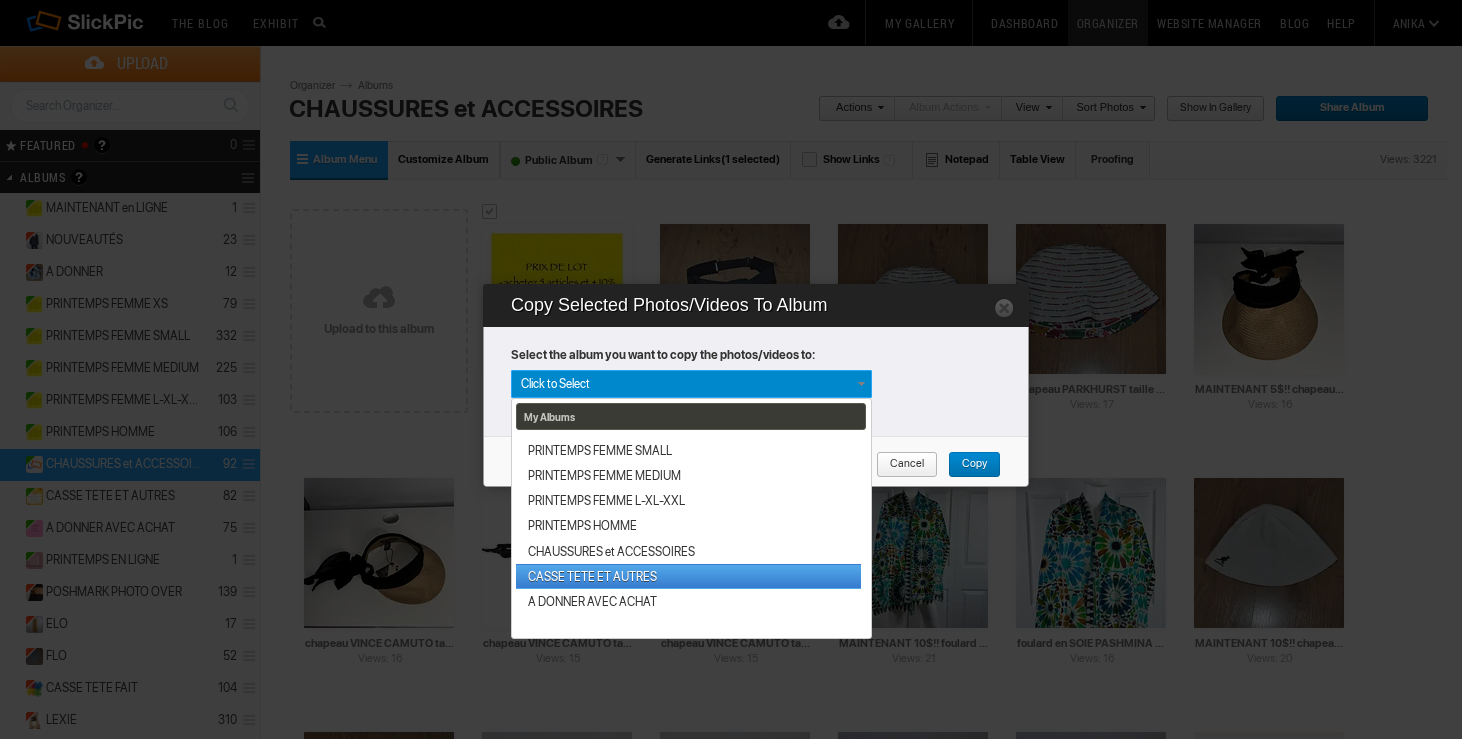 click on "CASSE TETE ET AUTRES" at bounding box center [688, 576] 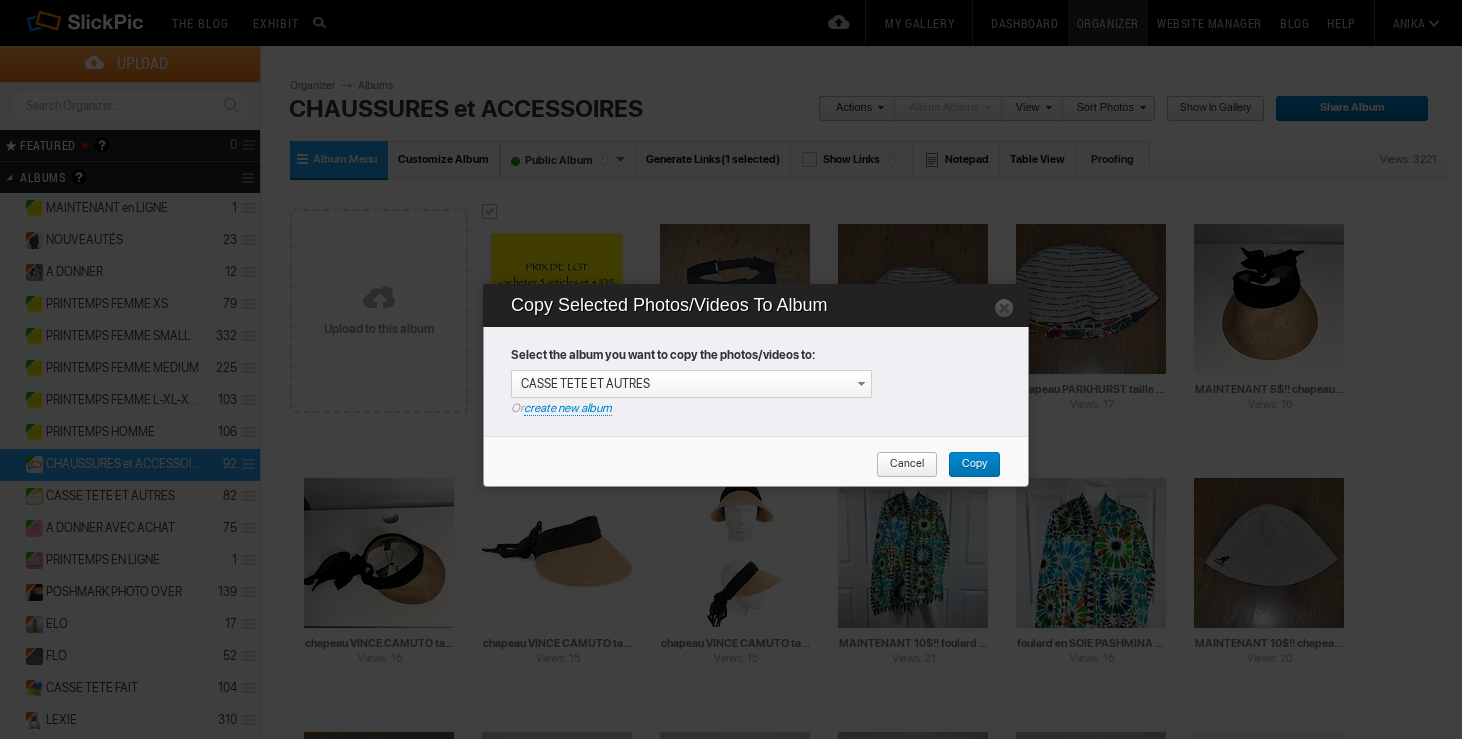 click on "Copy" at bounding box center (967, 465) 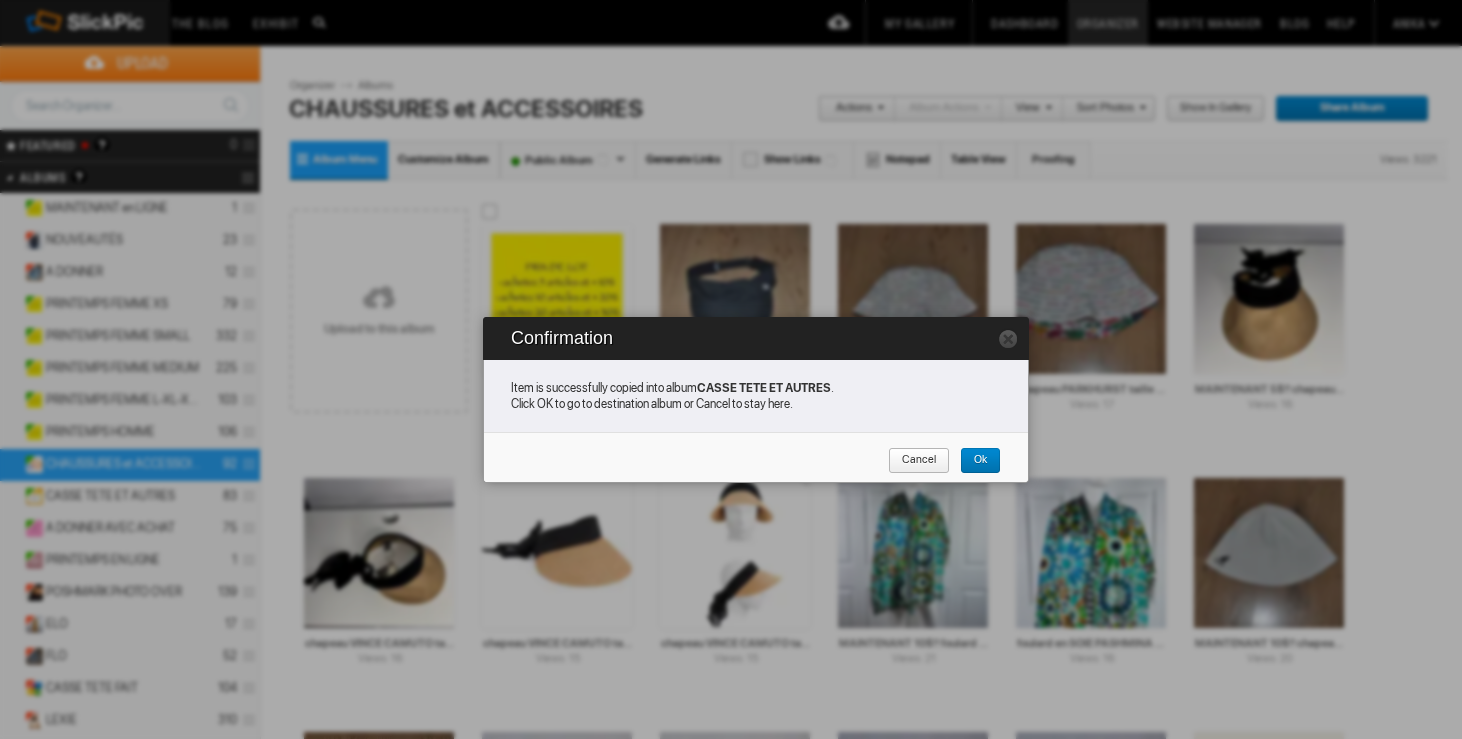 click on "Ok" at bounding box center (973, 461) 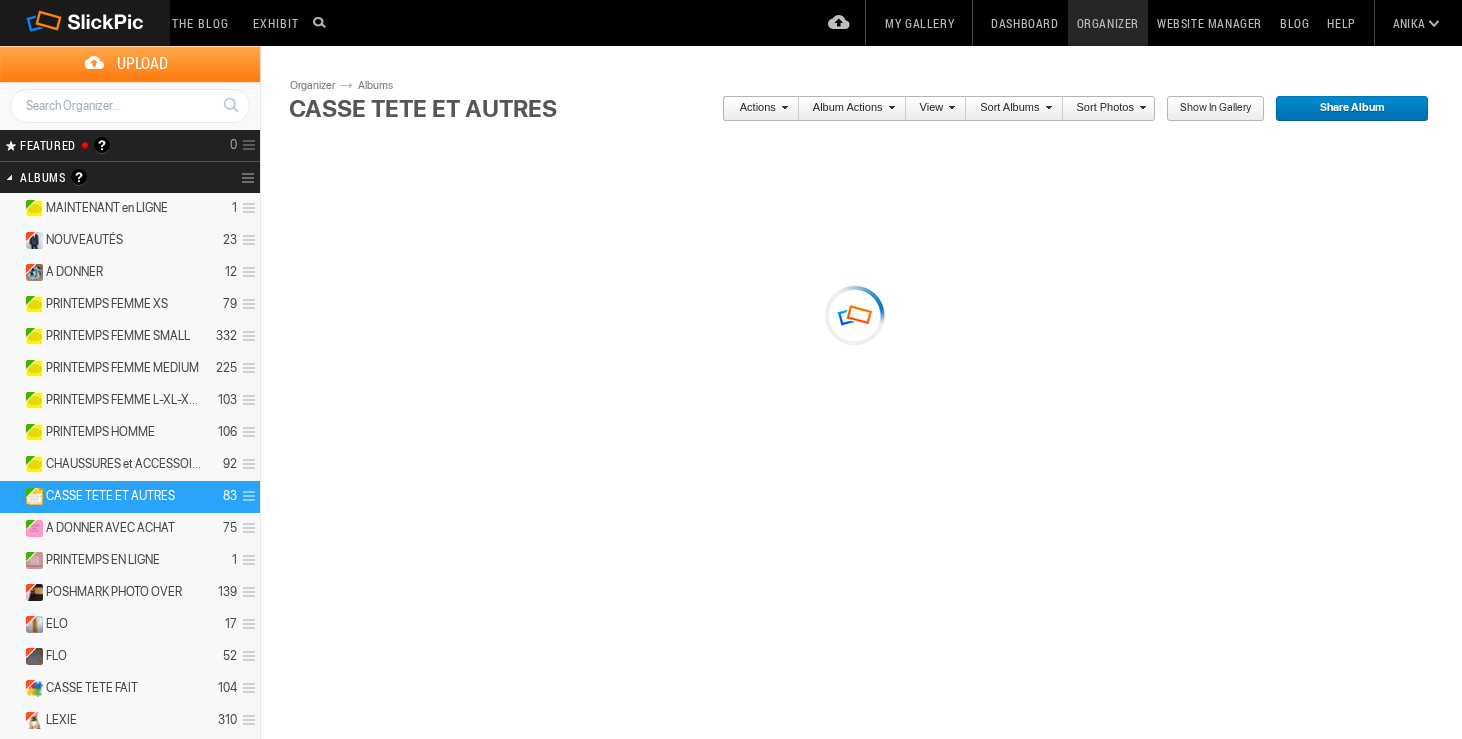 scroll, scrollTop: 0, scrollLeft: 0, axis: both 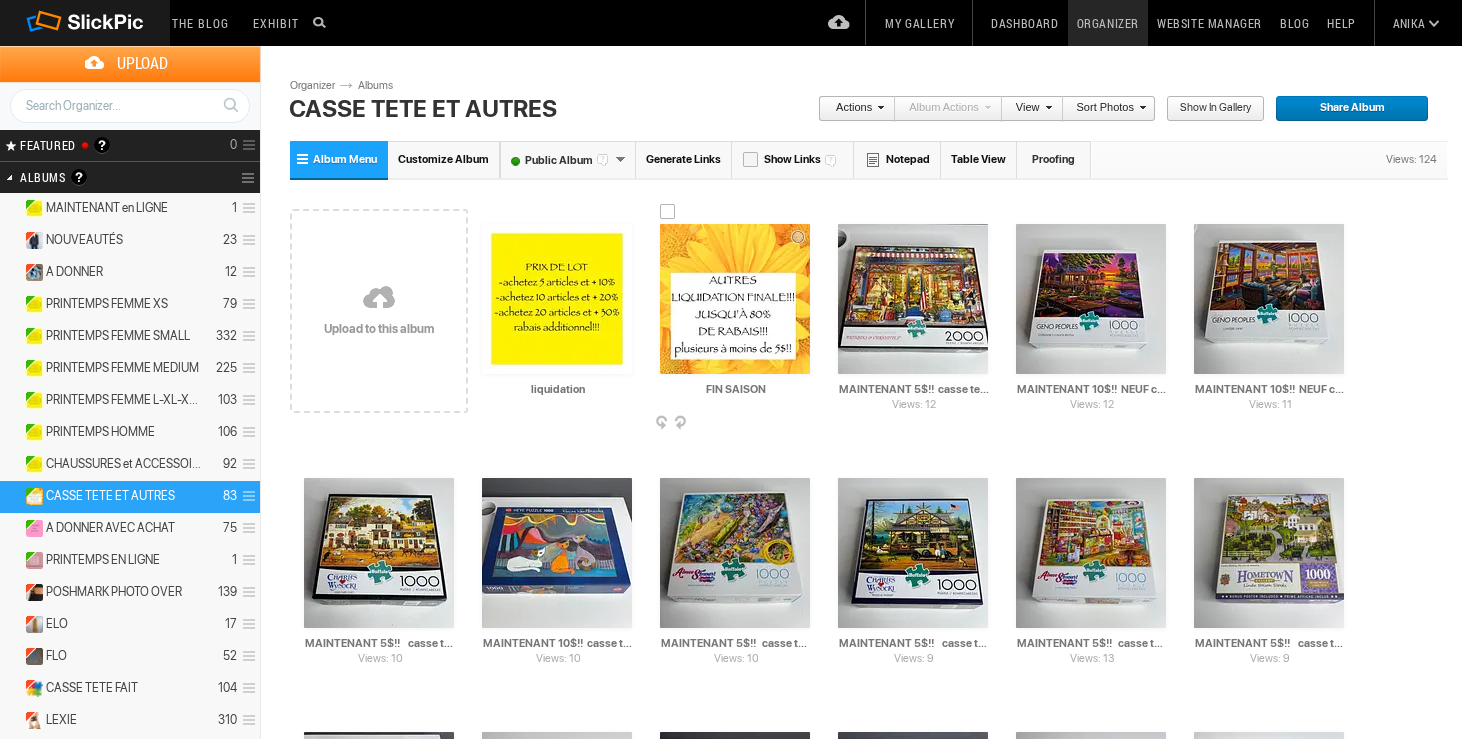 click at bounding box center (808, 424) 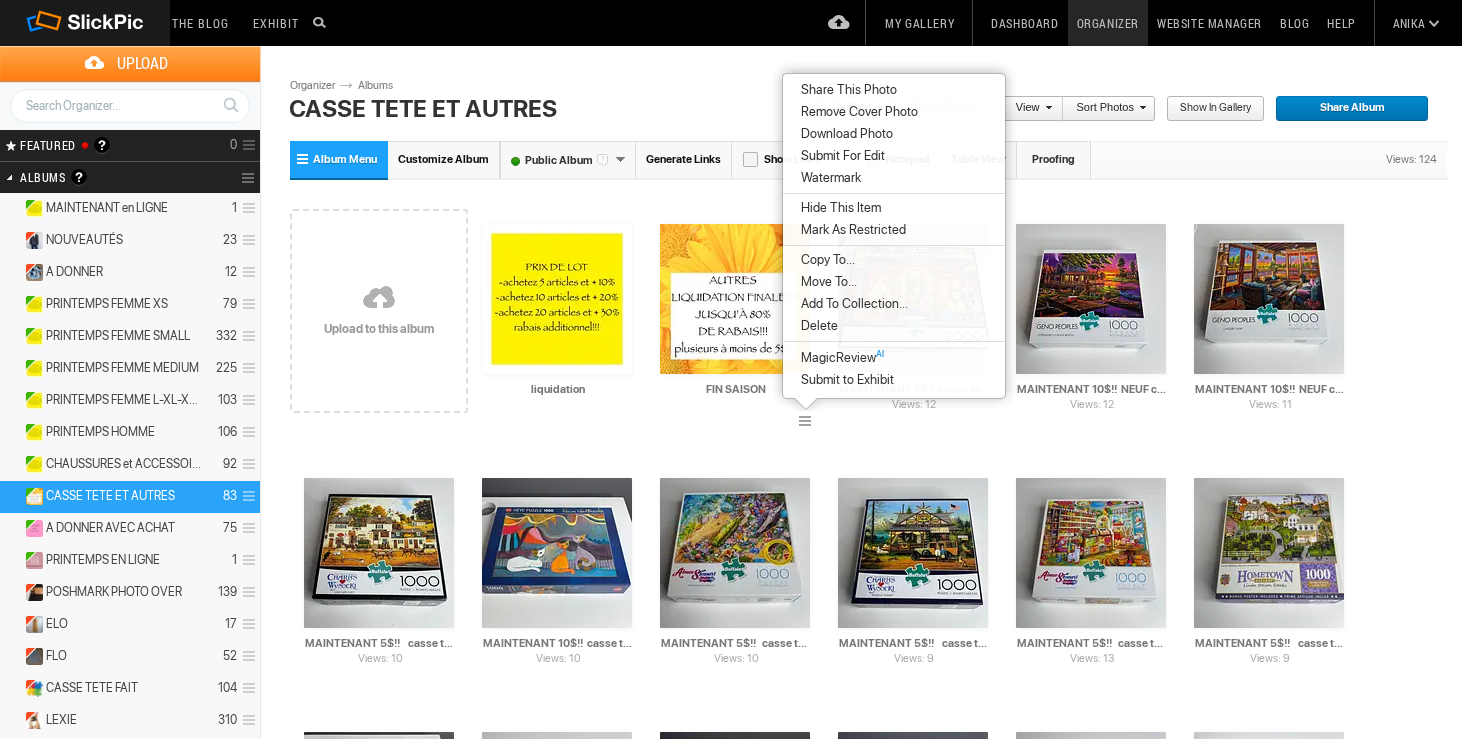 click on "Delete" at bounding box center (816, 326) 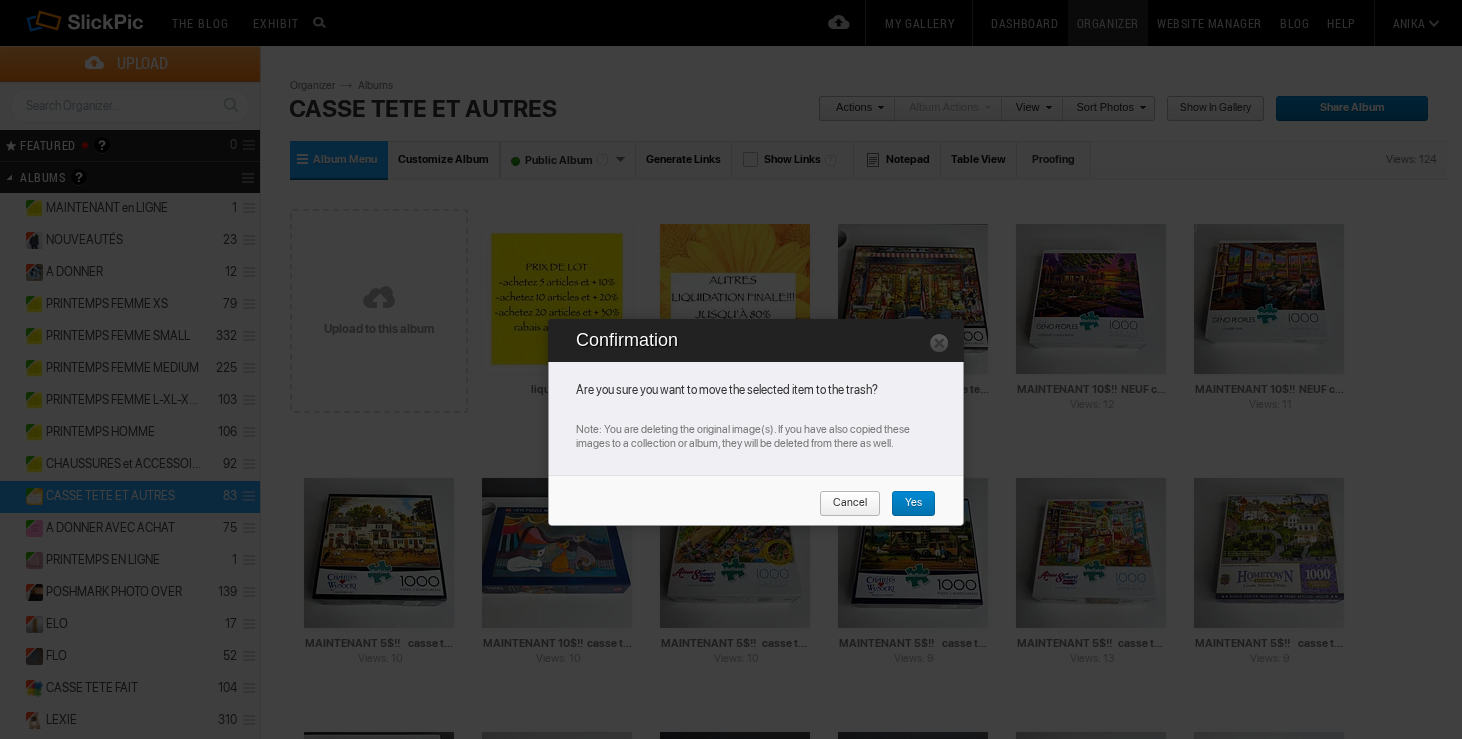 click on "Yes" at bounding box center (913, 504) 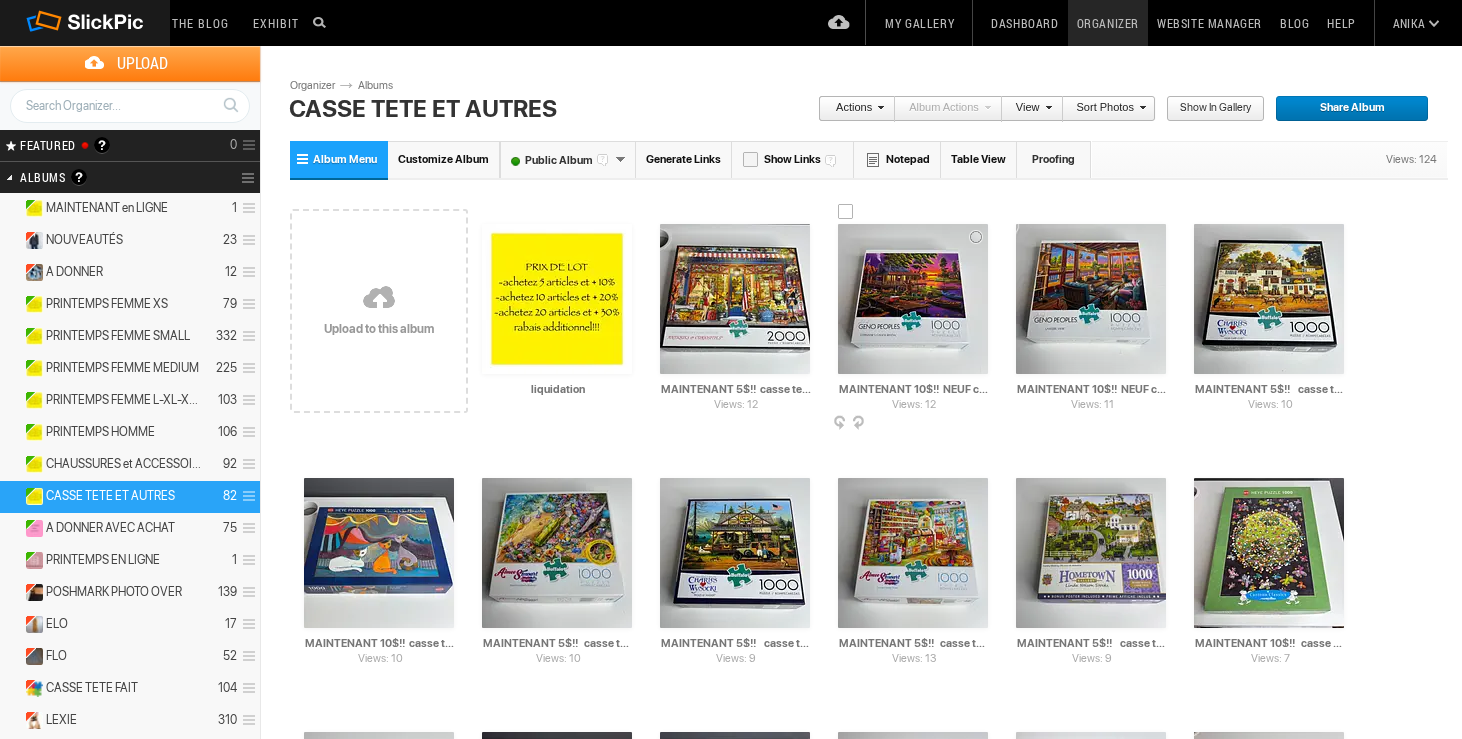 click at bounding box center [846, 212] 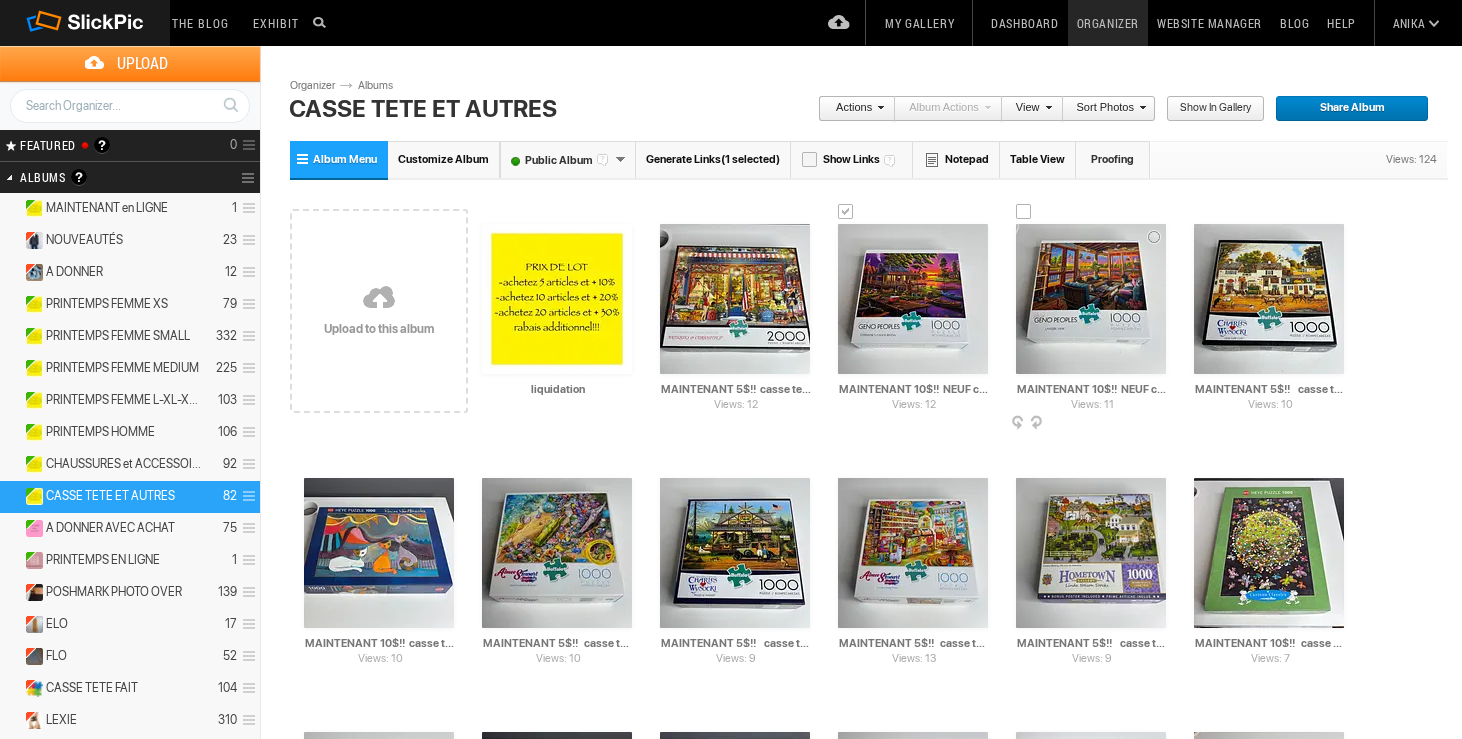 click at bounding box center (1024, 212) 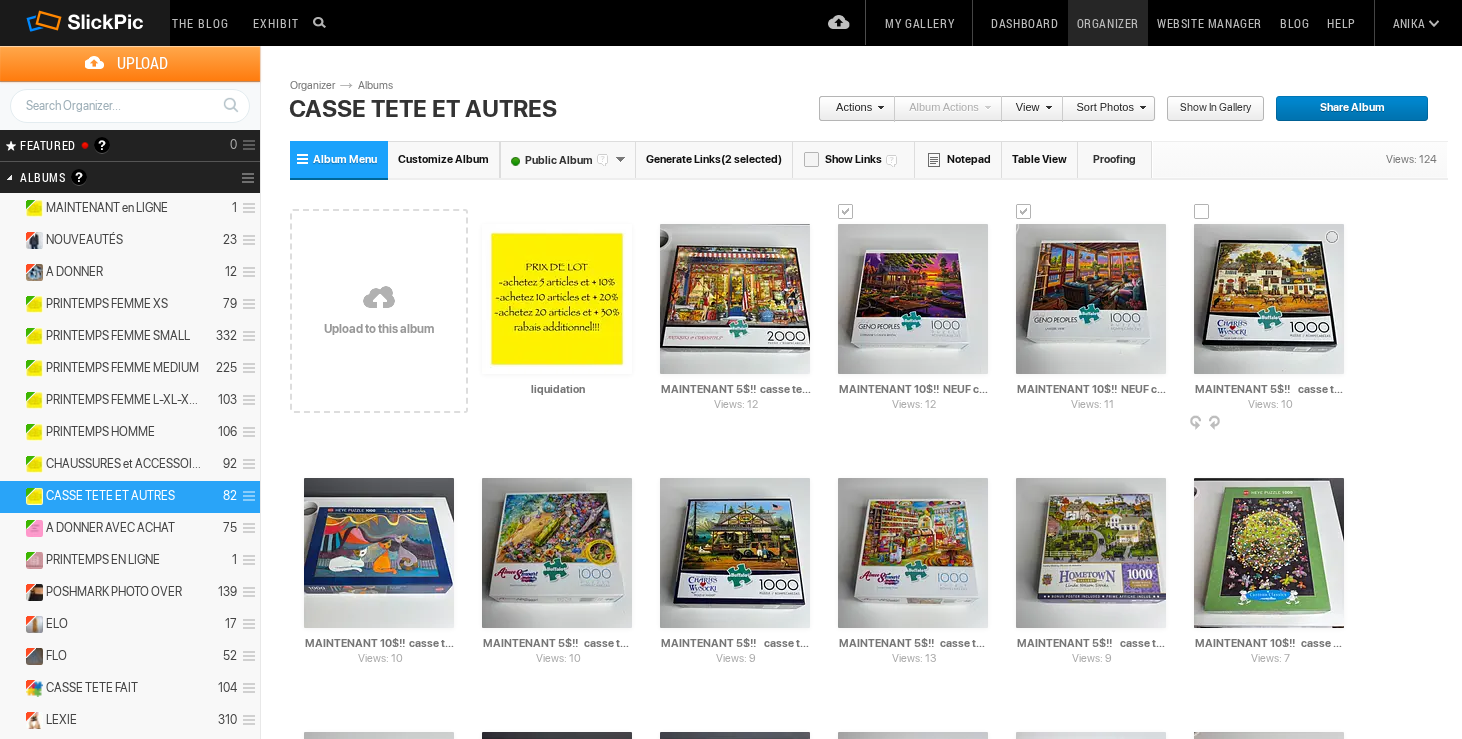 click at bounding box center (1202, 212) 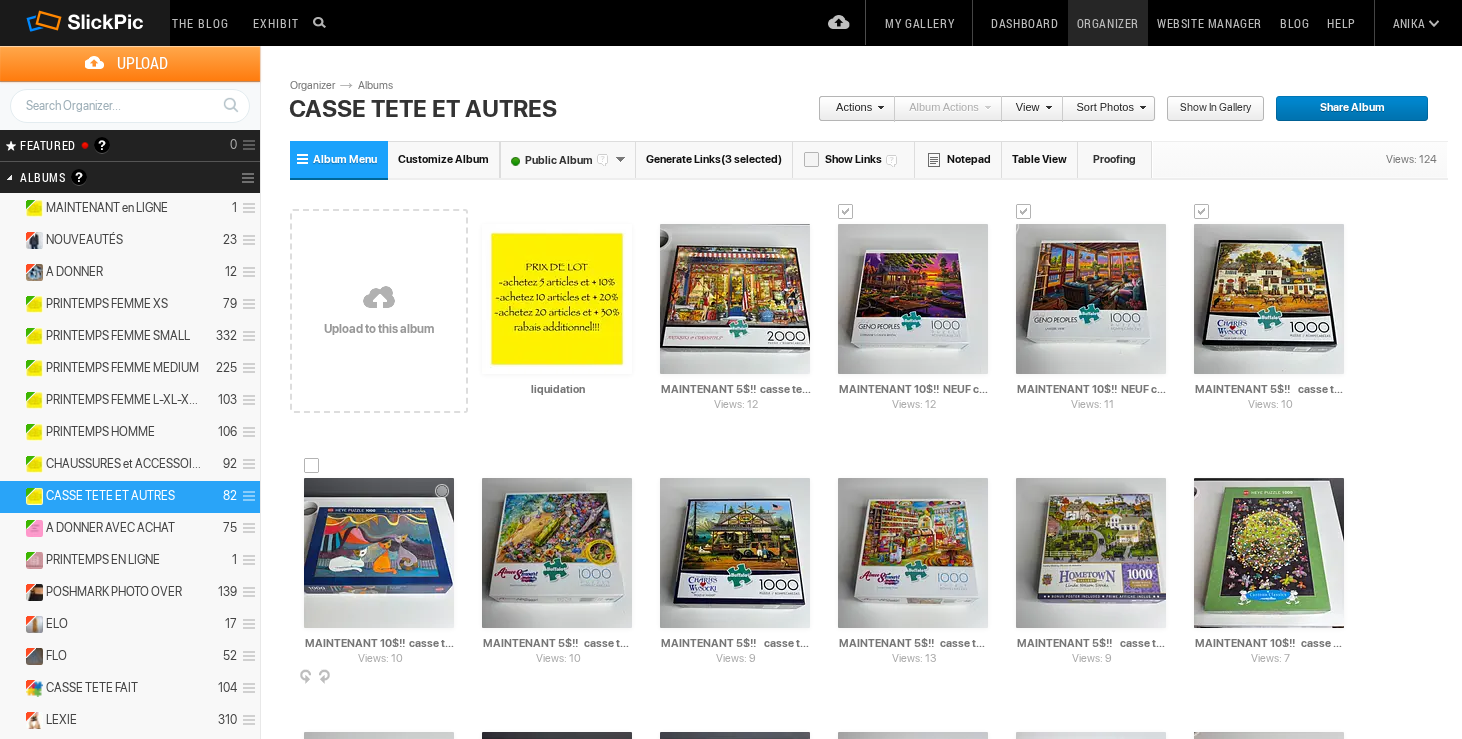 click at bounding box center (312, 466) 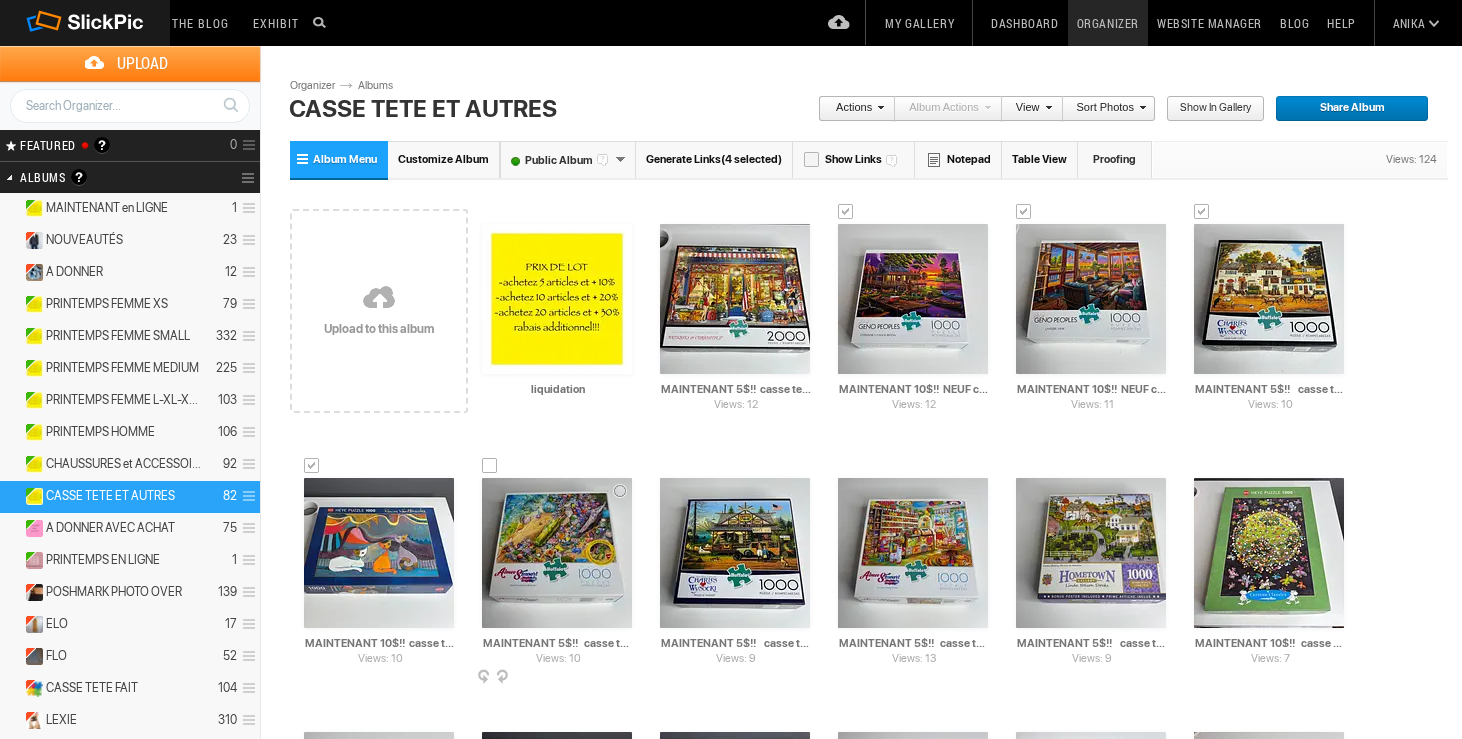 click at bounding box center (490, 466) 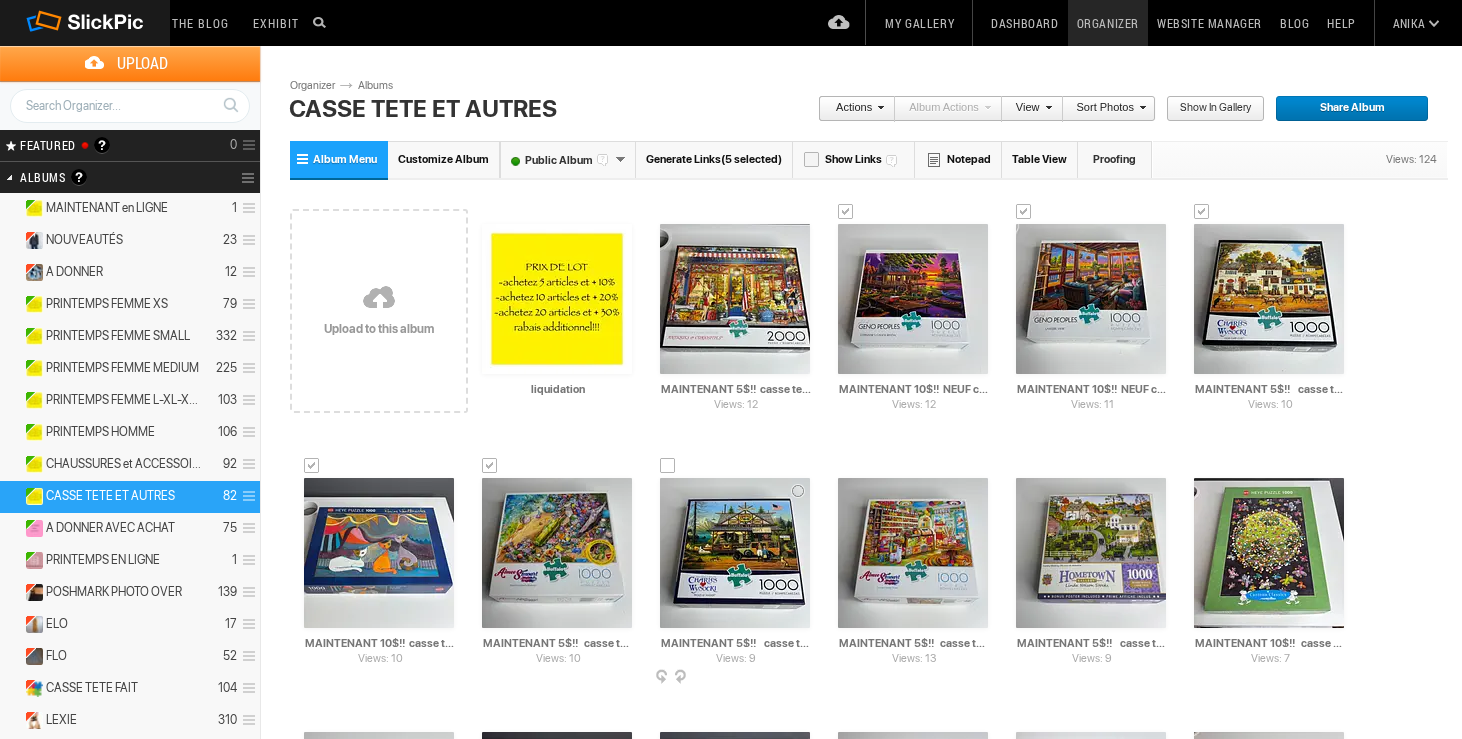 click at bounding box center (668, 466) 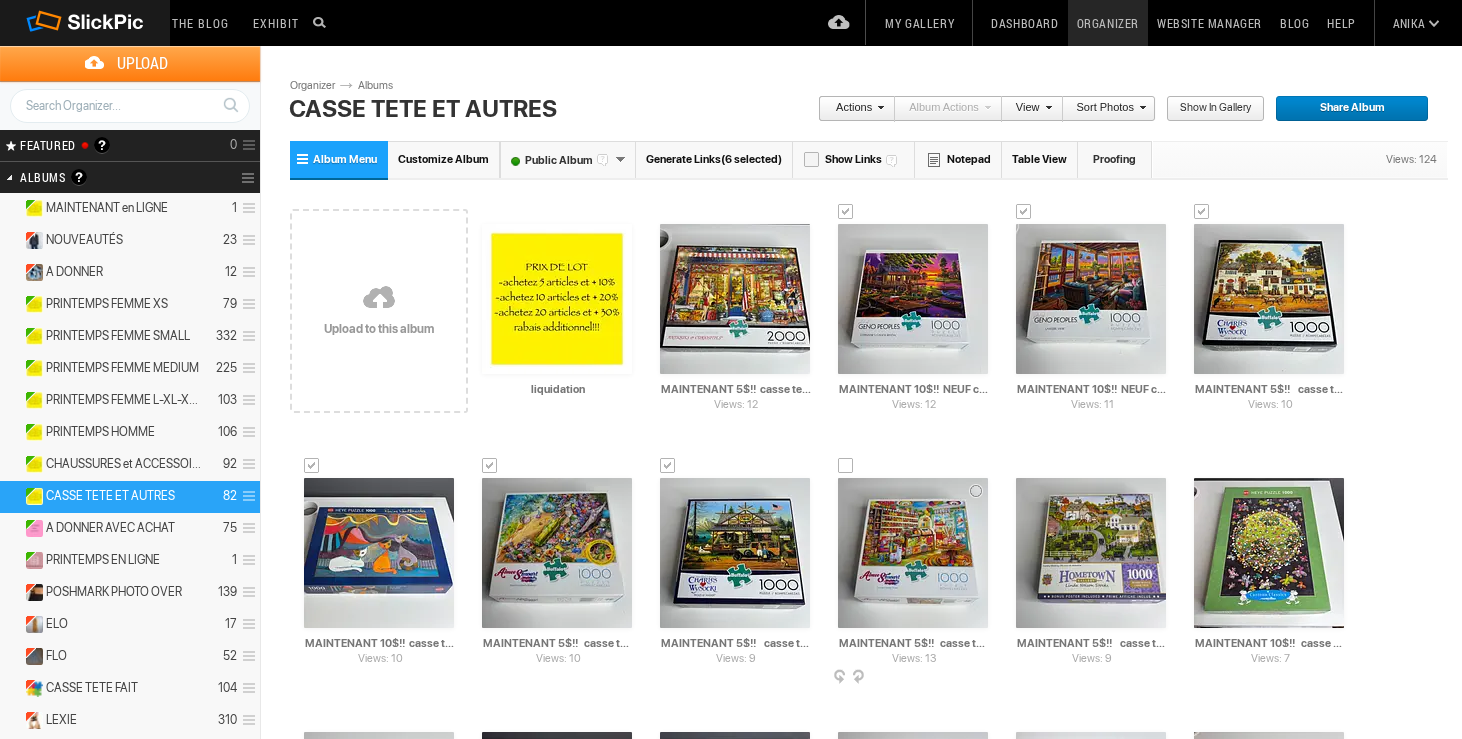click at bounding box center [846, 466] 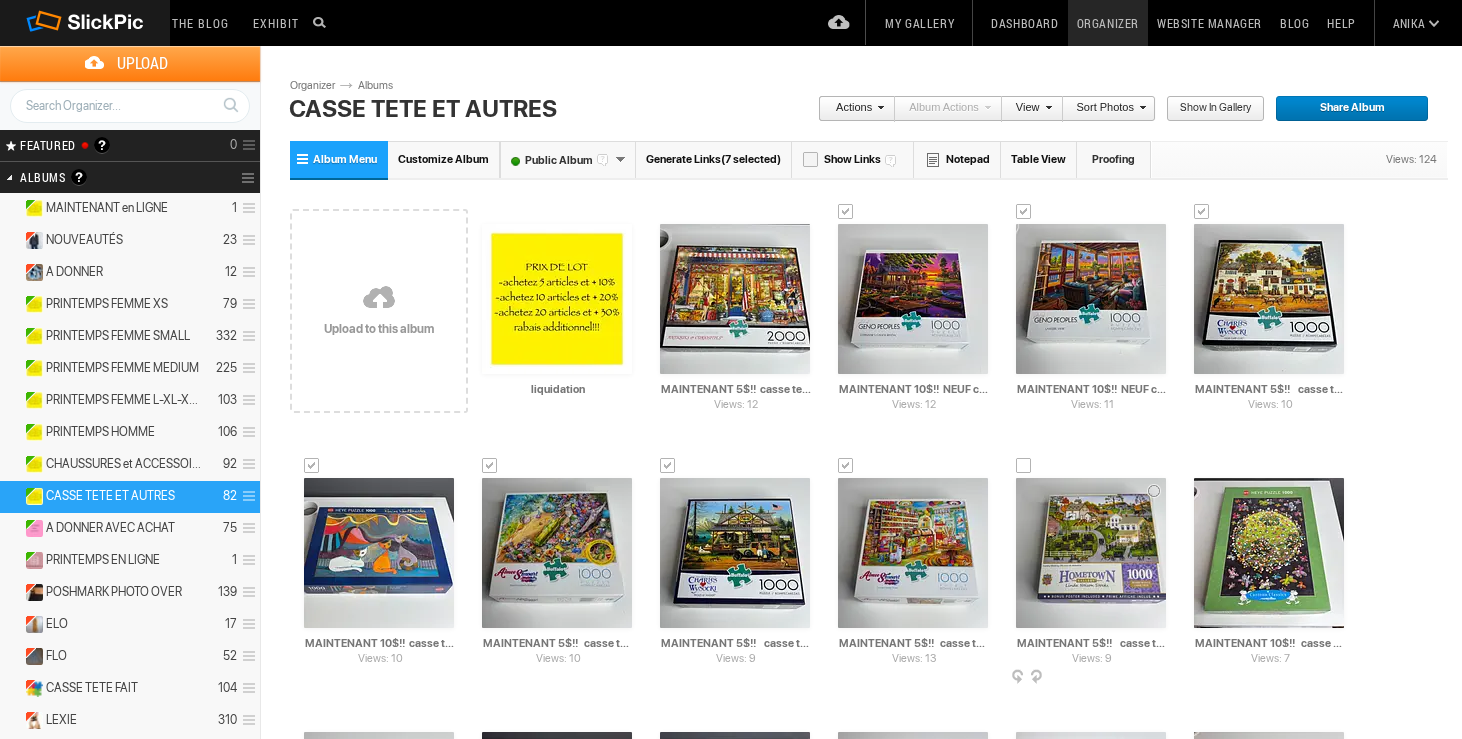 click at bounding box center [1024, 466] 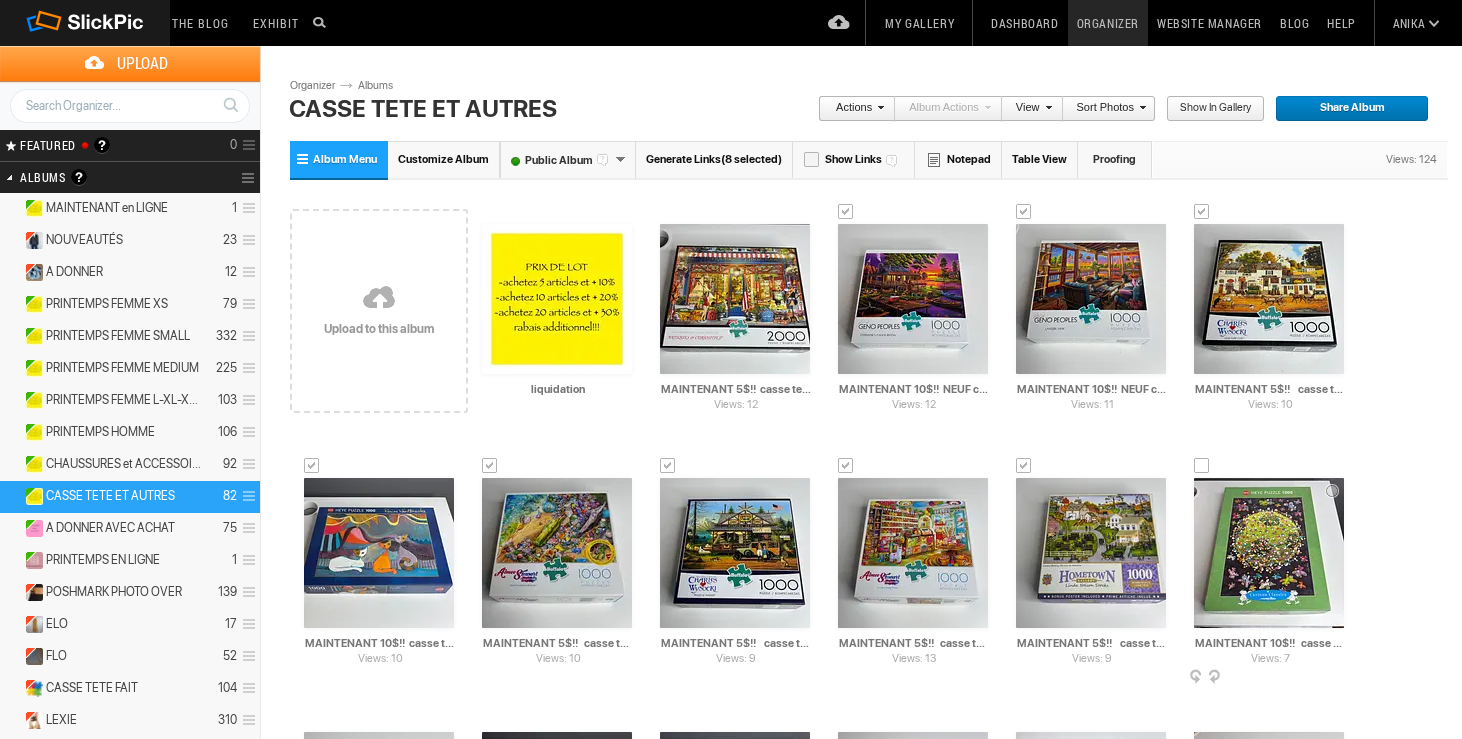 click at bounding box center (1202, 466) 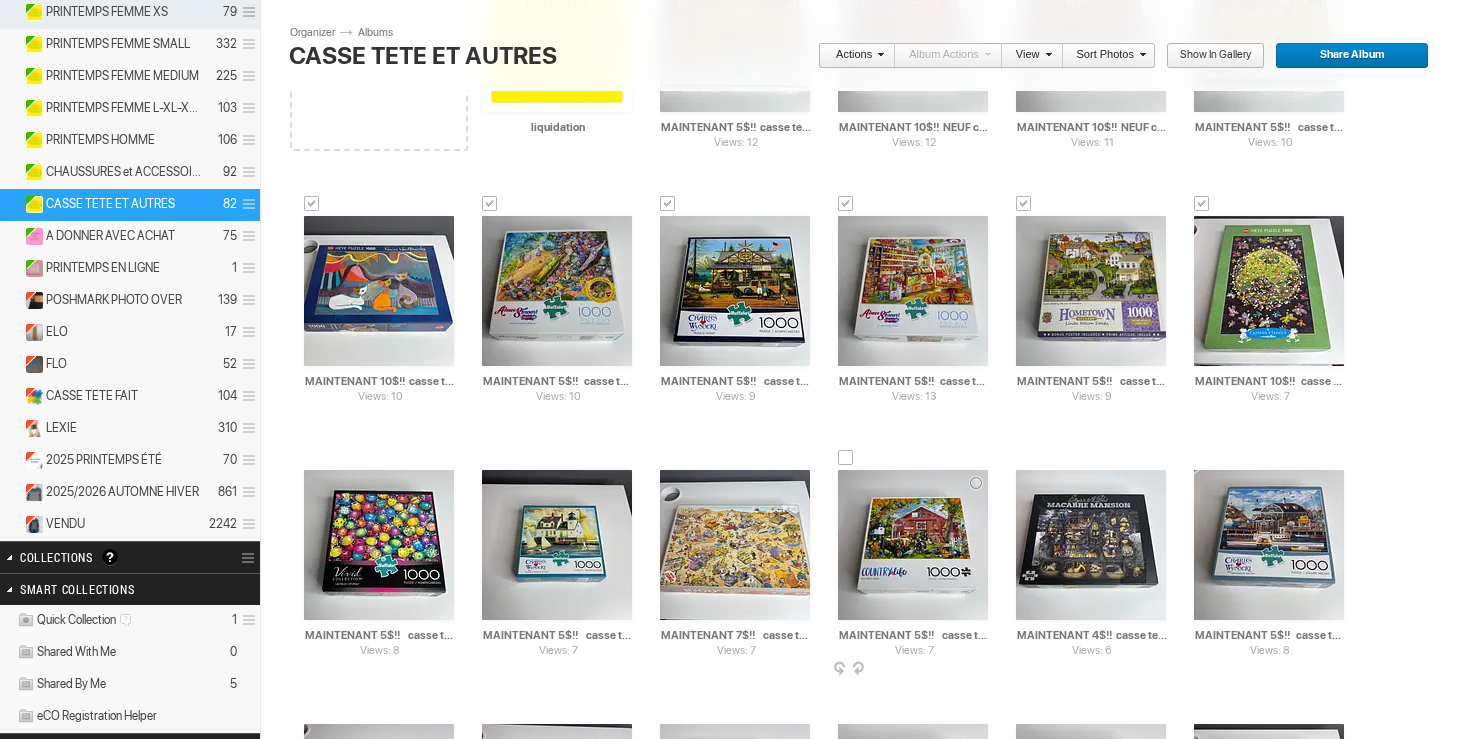 scroll, scrollTop: 379, scrollLeft: 0, axis: vertical 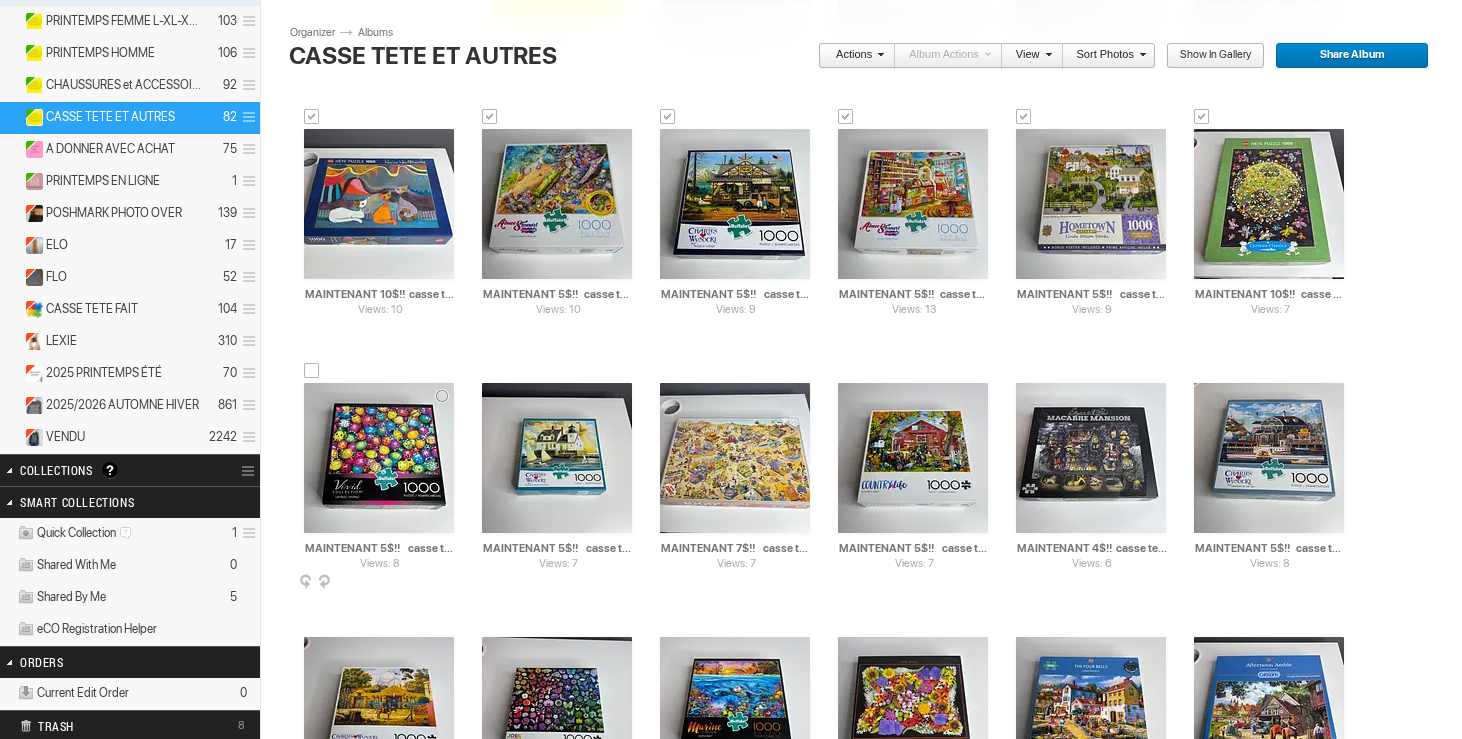 click at bounding box center (312, 371) 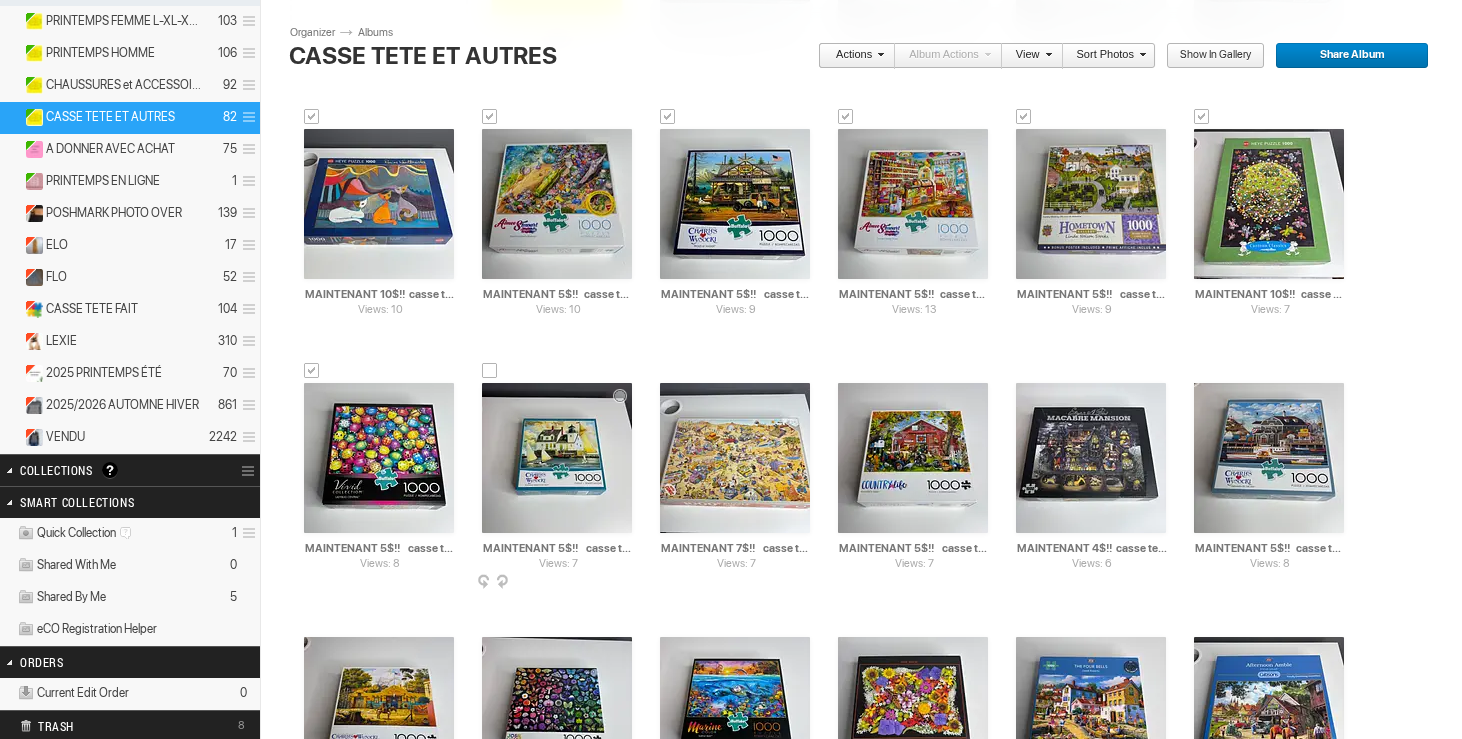 click at bounding box center (490, 371) 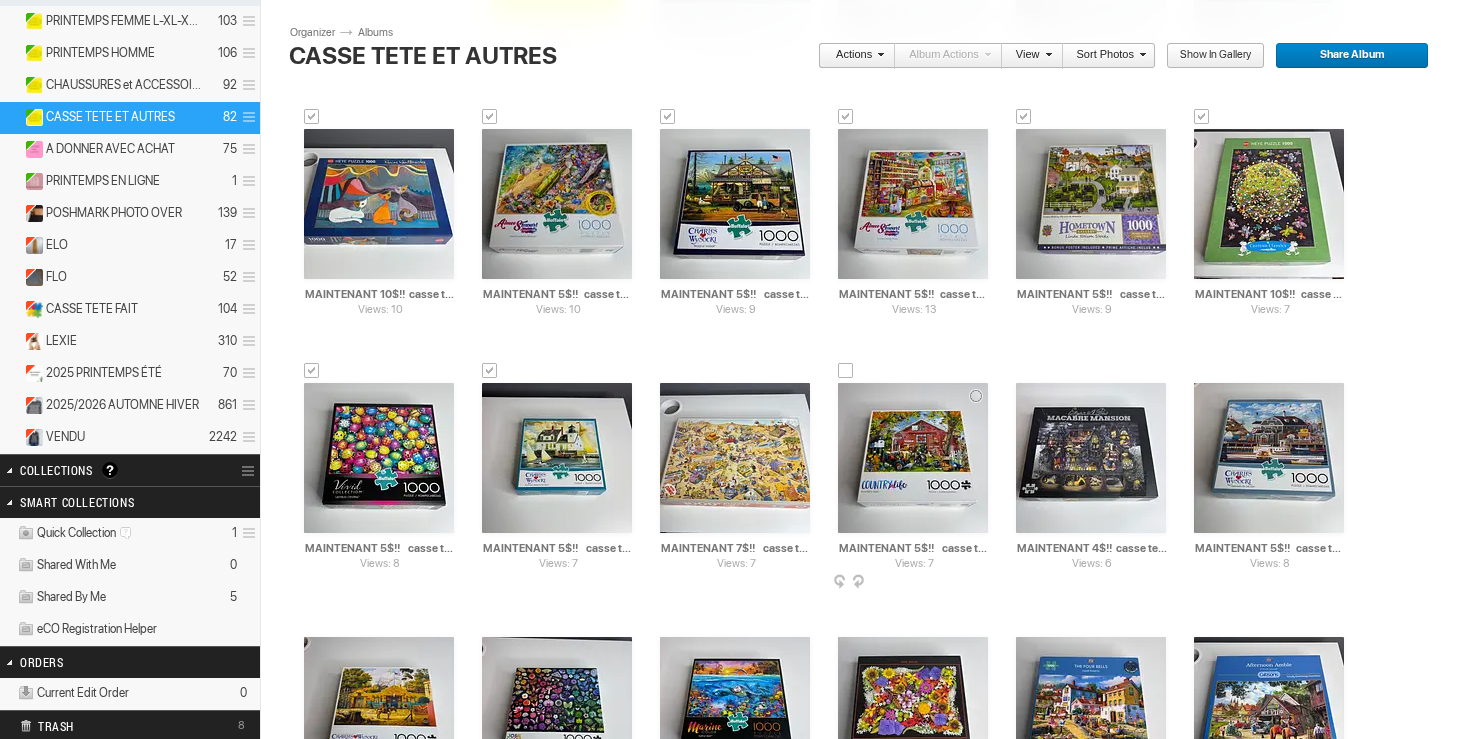 click at bounding box center (846, 371) 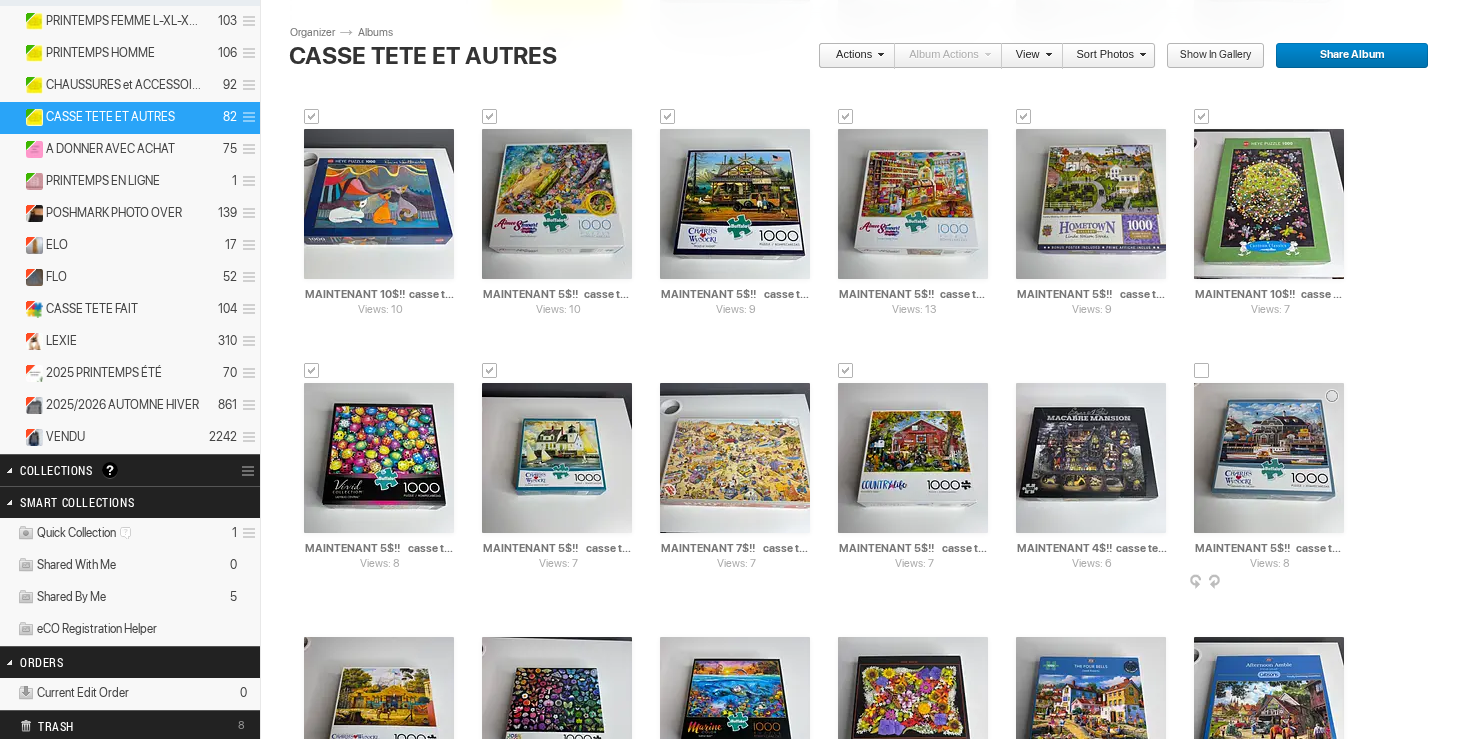 click at bounding box center [1202, 371] 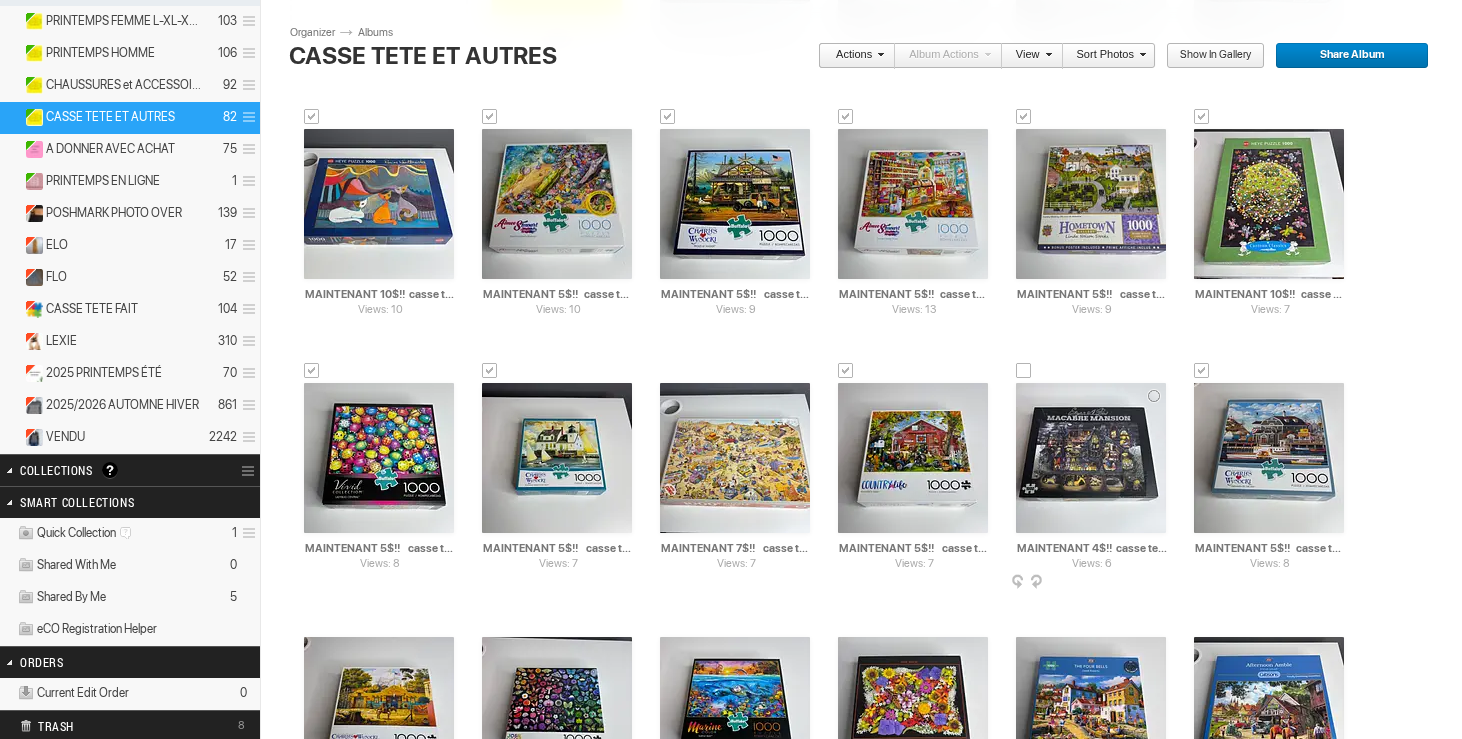 click at bounding box center [1024, 371] 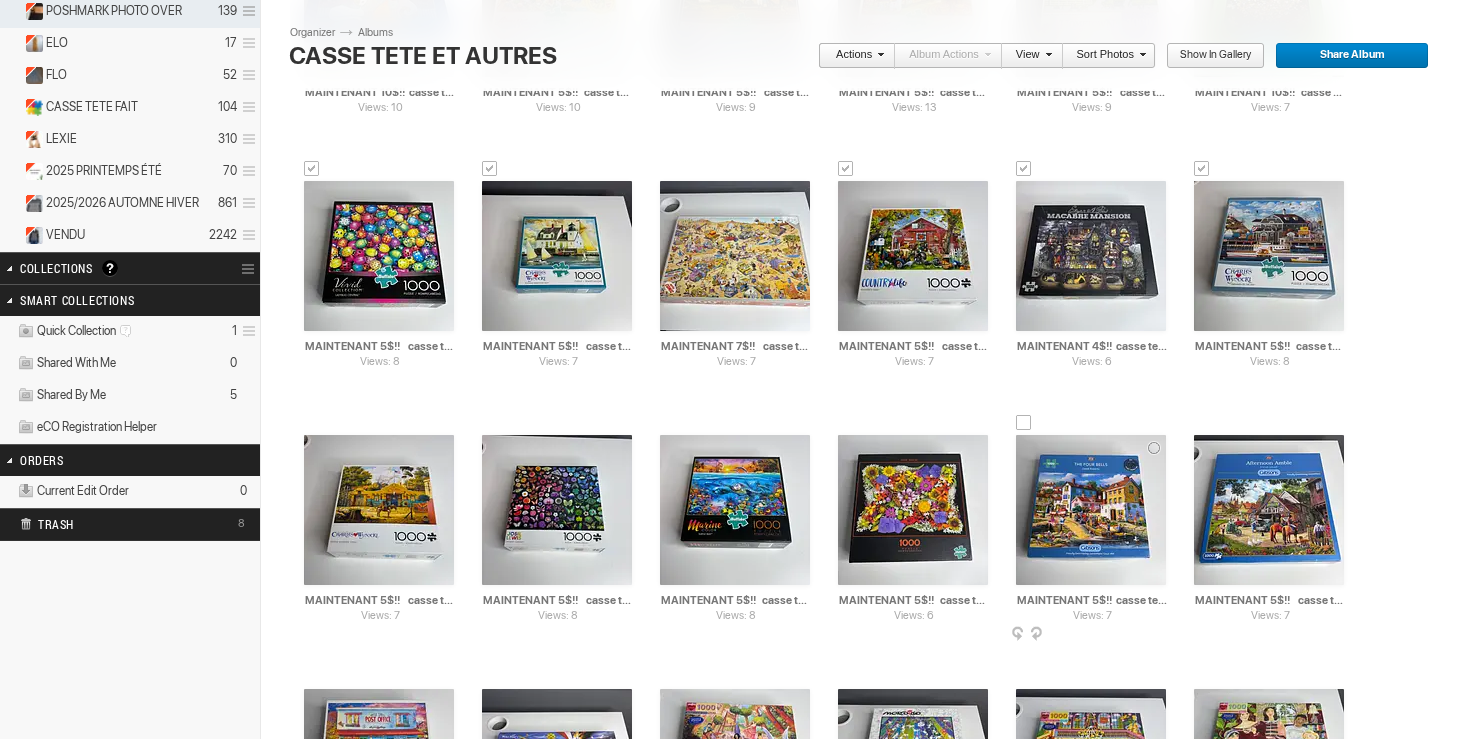 scroll, scrollTop: 608, scrollLeft: 0, axis: vertical 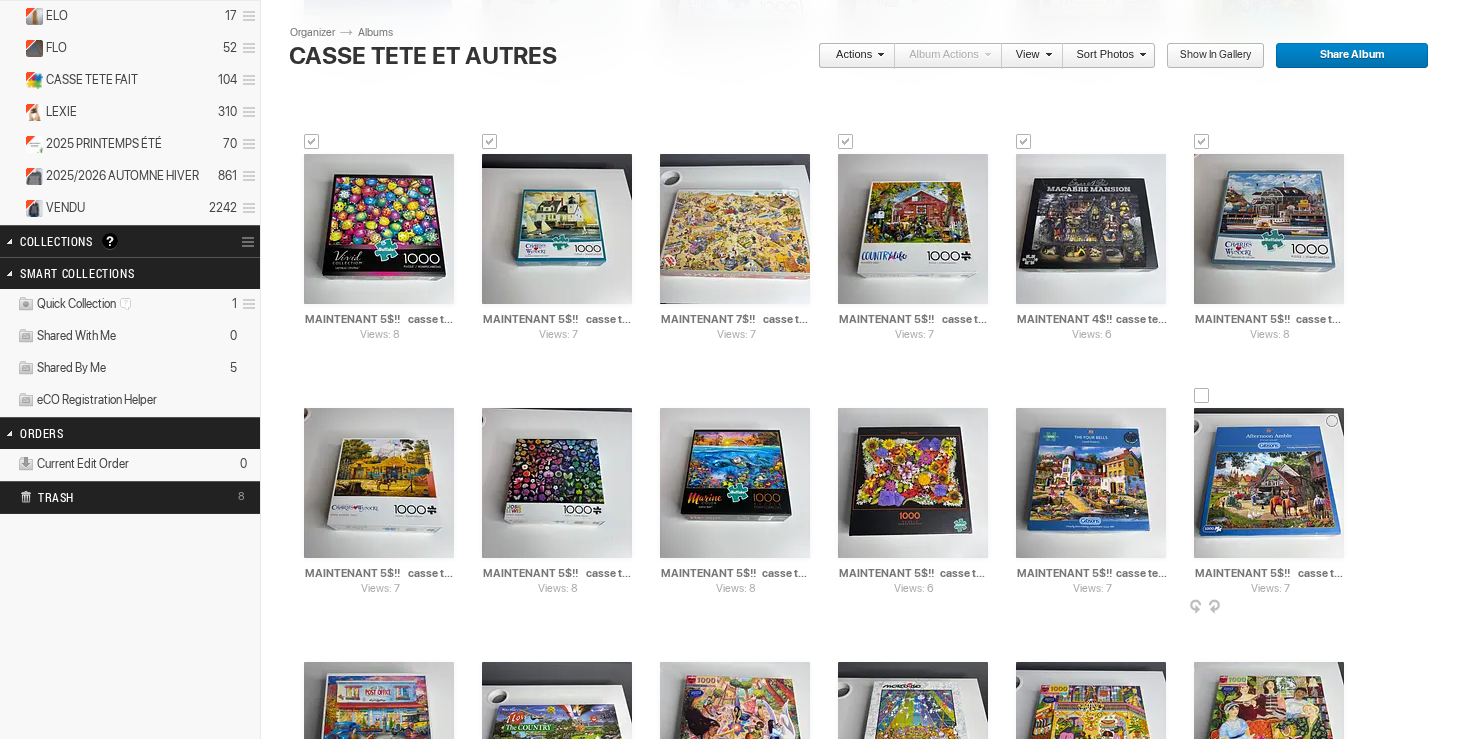 click at bounding box center (1202, 396) 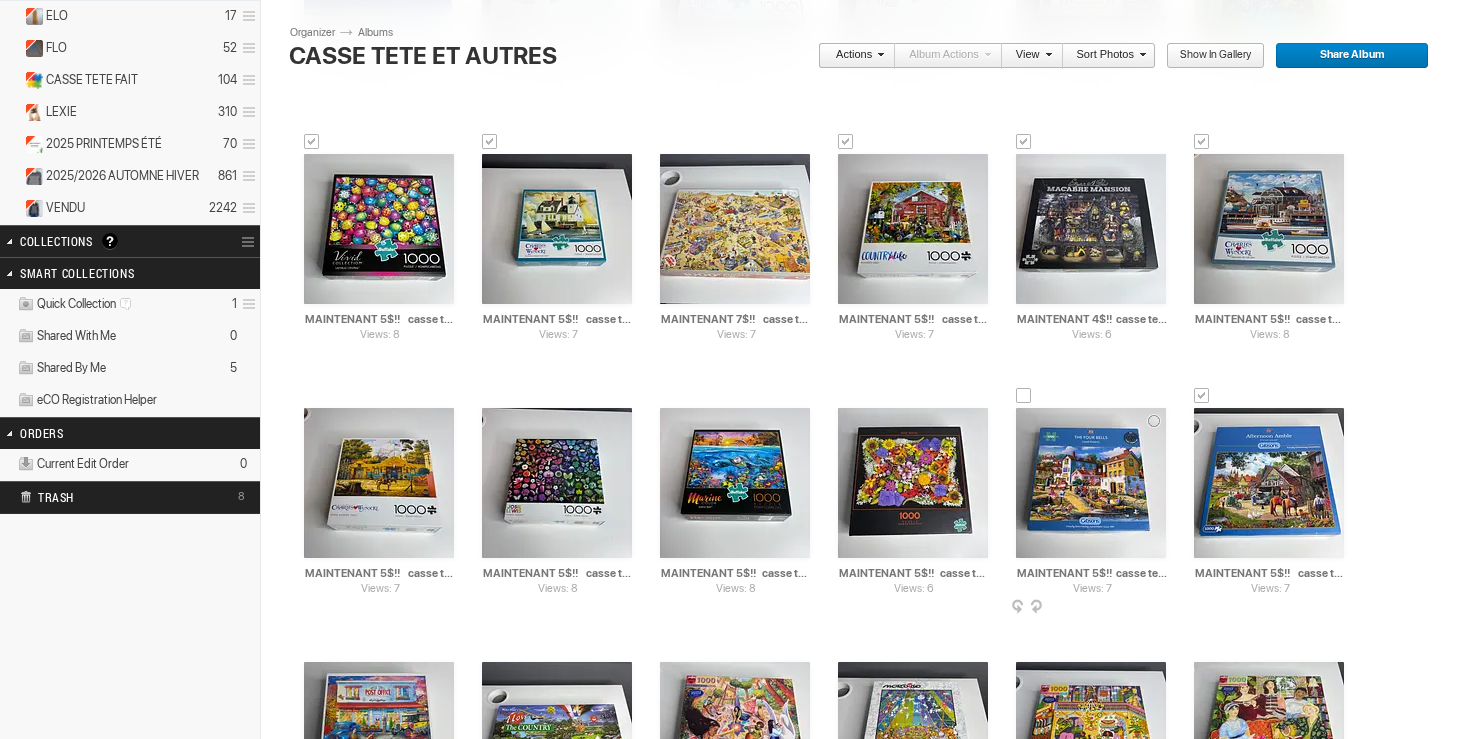 click at bounding box center [1024, 396] 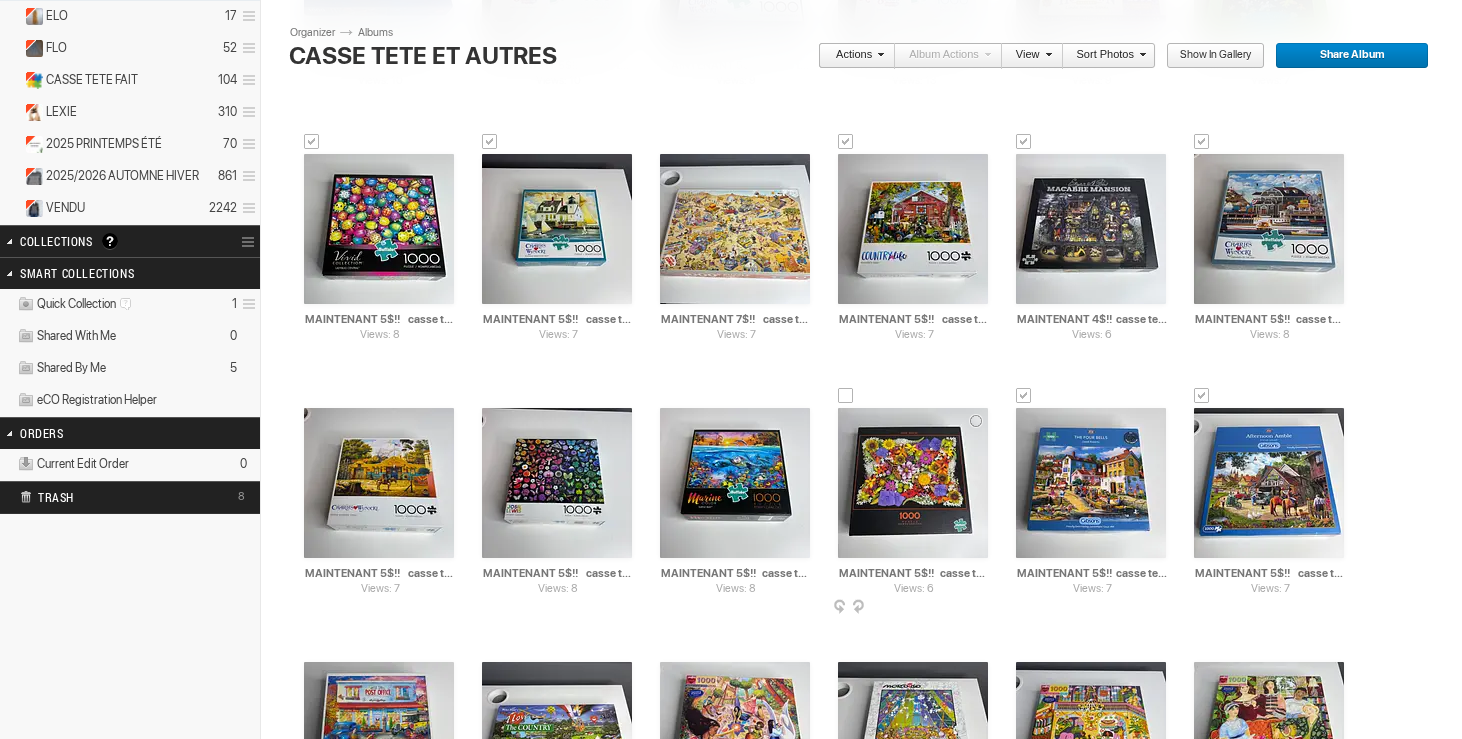 click at bounding box center (846, 396) 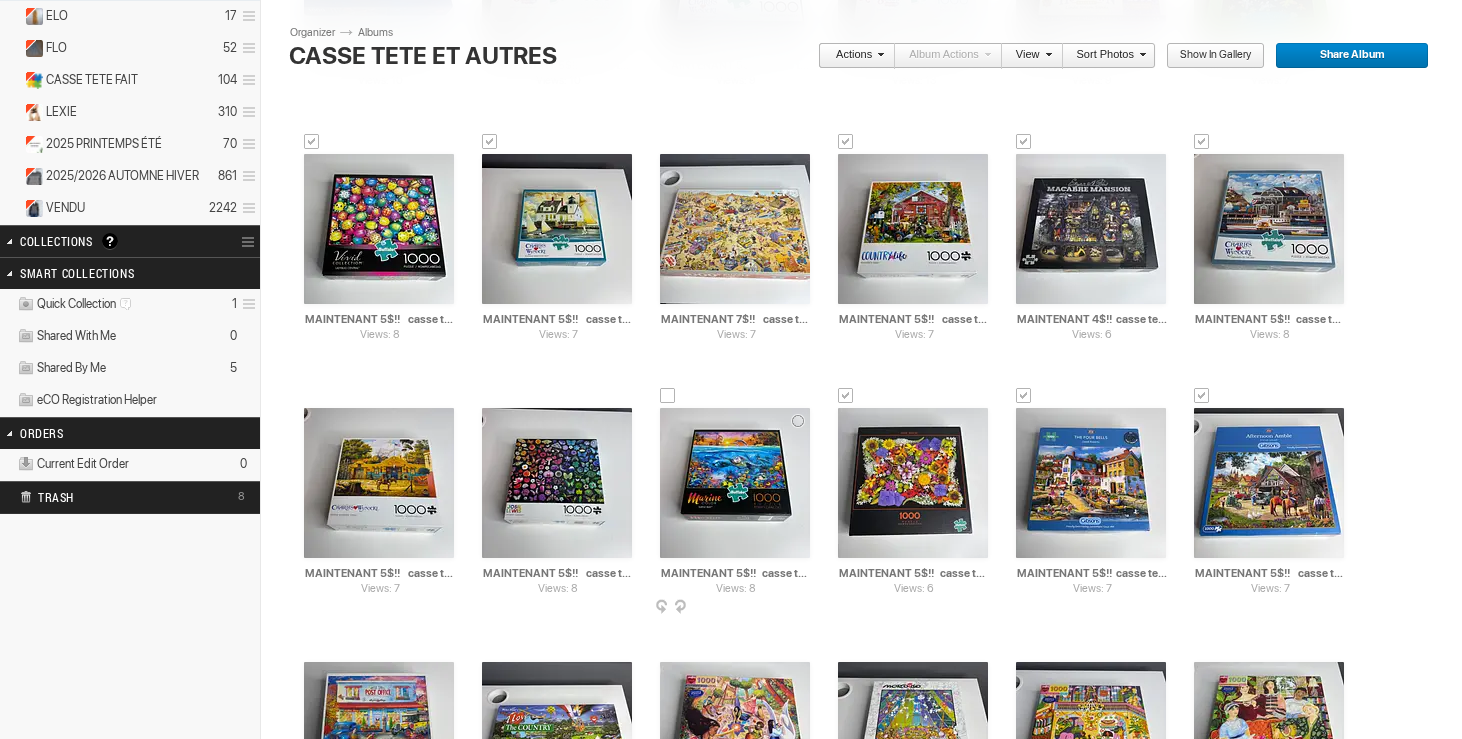 click at bounding box center [668, 396] 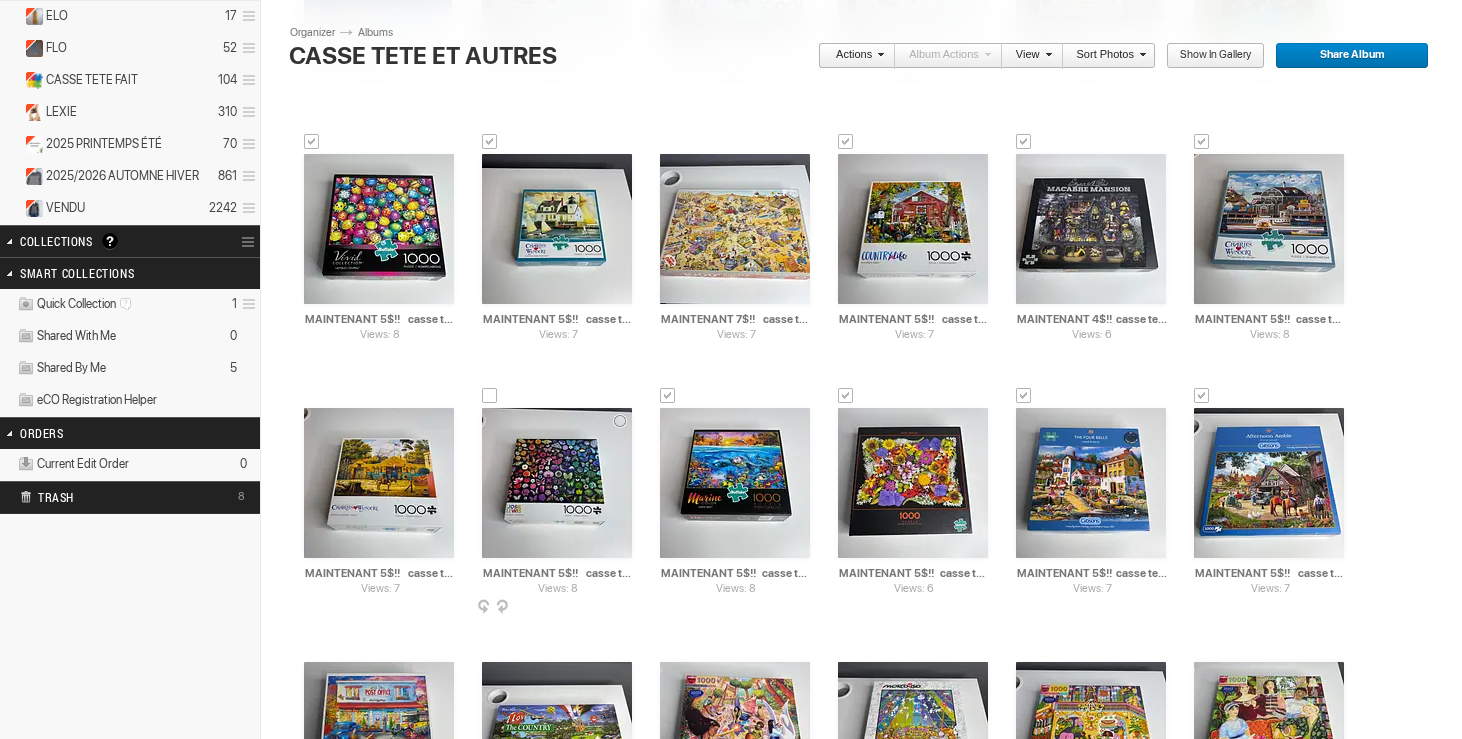 click at bounding box center (490, 396) 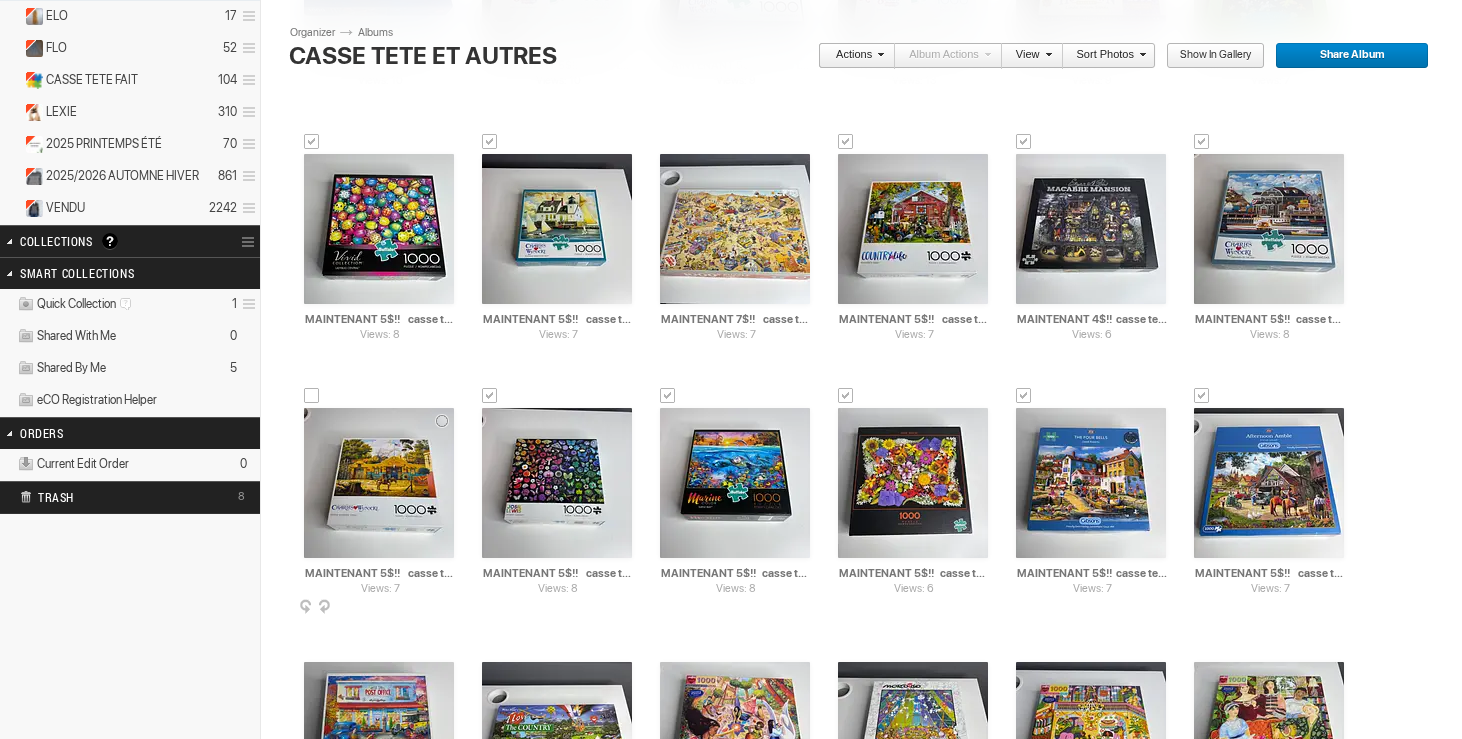click at bounding box center (312, 396) 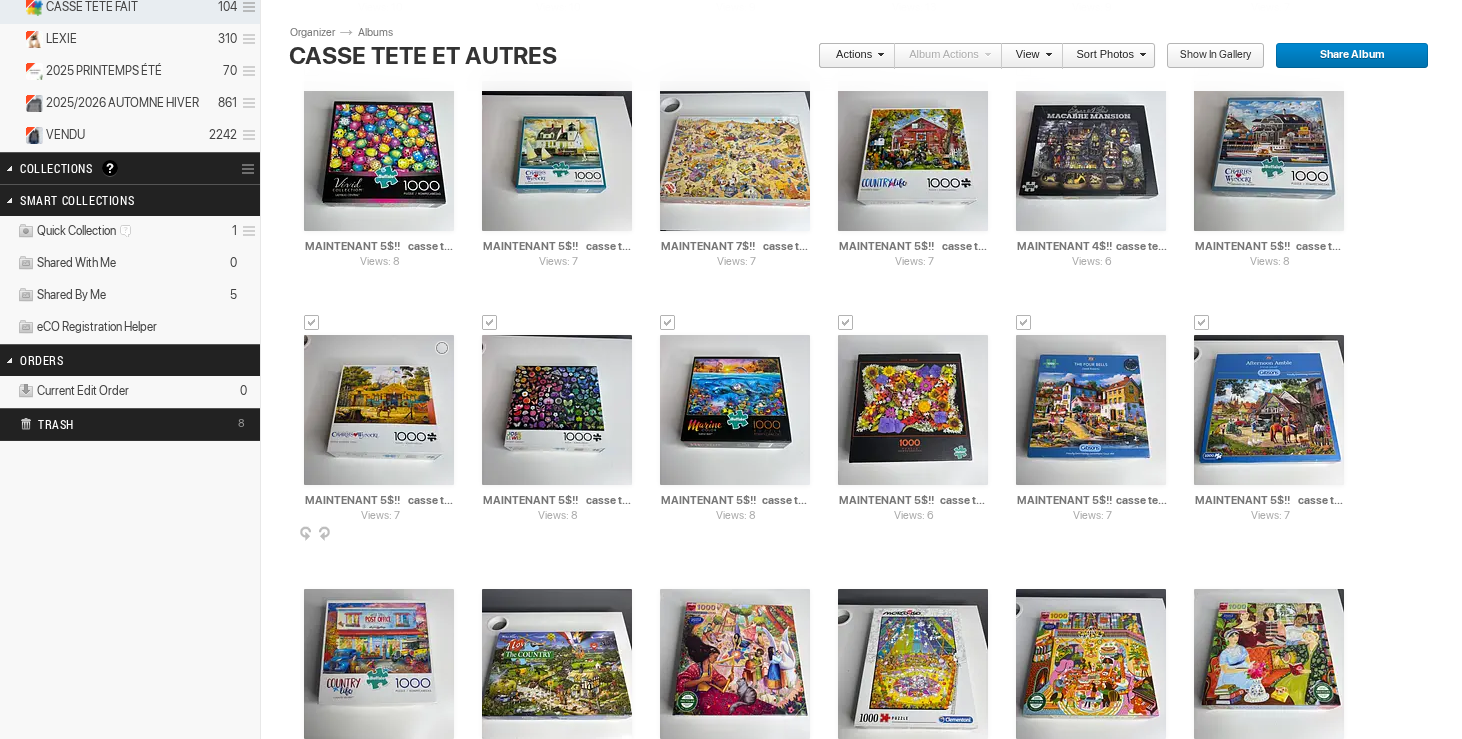 scroll, scrollTop: 735, scrollLeft: 0, axis: vertical 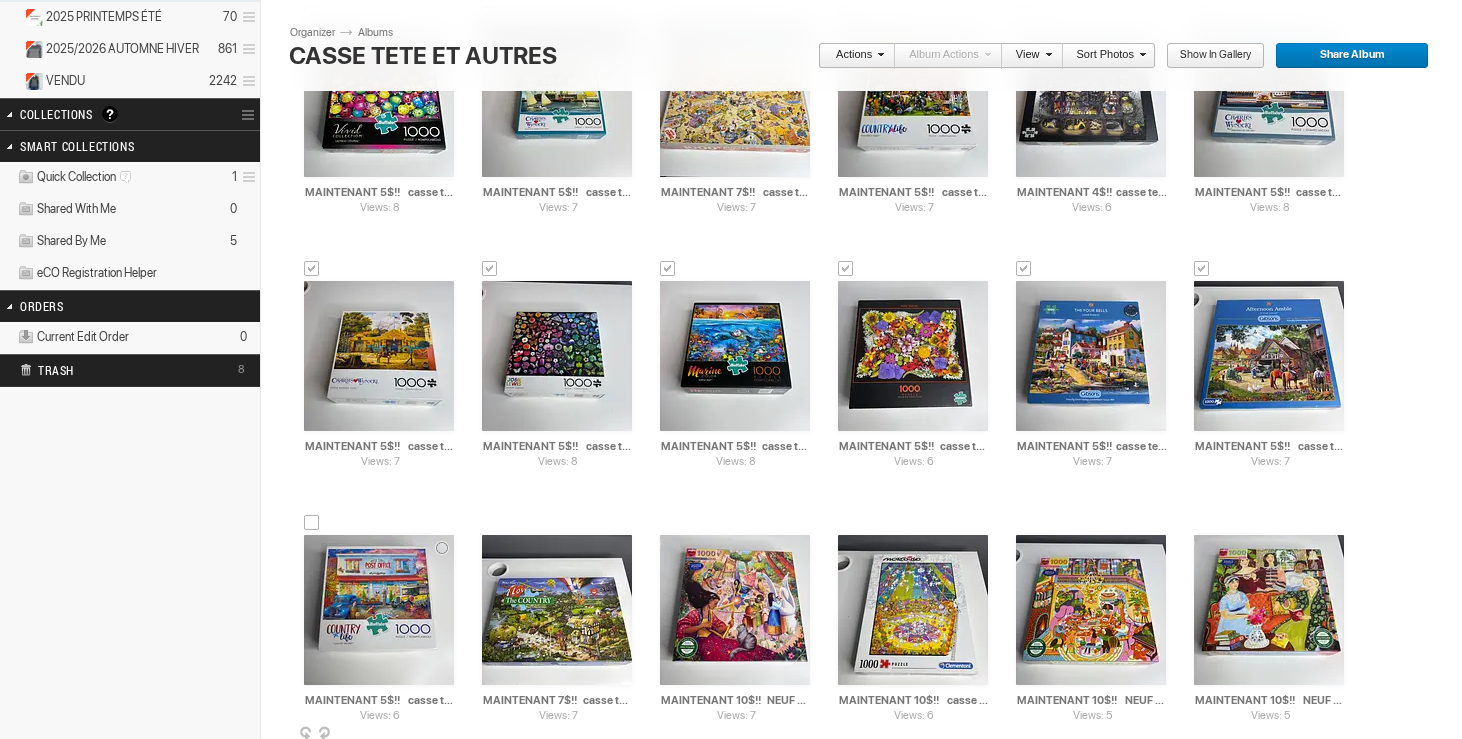 click at bounding box center [312, 523] 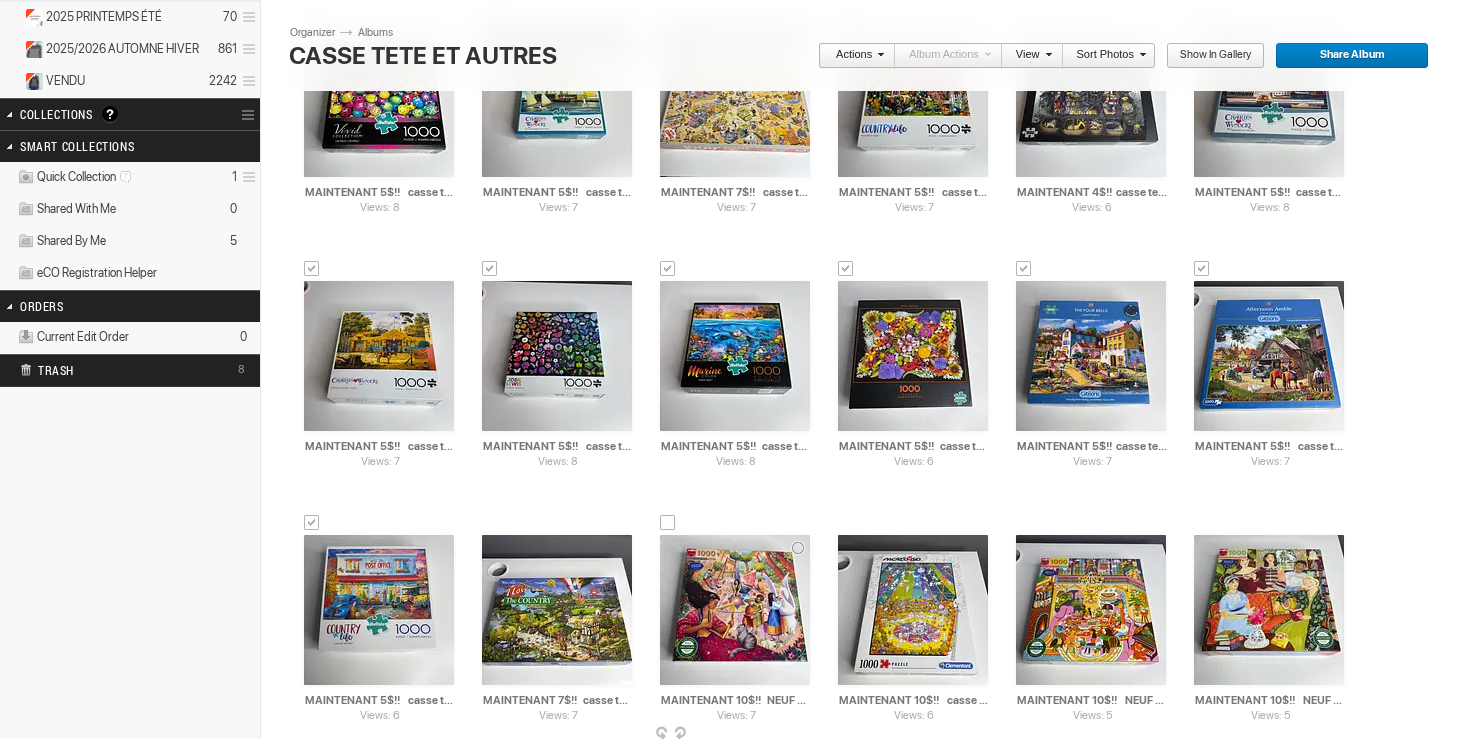 click at bounding box center (668, 523) 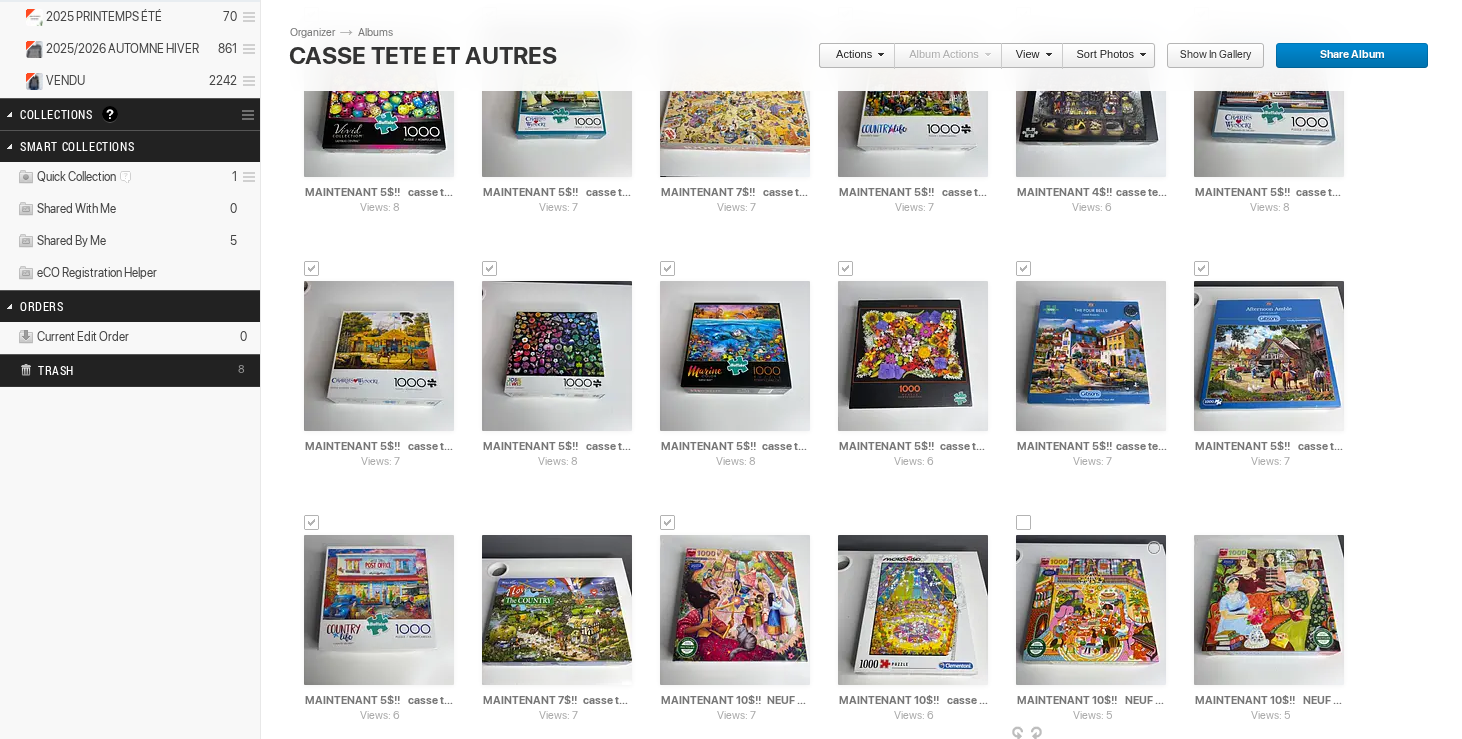 click at bounding box center [1024, 523] 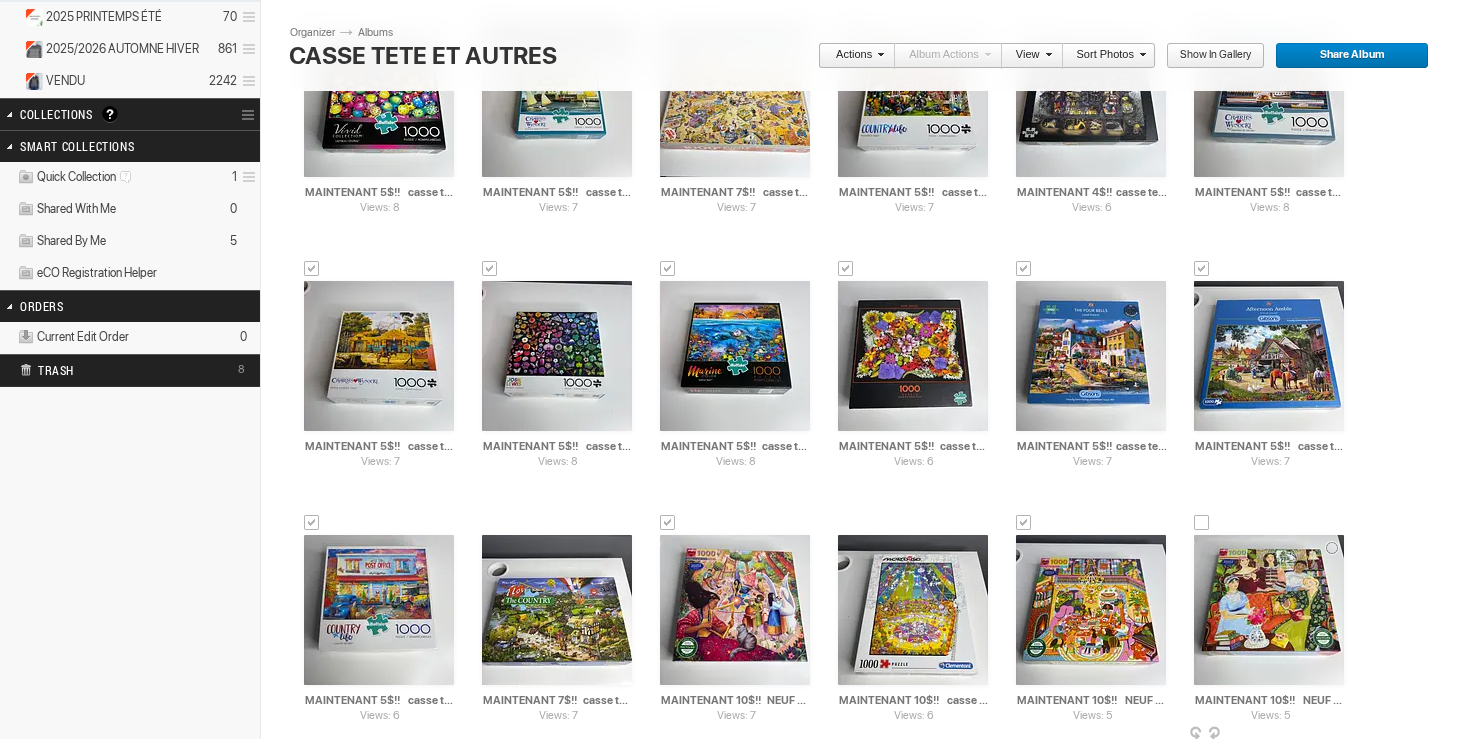 click at bounding box center (1202, 523) 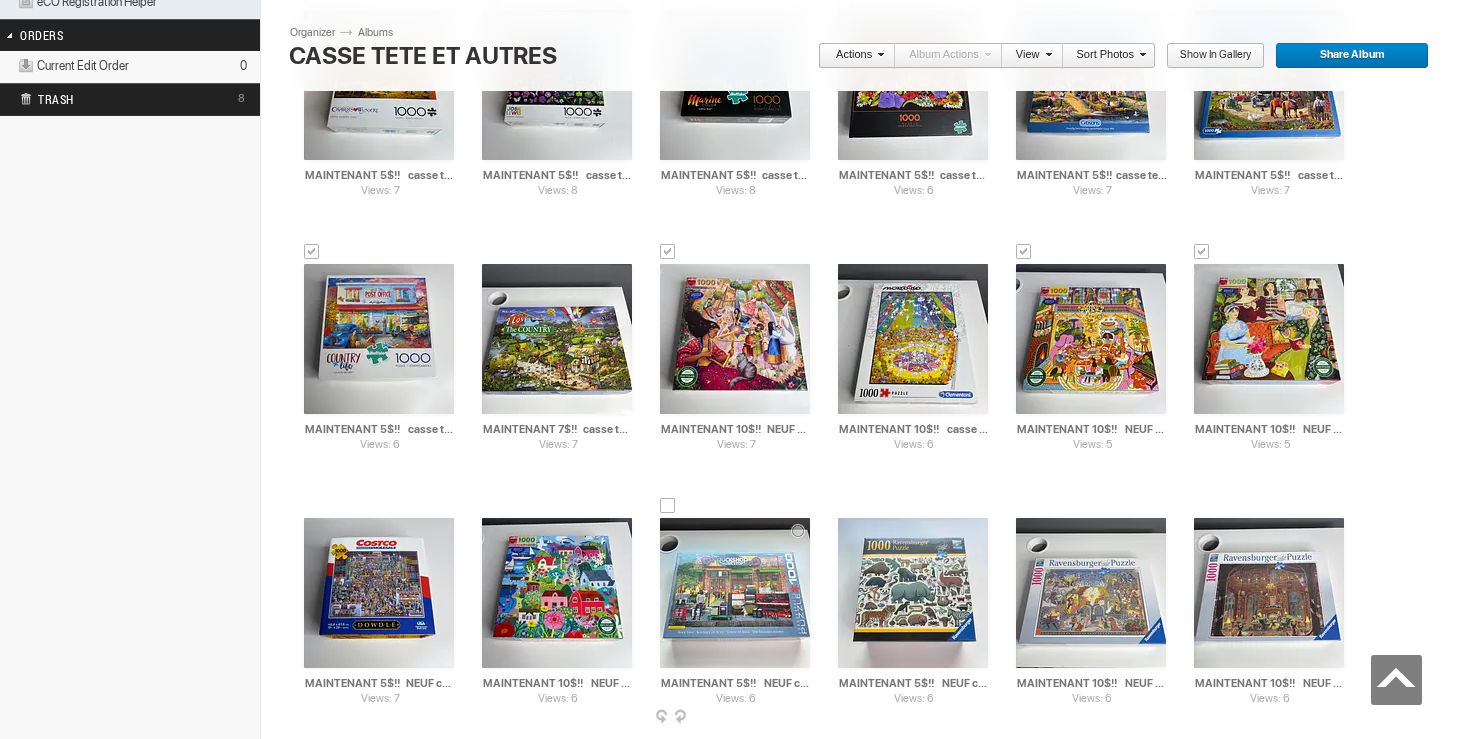 scroll, scrollTop: 1028, scrollLeft: 0, axis: vertical 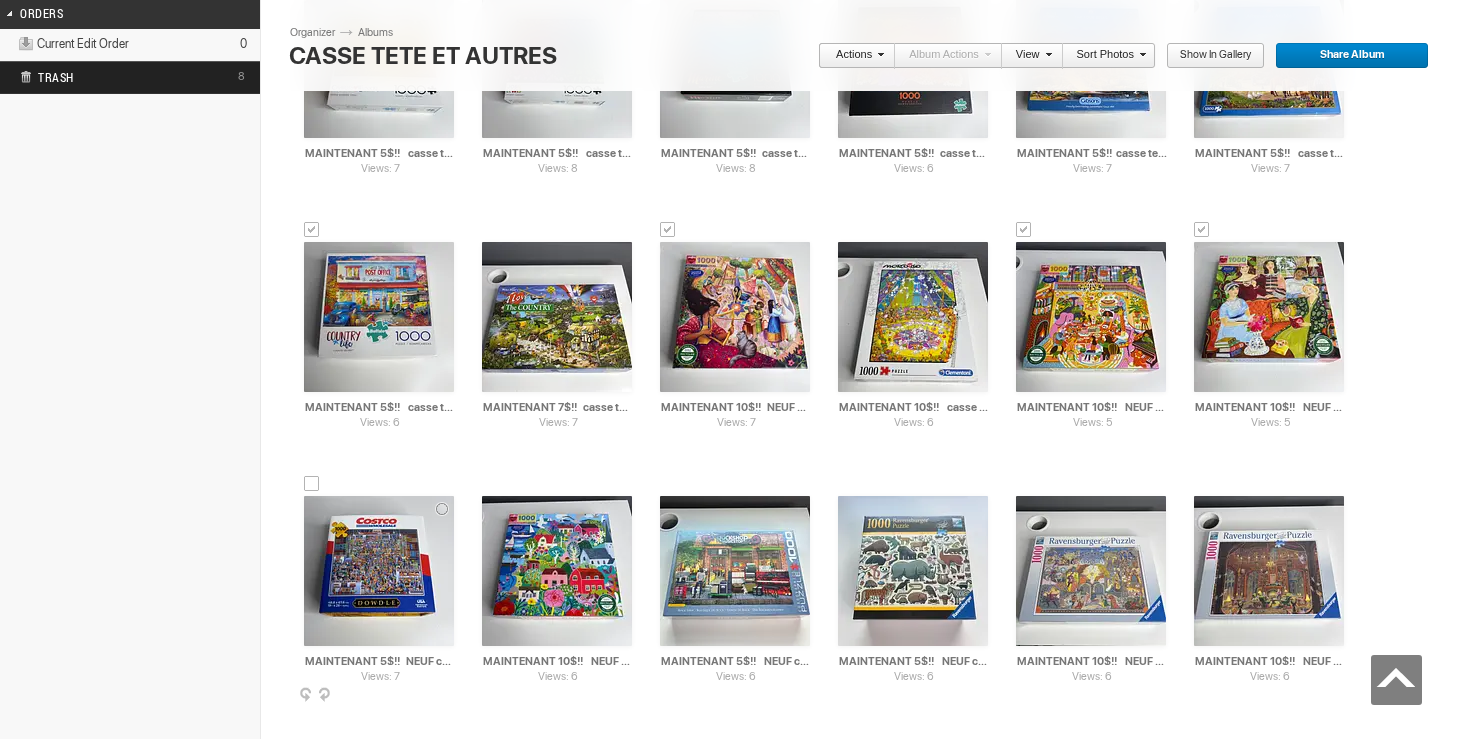 click at bounding box center [312, 484] 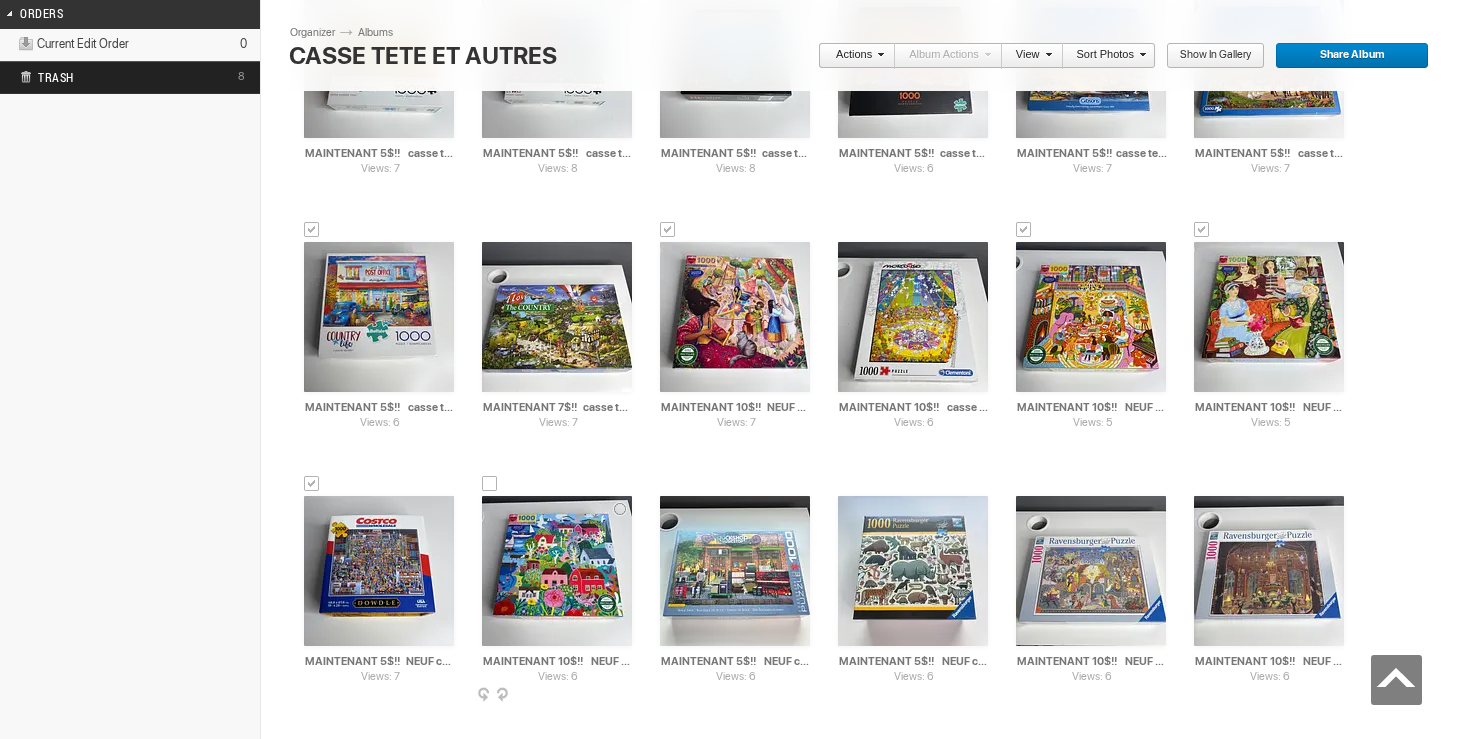 click at bounding box center (490, 484) 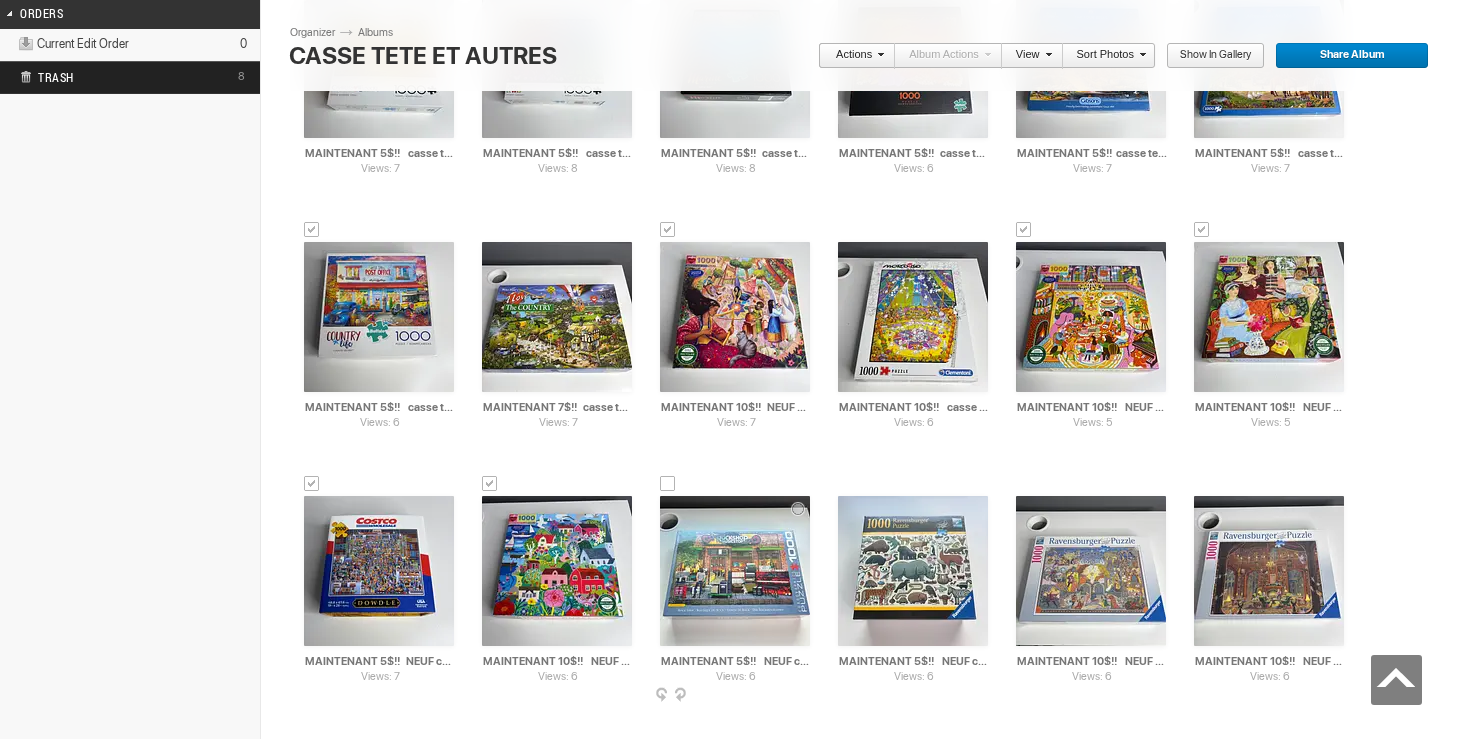 click at bounding box center (668, 484) 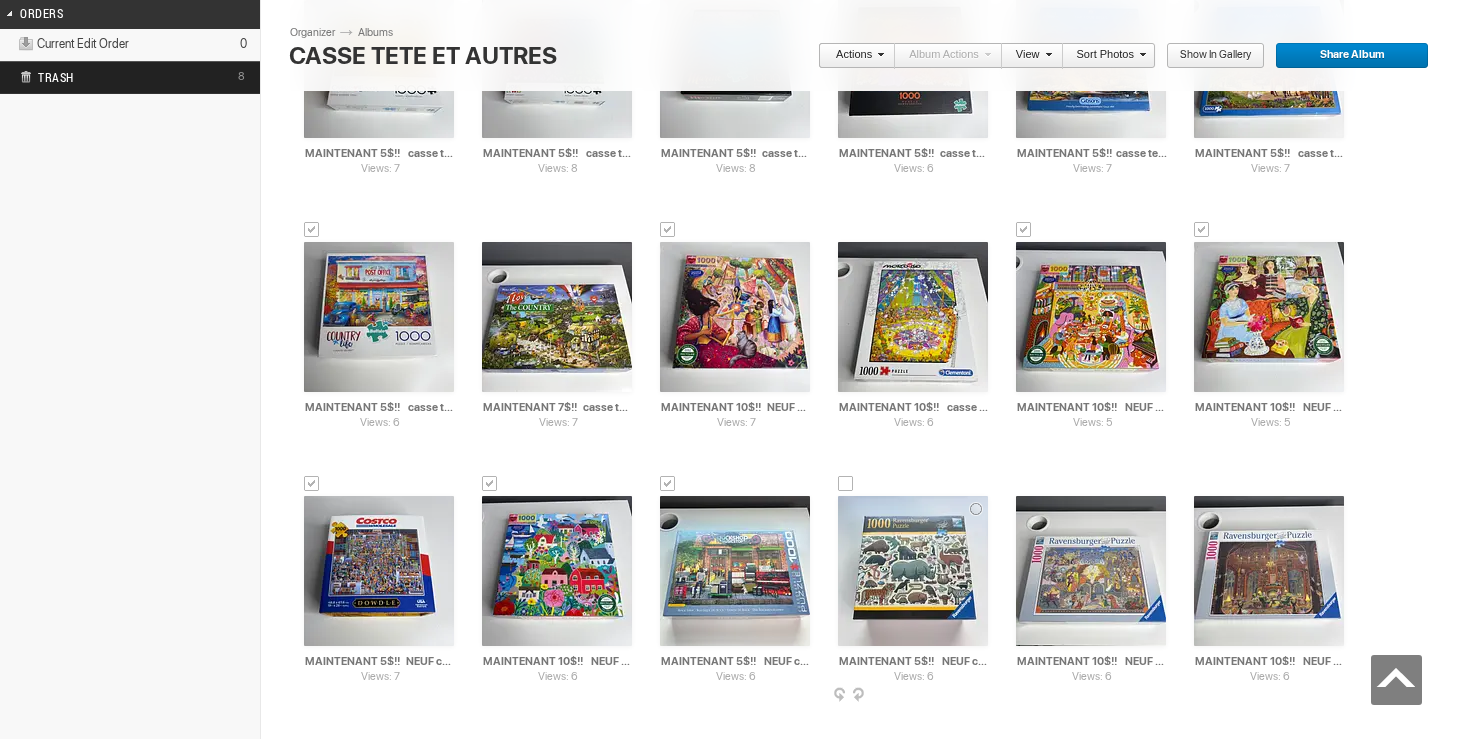 click at bounding box center [846, 484] 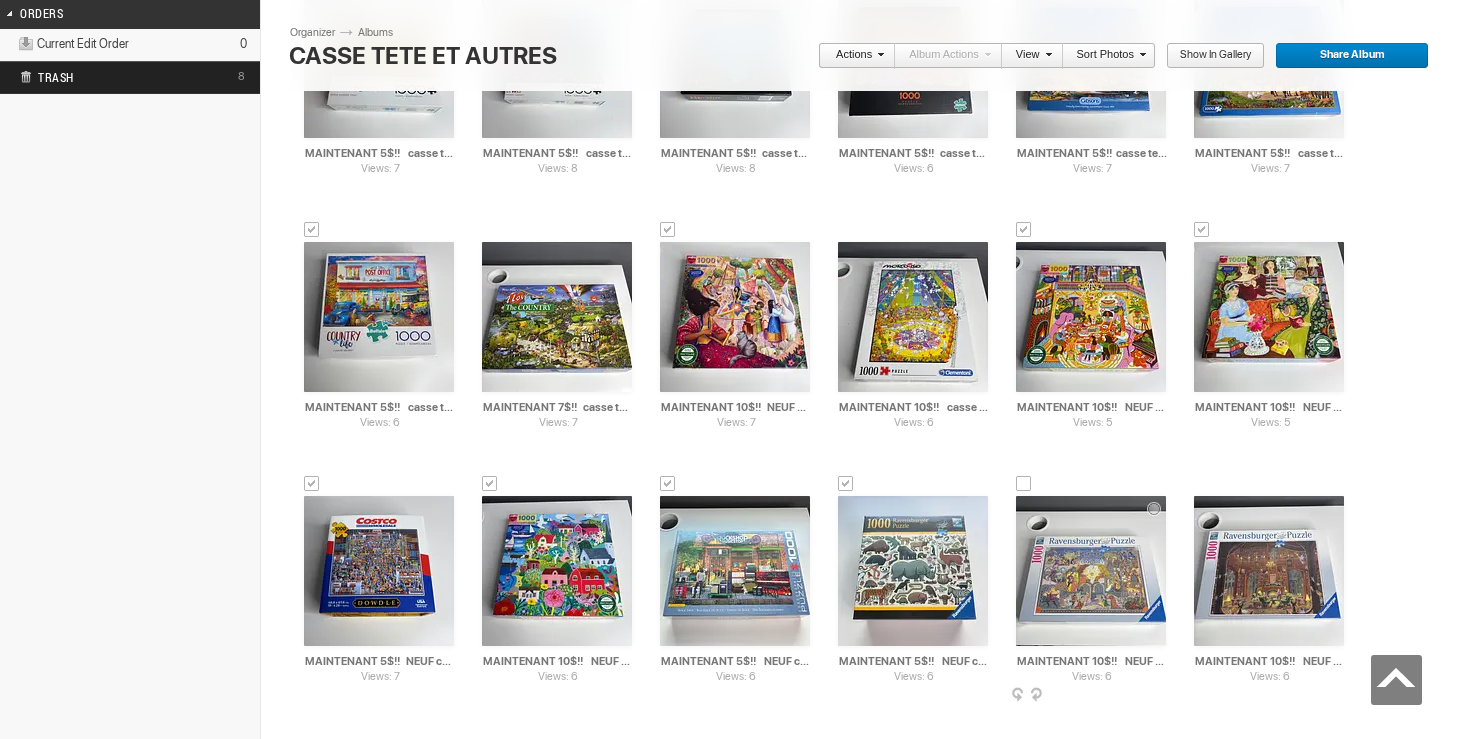click at bounding box center (1091, 571) 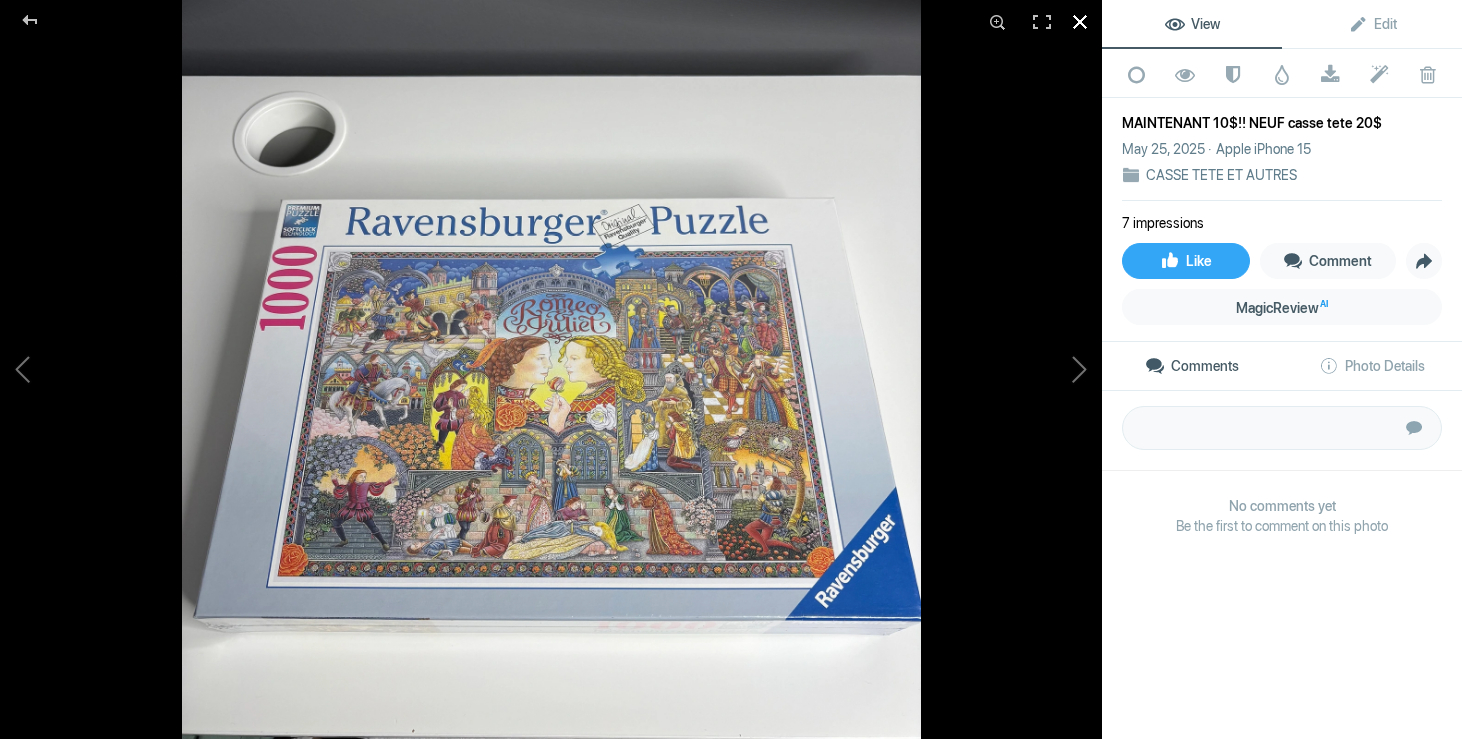 click 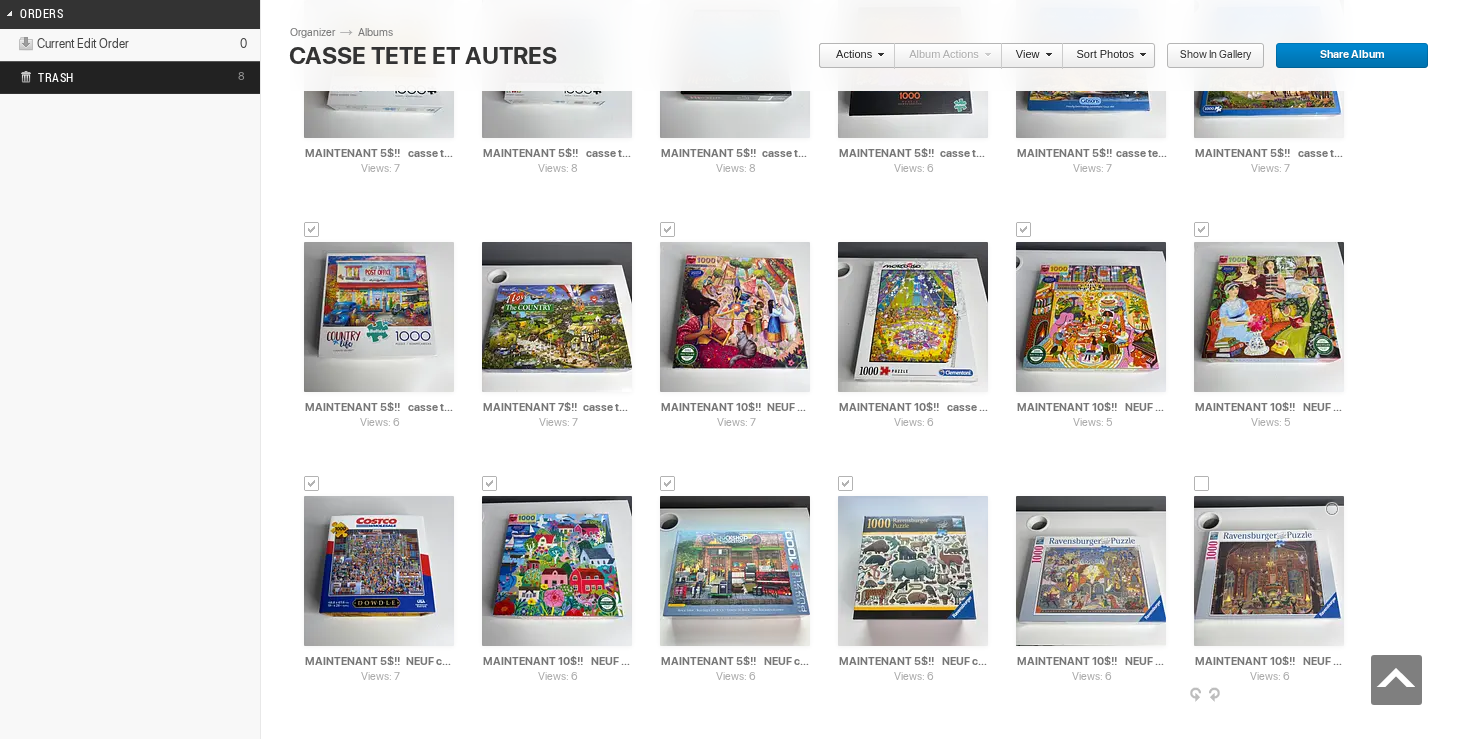 click at bounding box center [1202, 484] 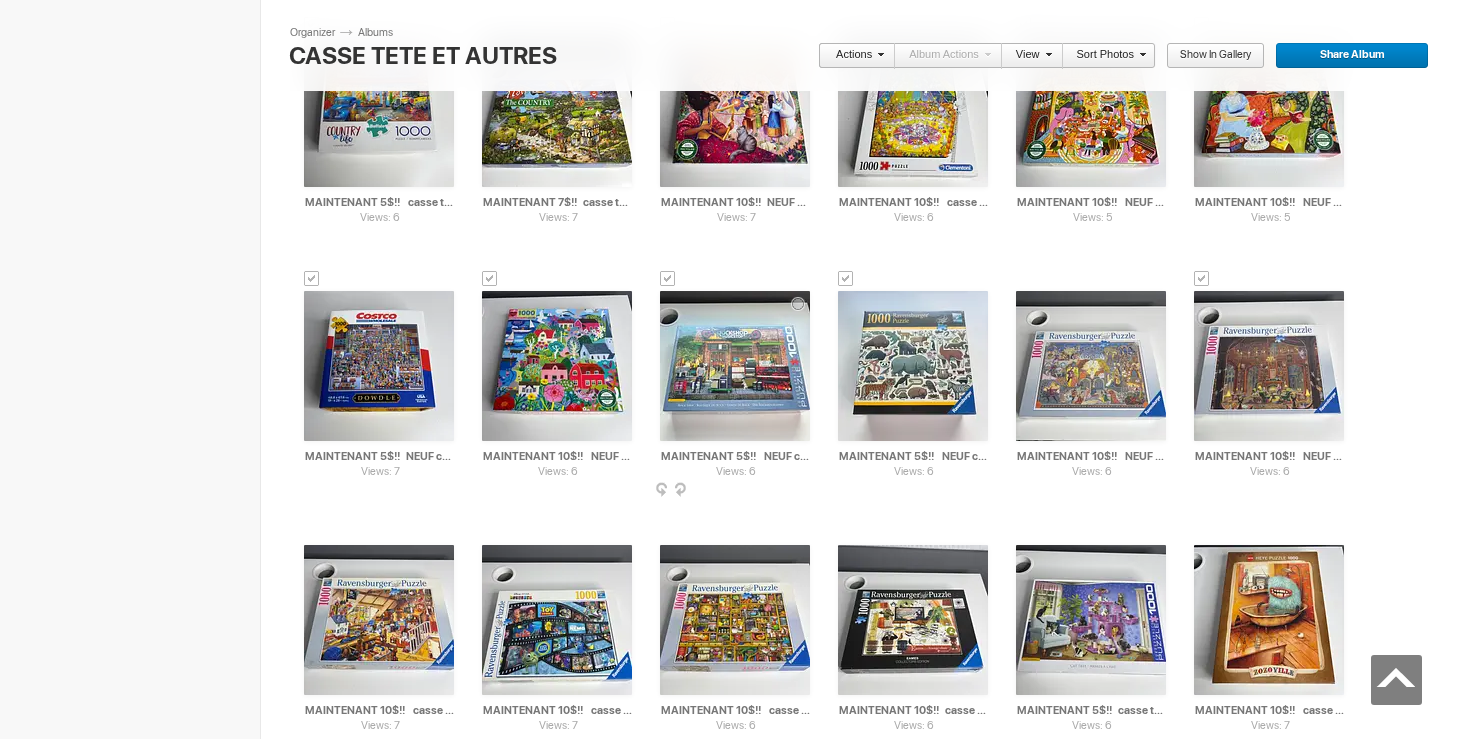 scroll, scrollTop: 1235, scrollLeft: 0, axis: vertical 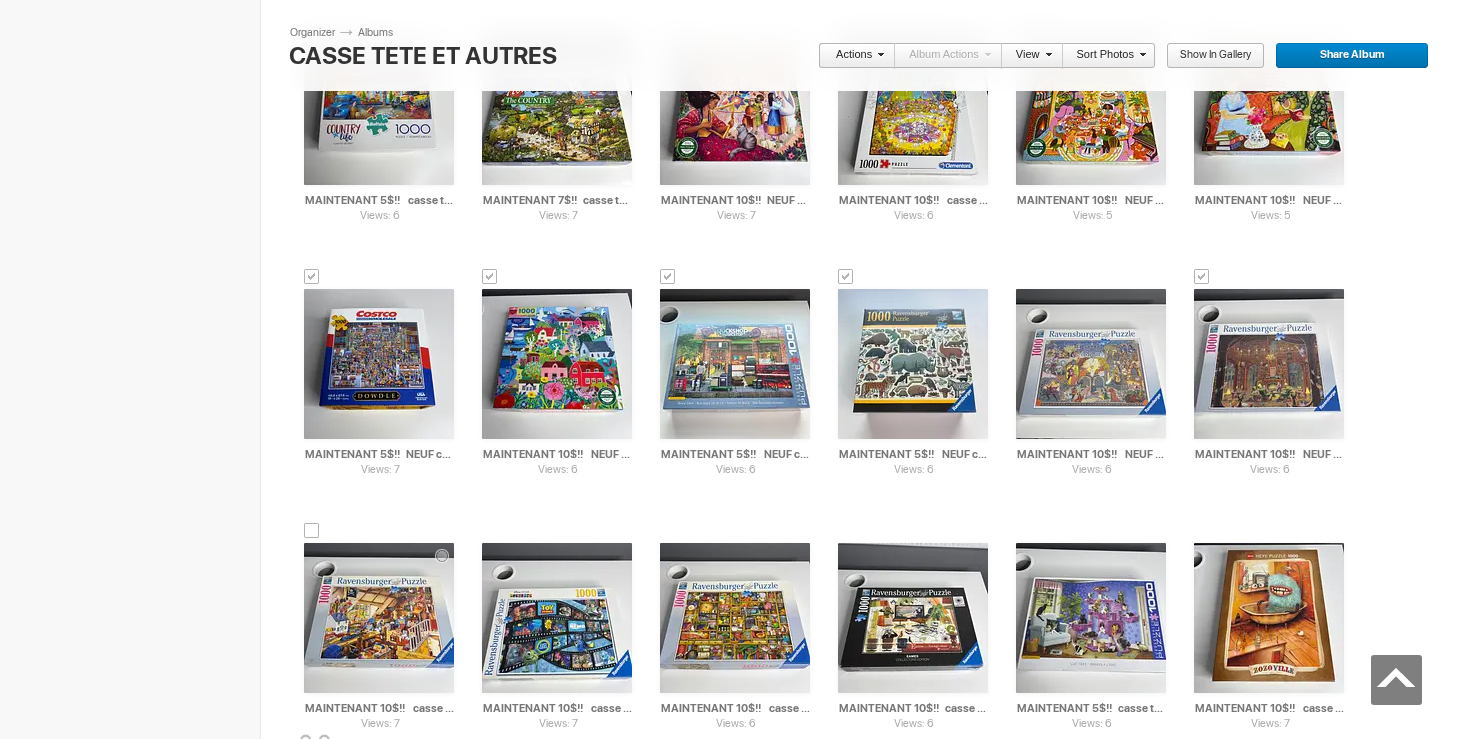 click at bounding box center [312, 531] 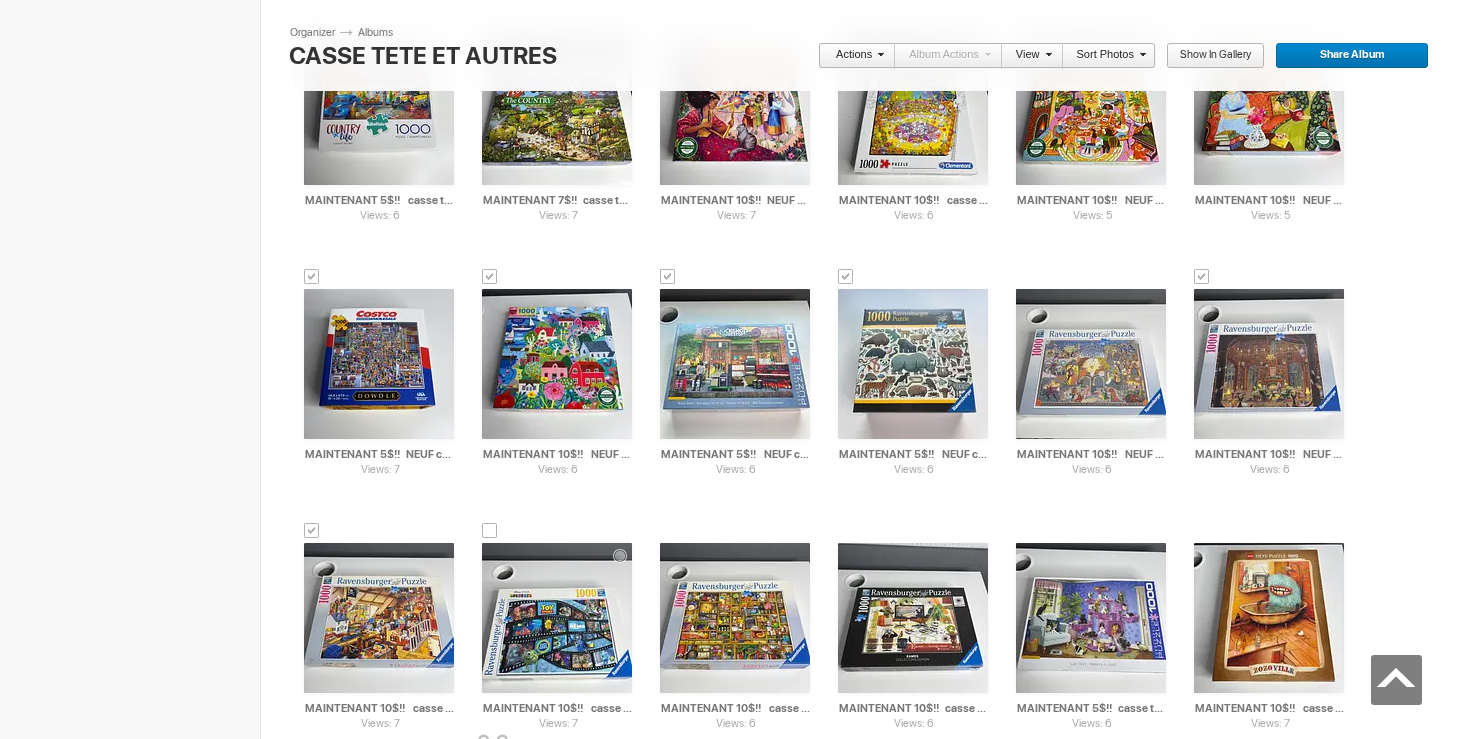 click at bounding box center (490, 531) 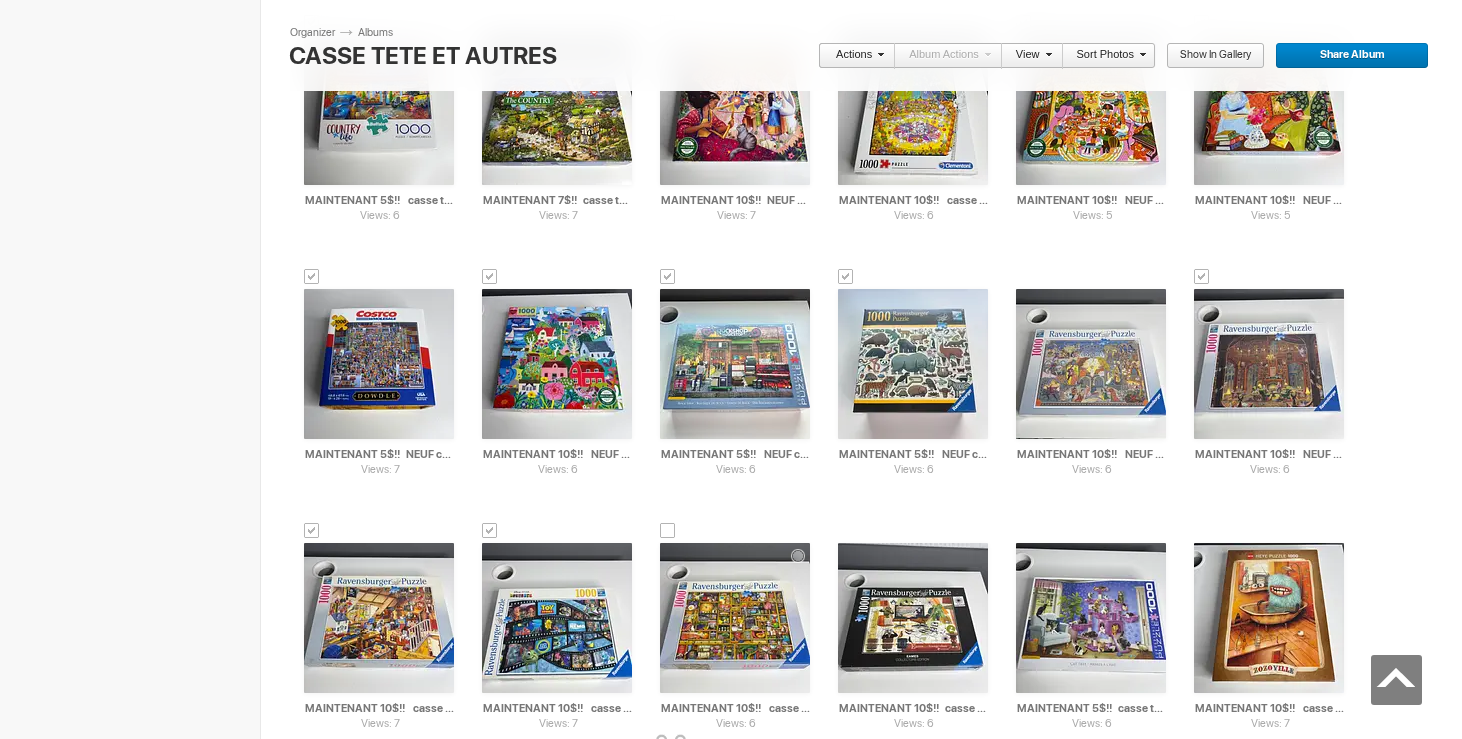 click at bounding box center (668, 531) 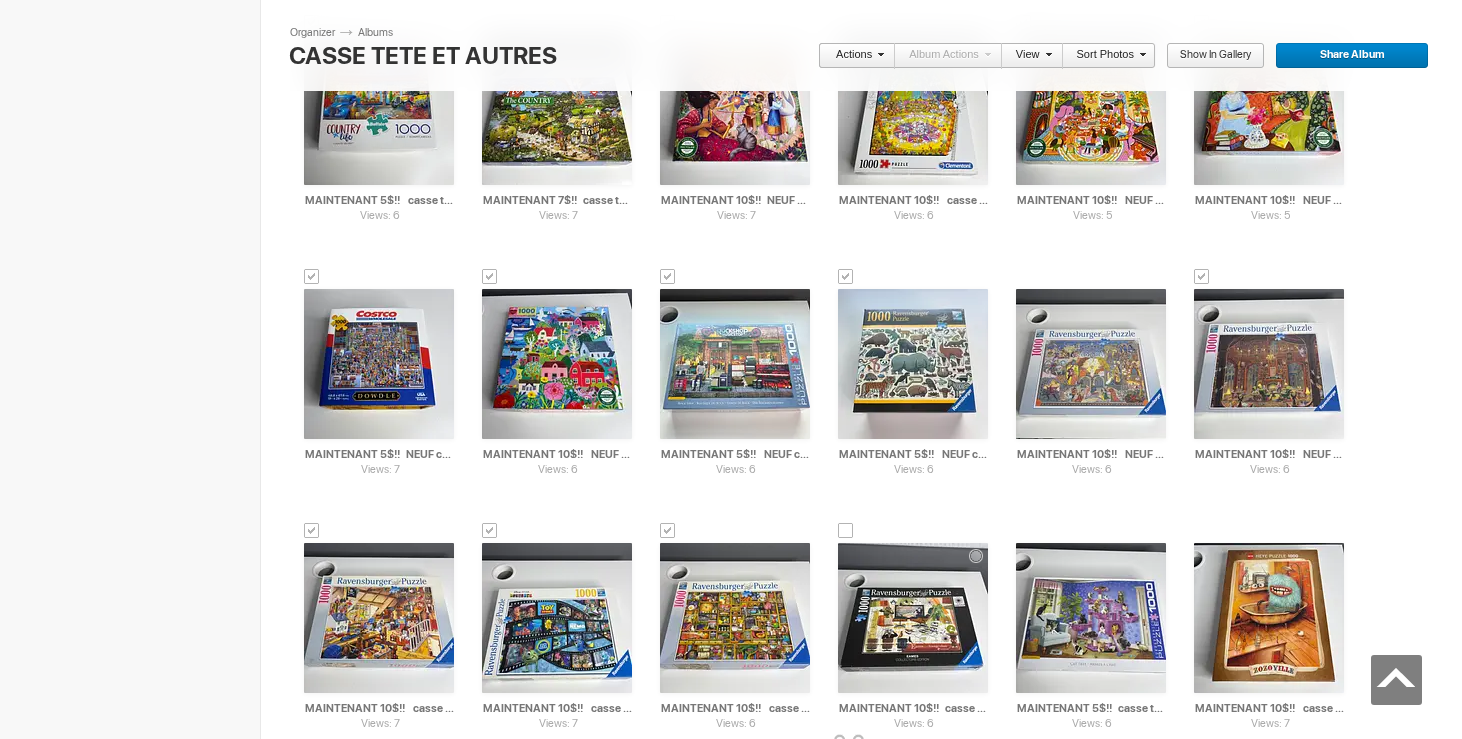 click at bounding box center (846, 531) 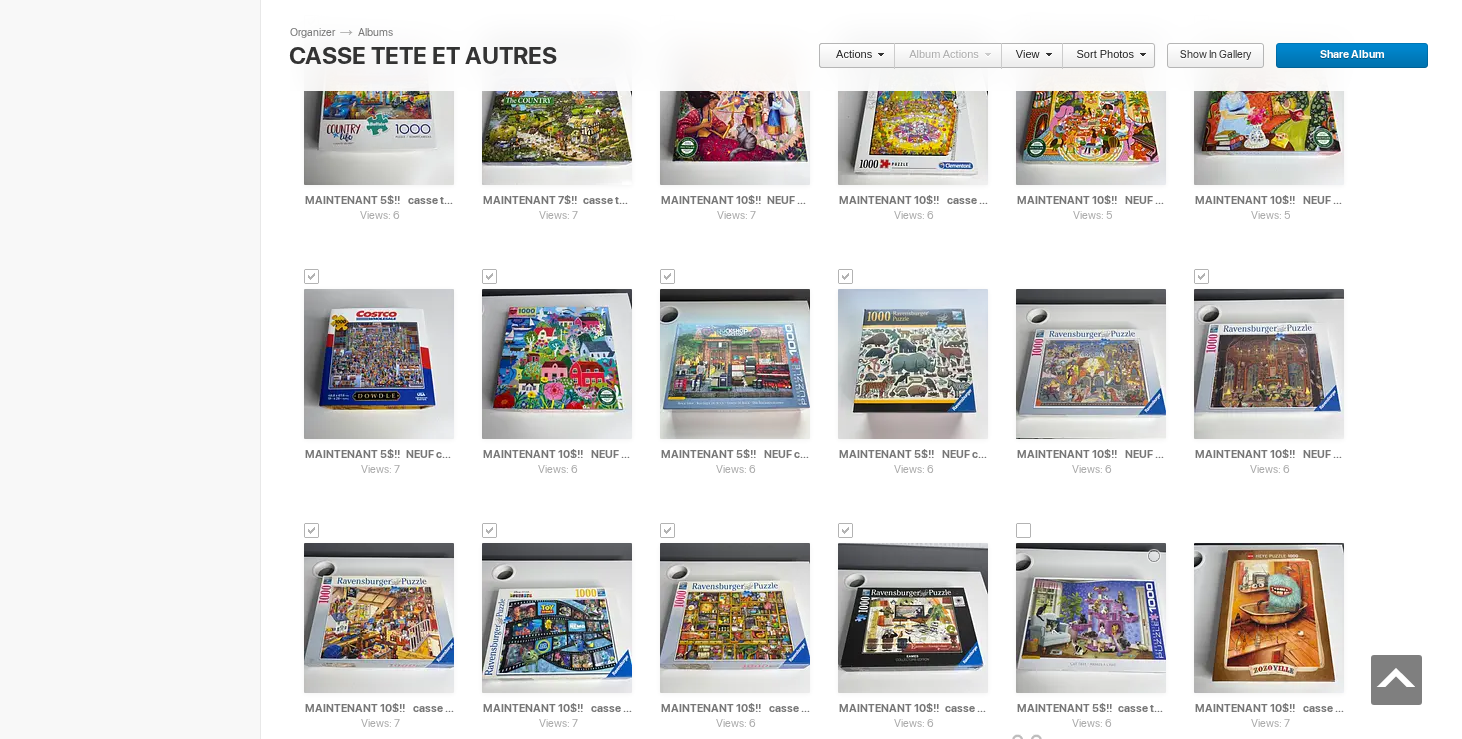 click at bounding box center (1024, 531) 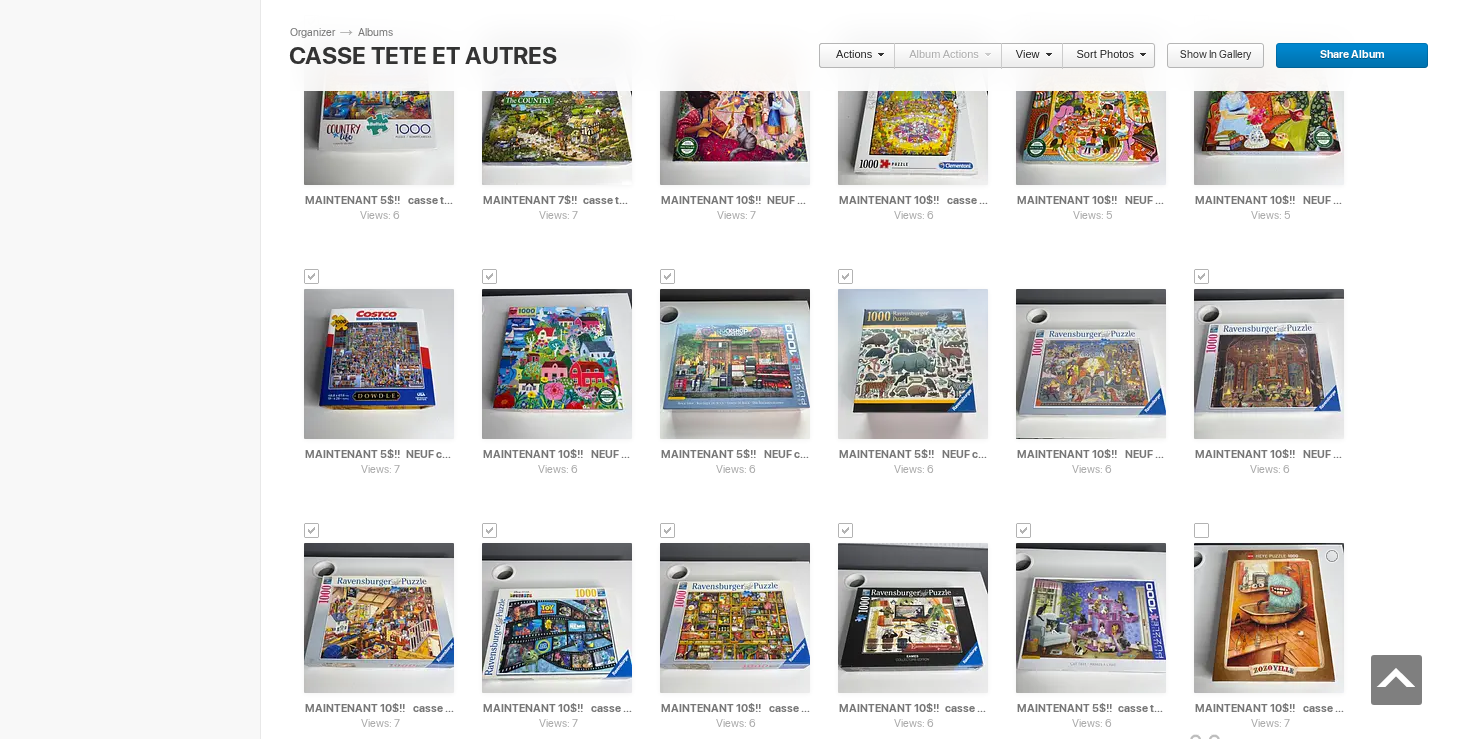 click at bounding box center (1202, 531) 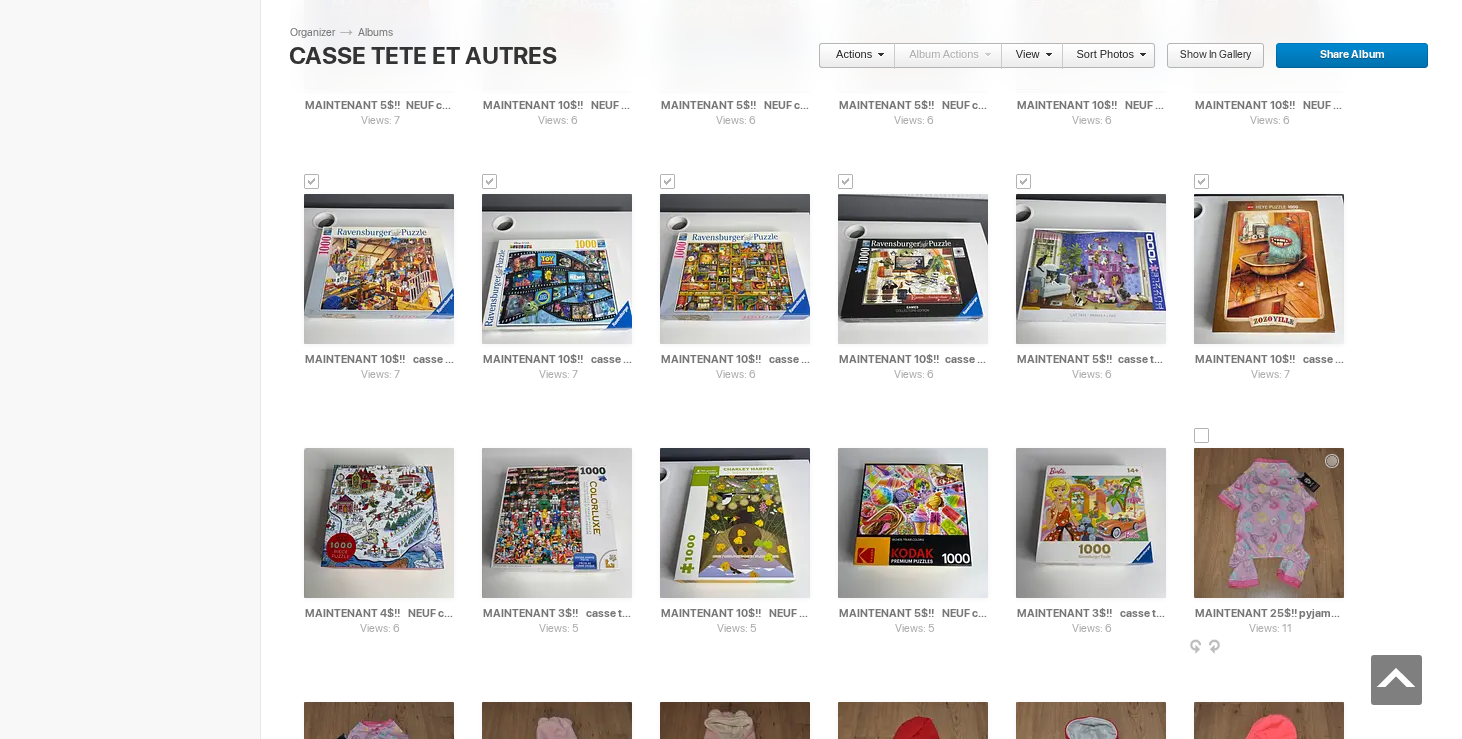 scroll, scrollTop: 1617, scrollLeft: 0, axis: vertical 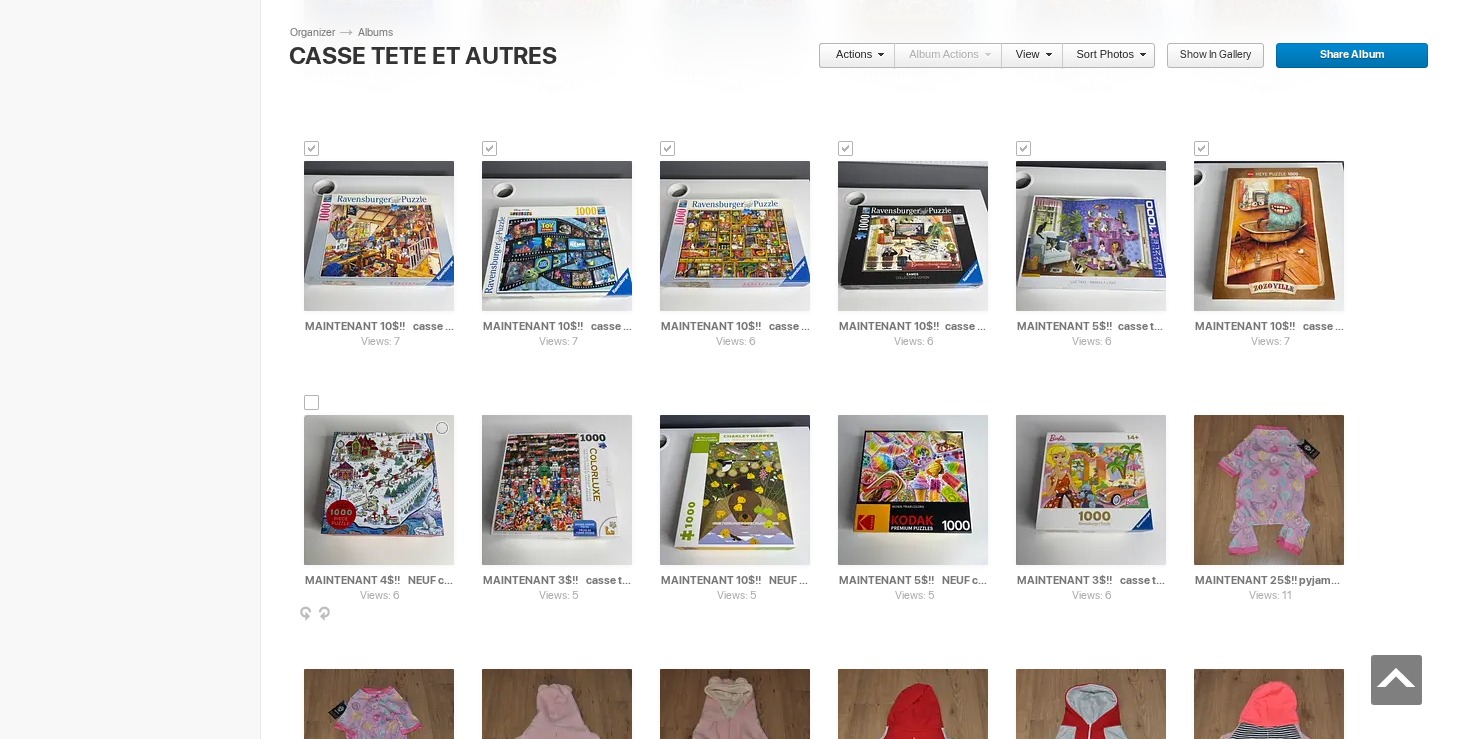 click at bounding box center [312, 403] 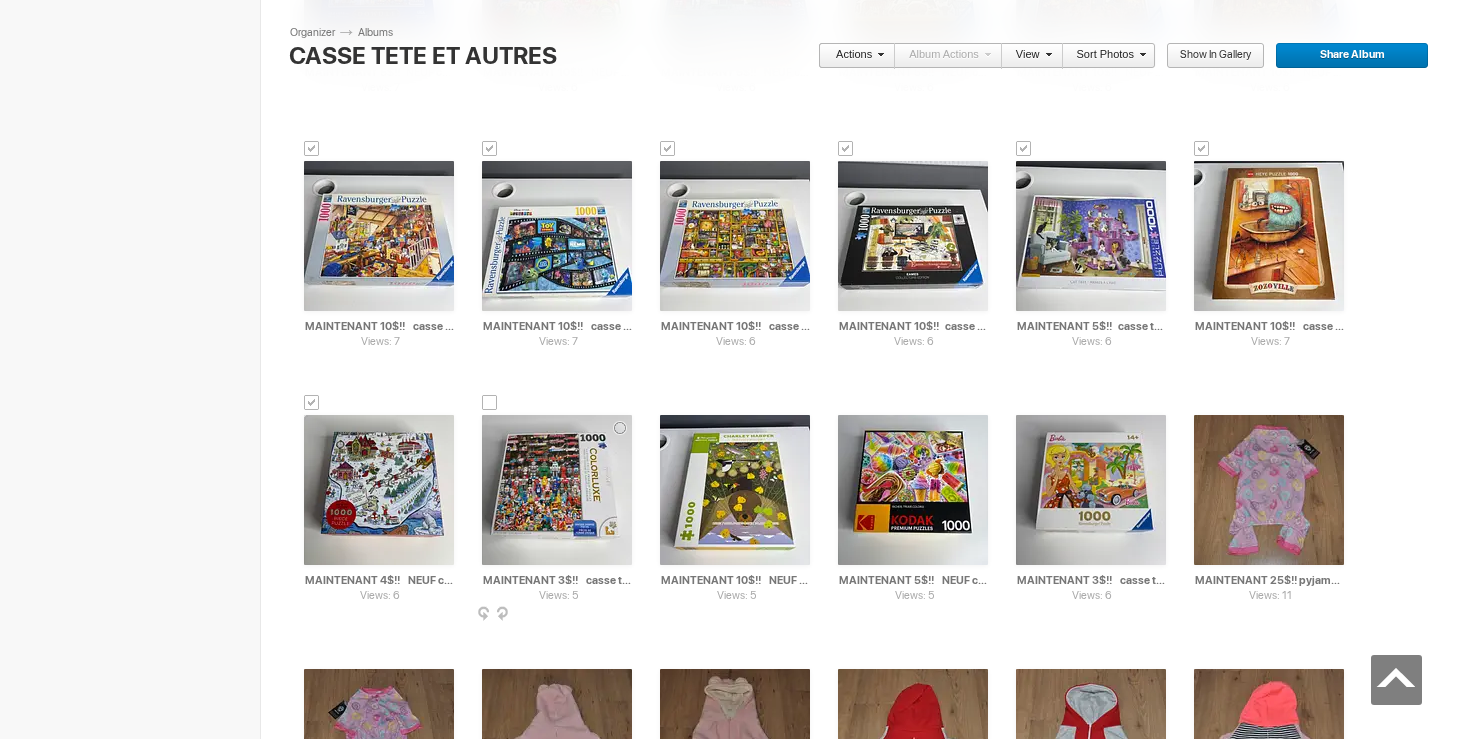 click at bounding box center [490, 403] 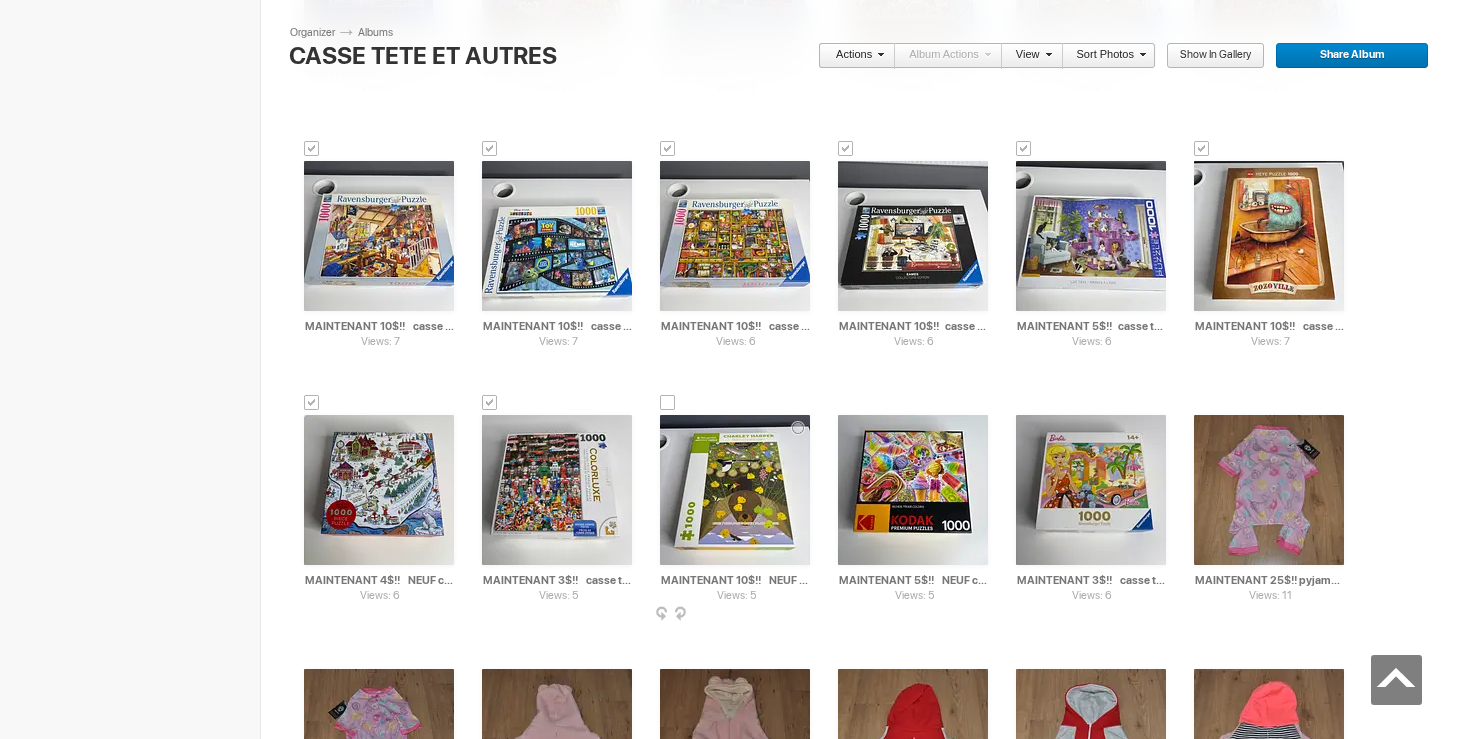 click at bounding box center [668, 403] 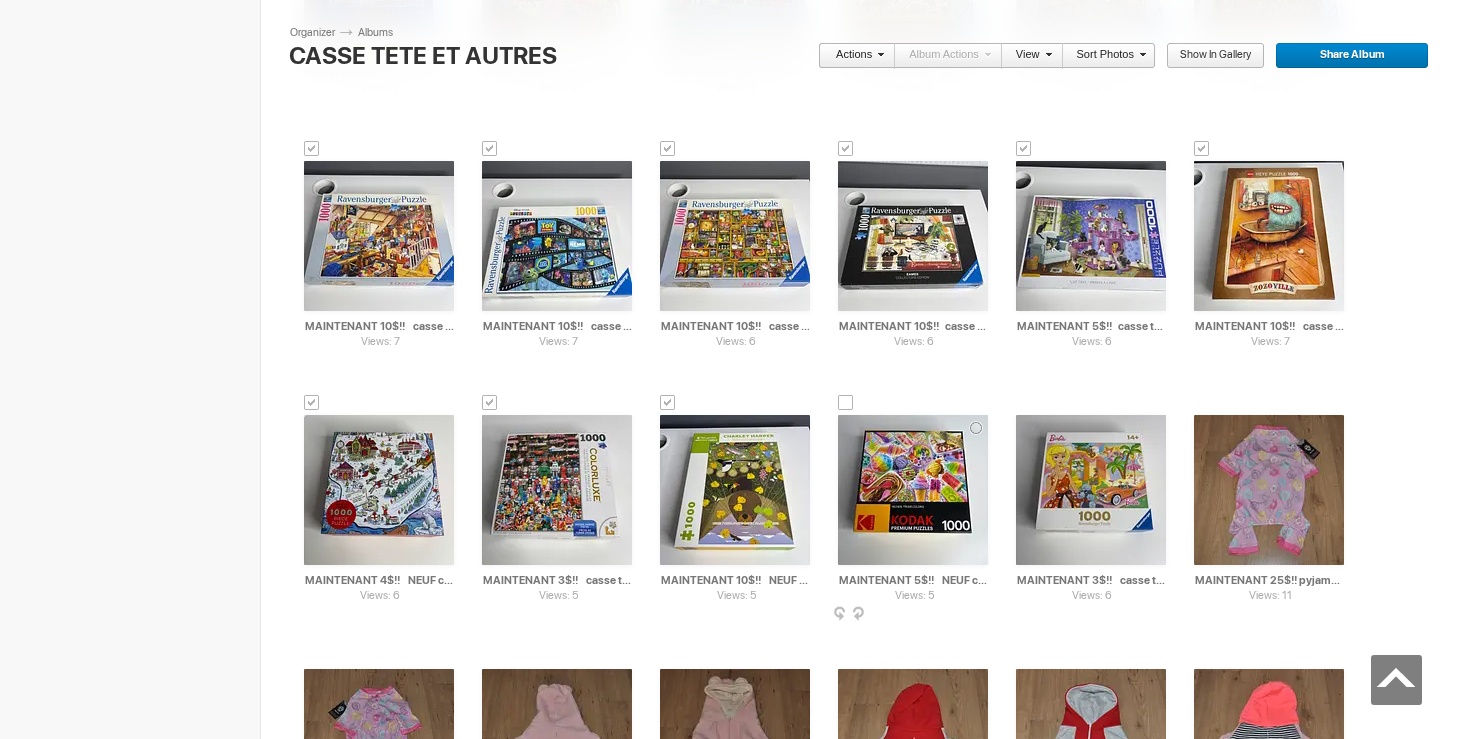 click at bounding box center [846, 403] 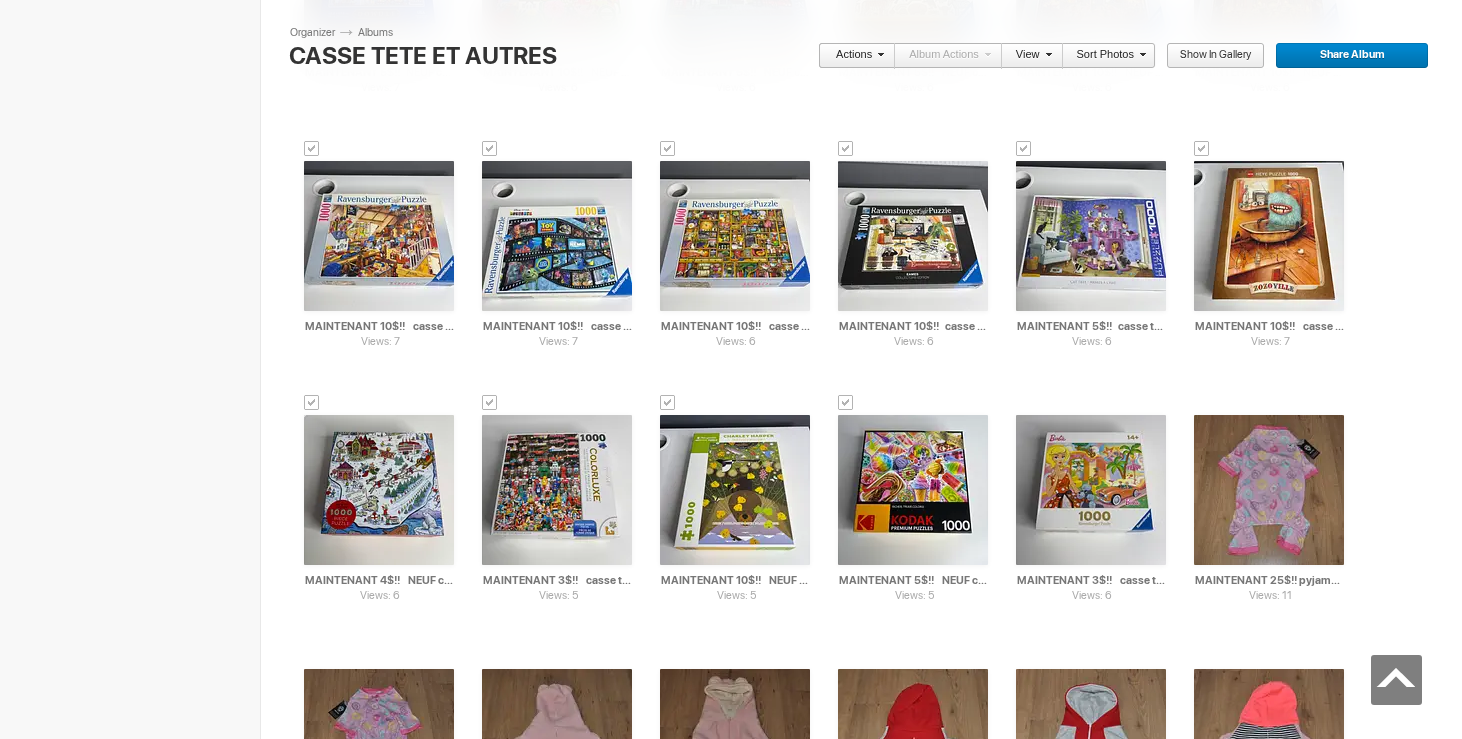 click at bounding box center [878, 54] 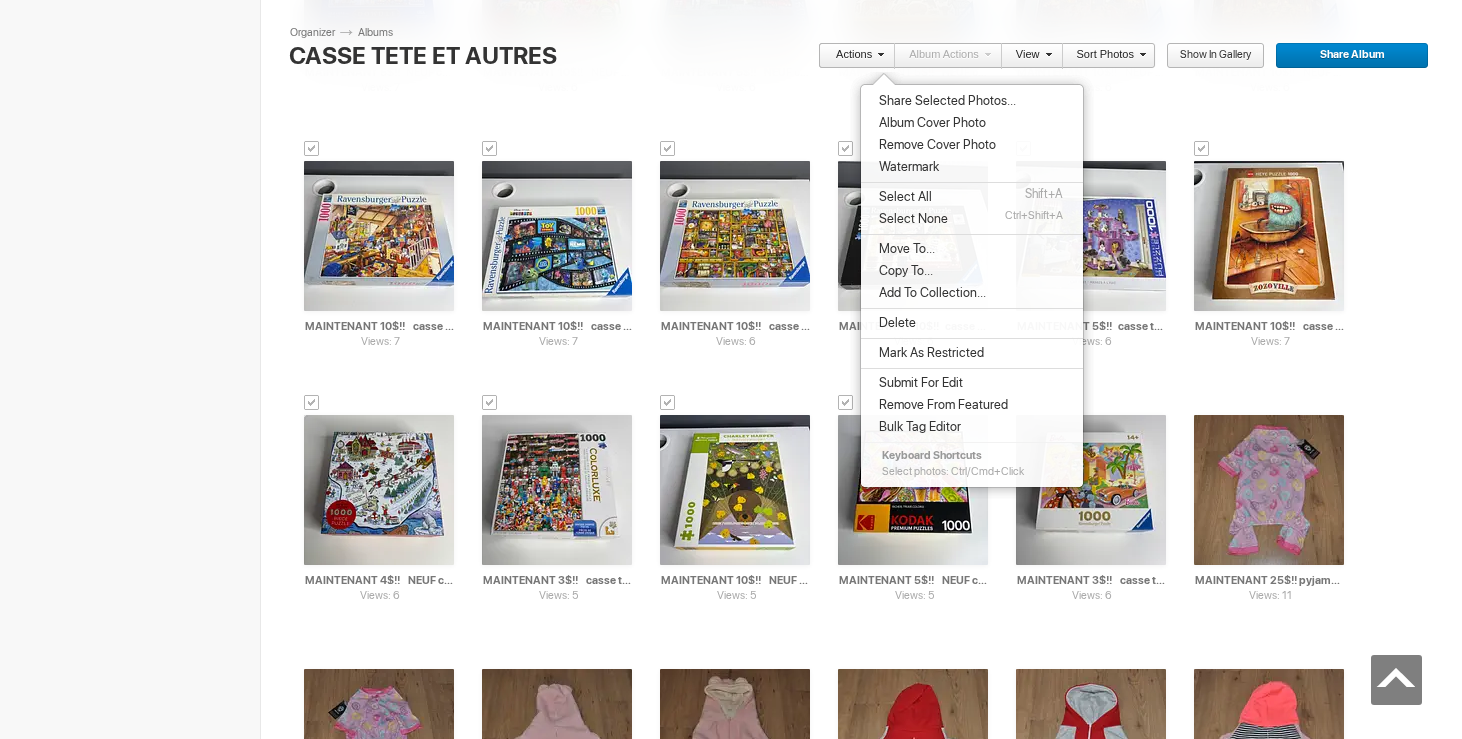 click on "Delete" at bounding box center [972, 323] 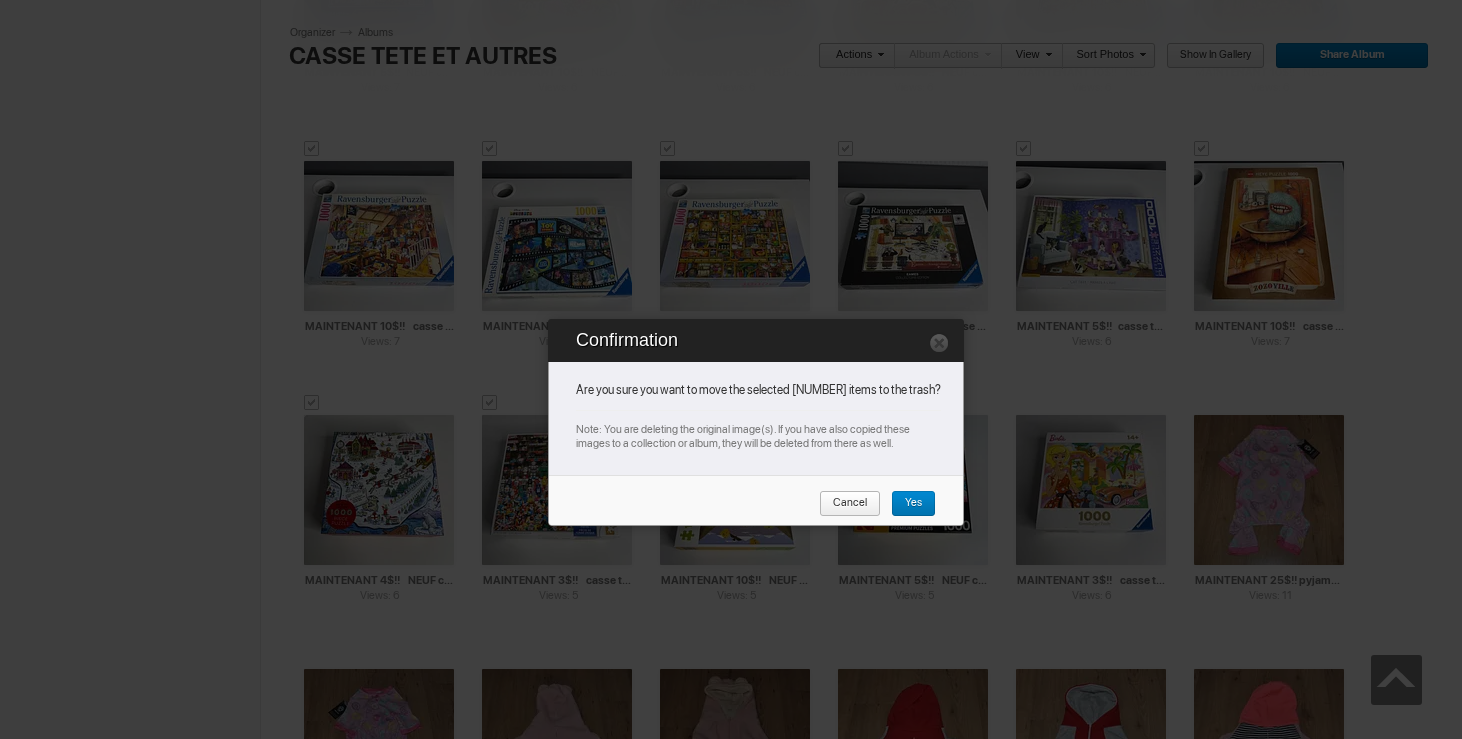 click on "Yes" at bounding box center (906, 504) 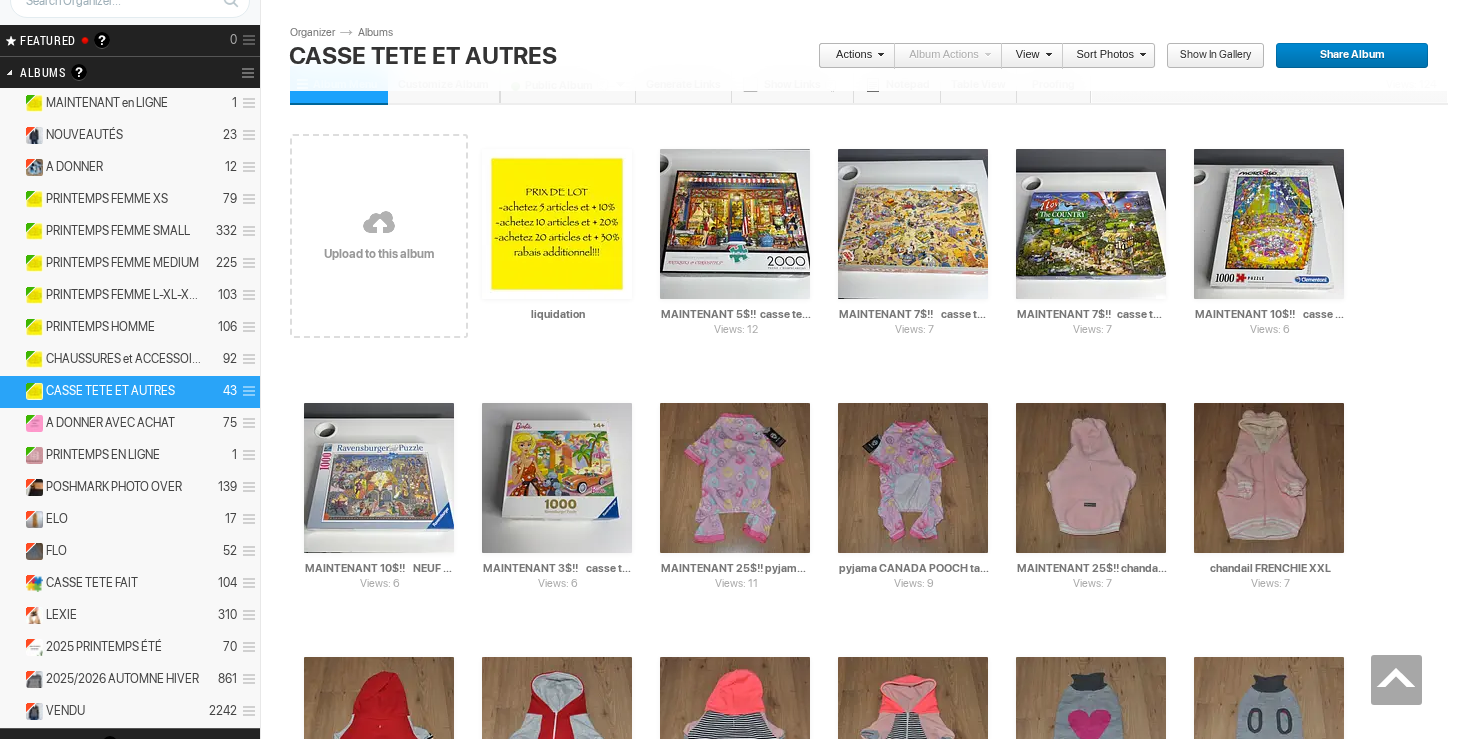 scroll, scrollTop: 0, scrollLeft: 0, axis: both 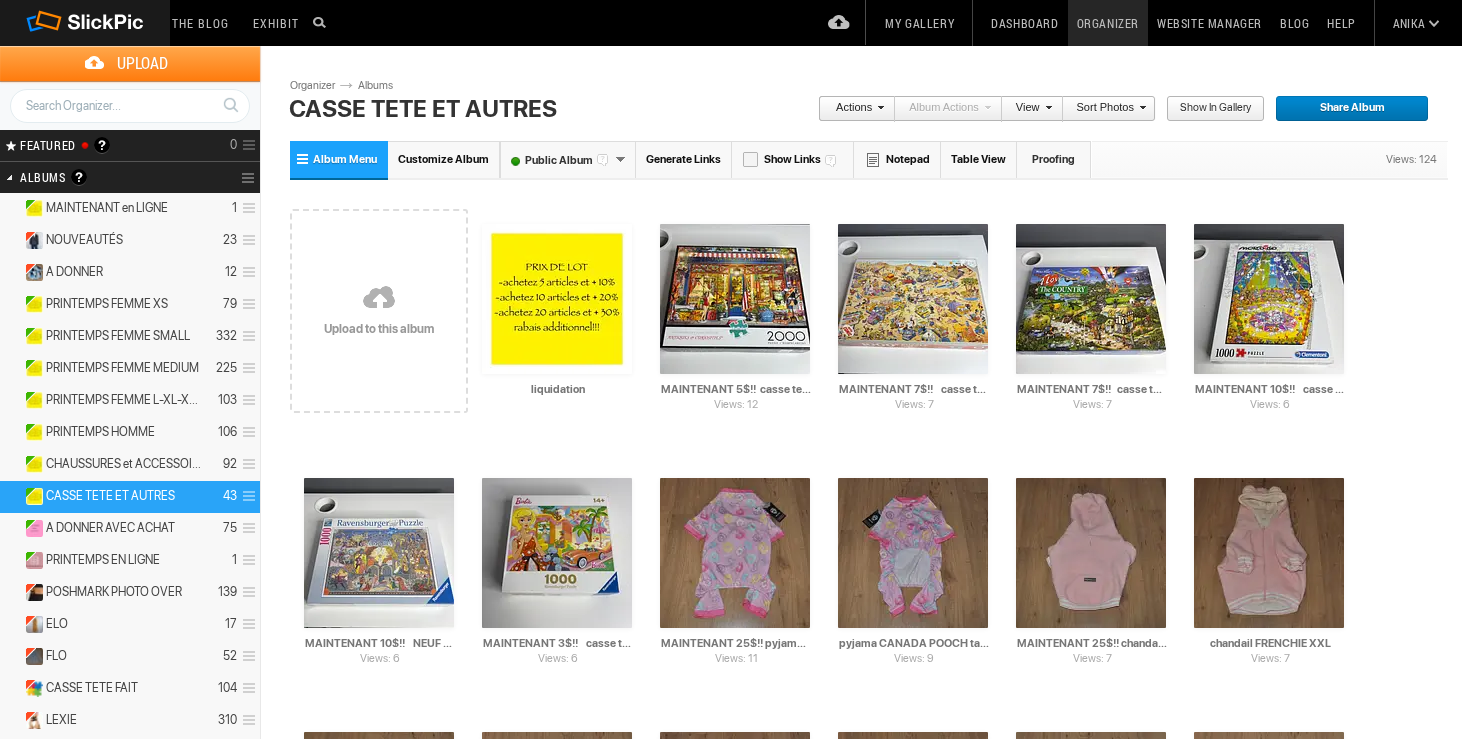 click on "My Gallery" at bounding box center (919, 23) 